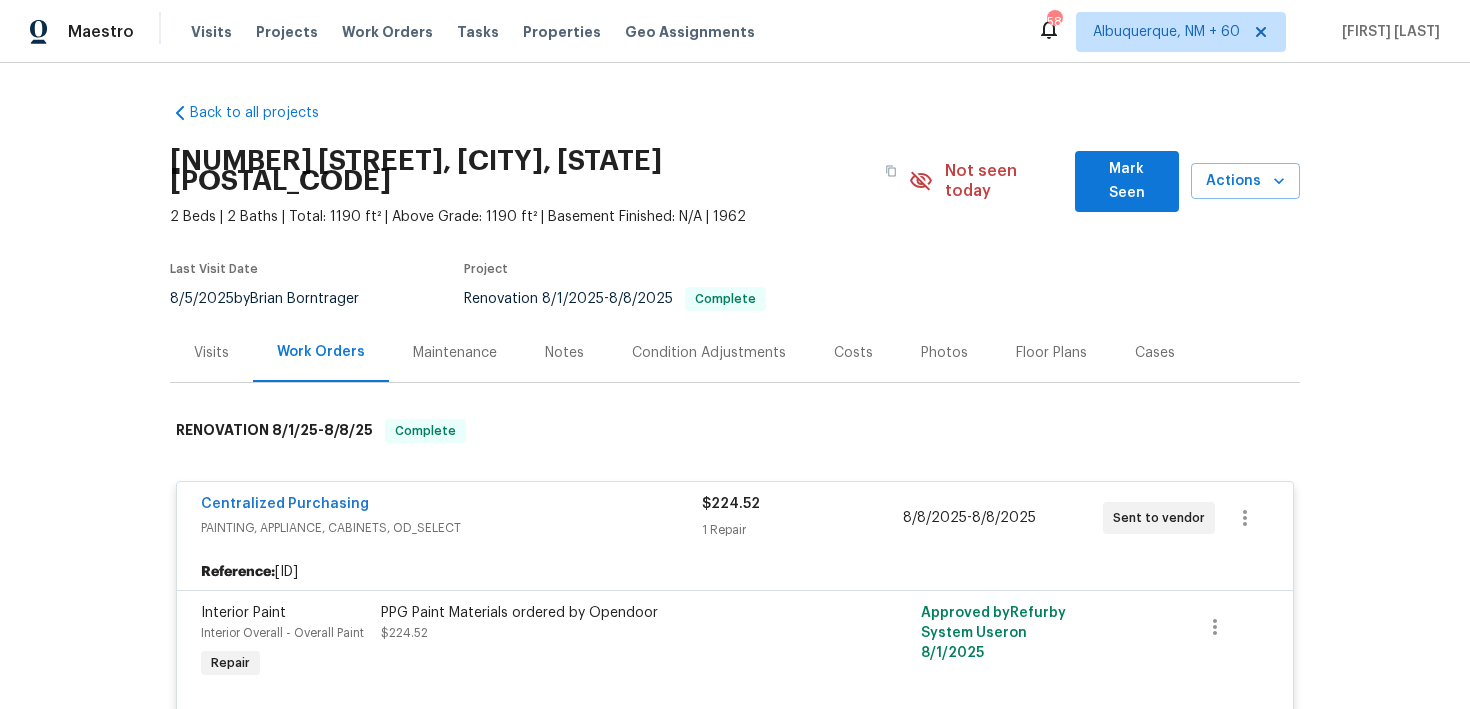 scroll, scrollTop: 0, scrollLeft: 0, axis: both 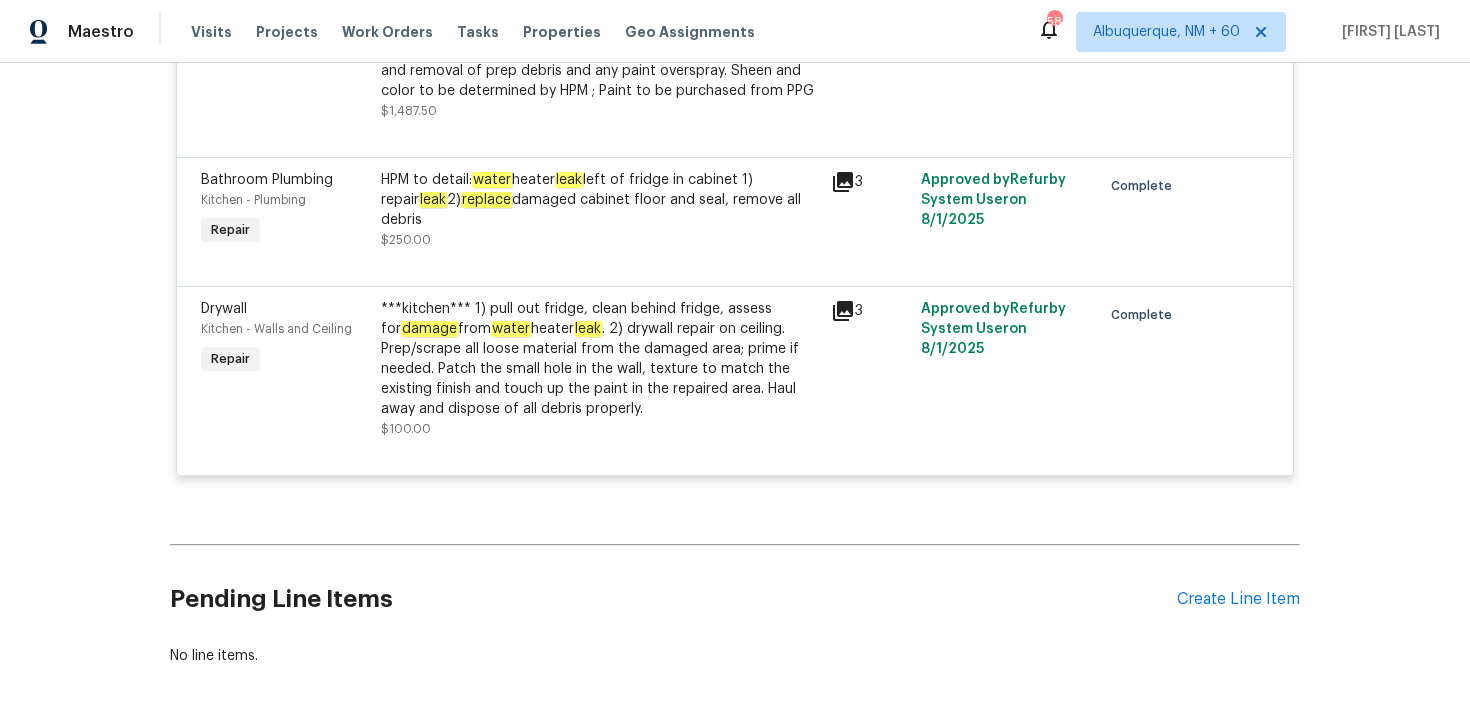 click on "3" at bounding box center [870, 369] 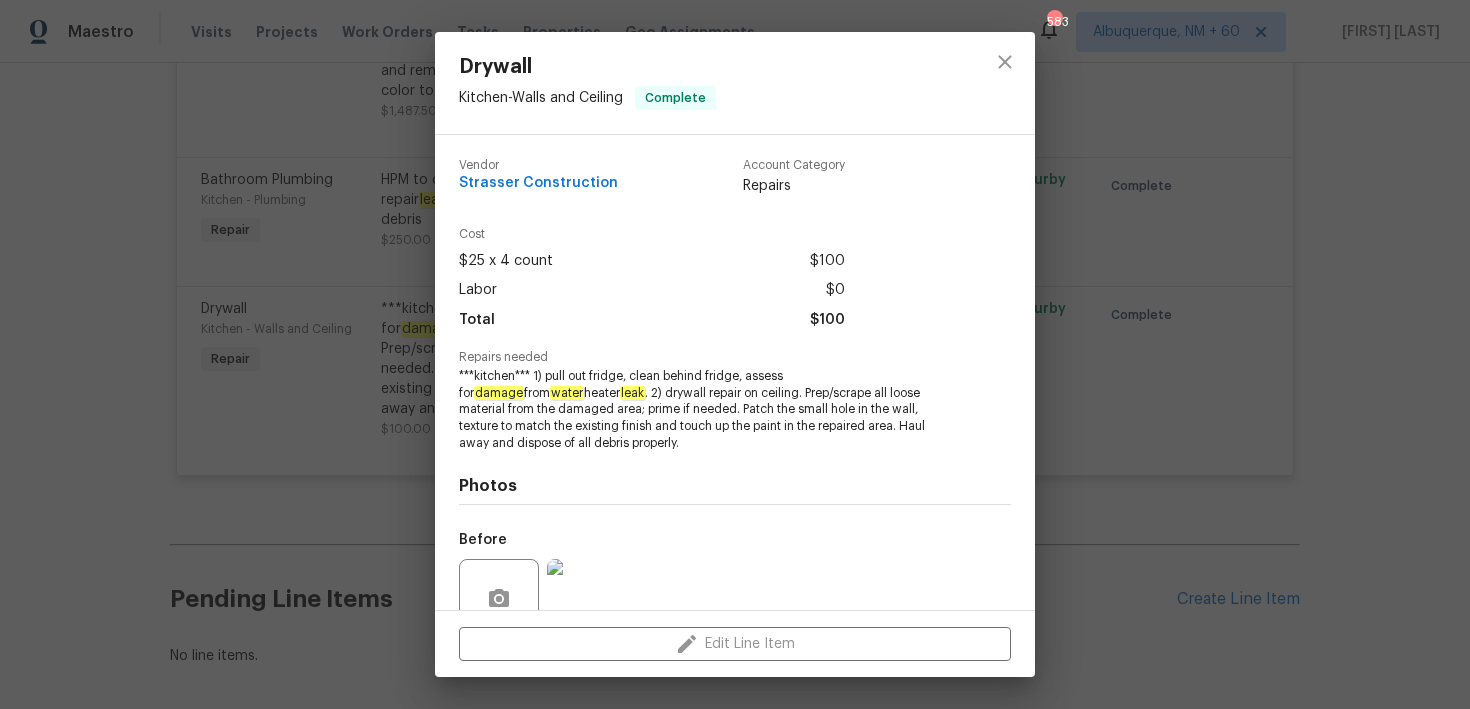 scroll, scrollTop: 179, scrollLeft: 0, axis: vertical 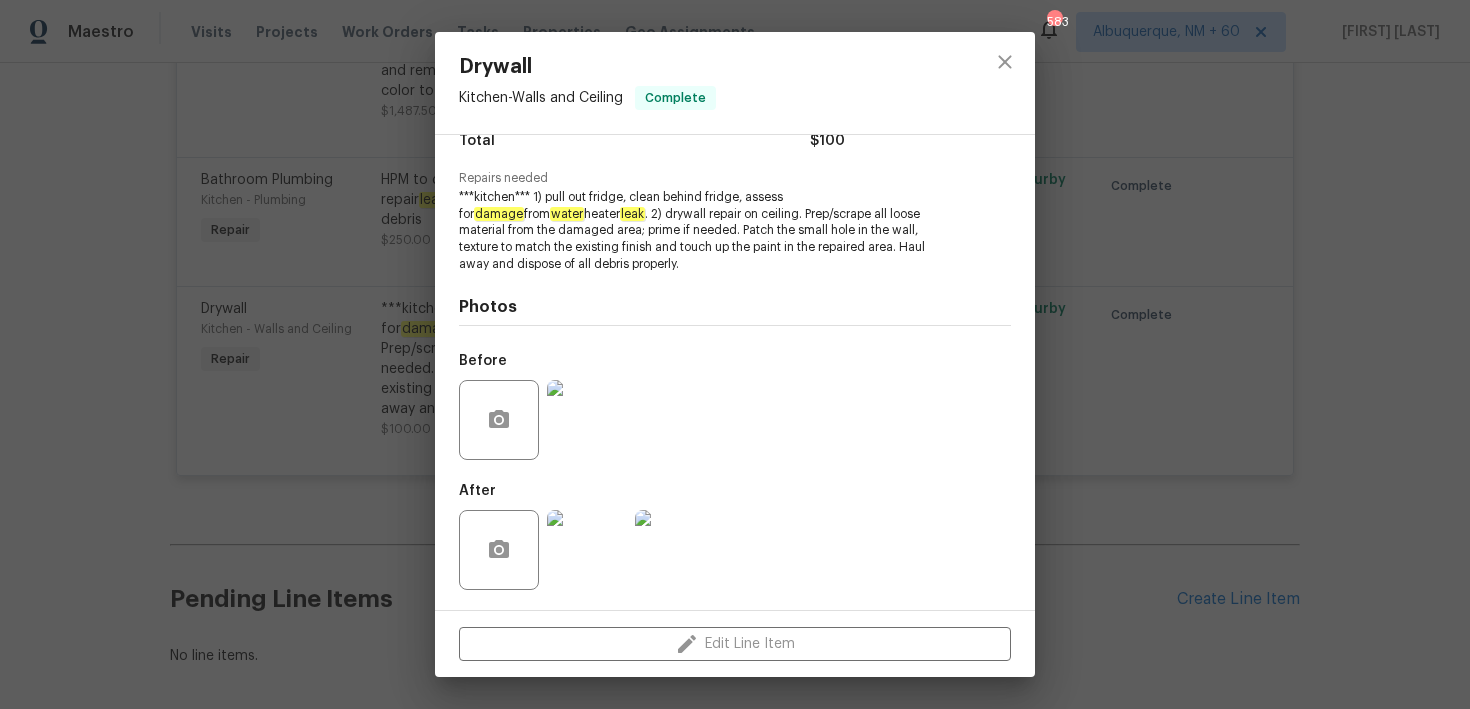 click at bounding box center (587, 420) 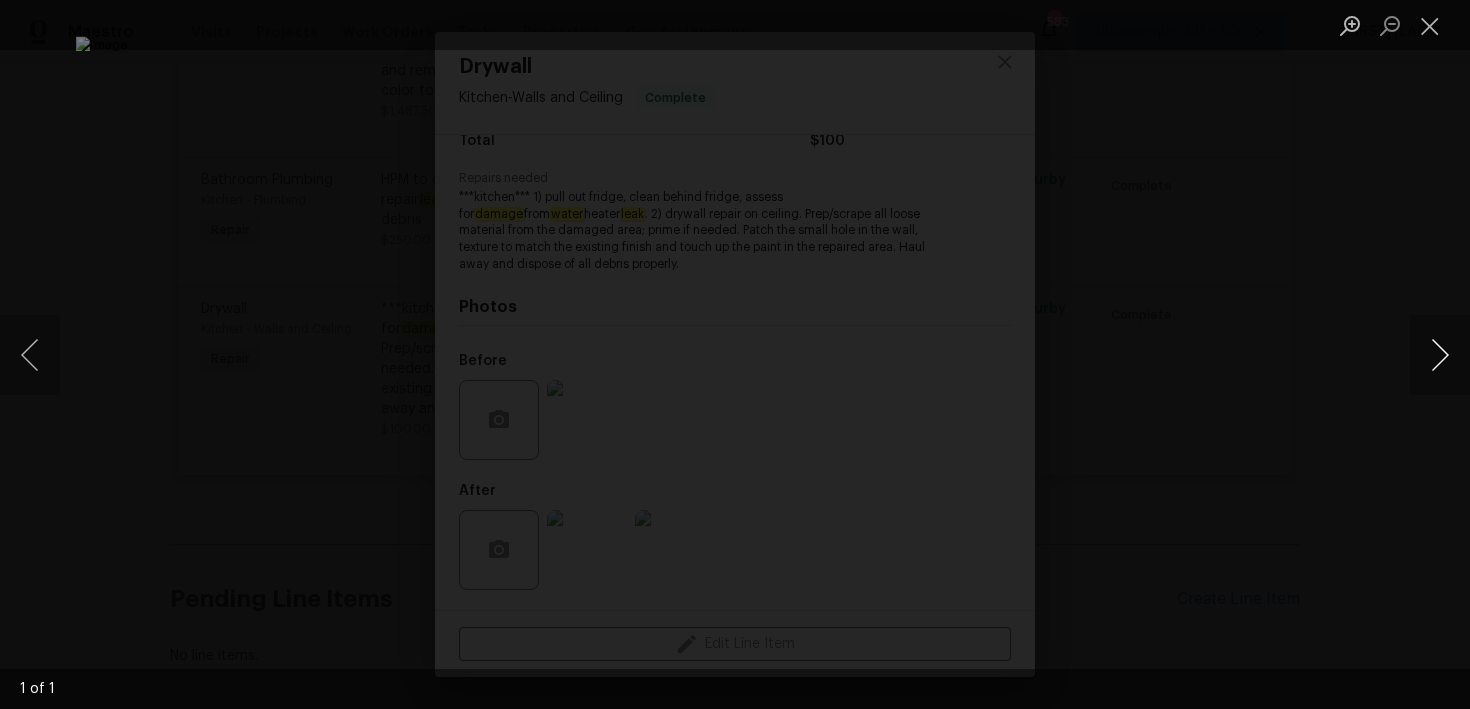 click at bounding box center [1440, 355] 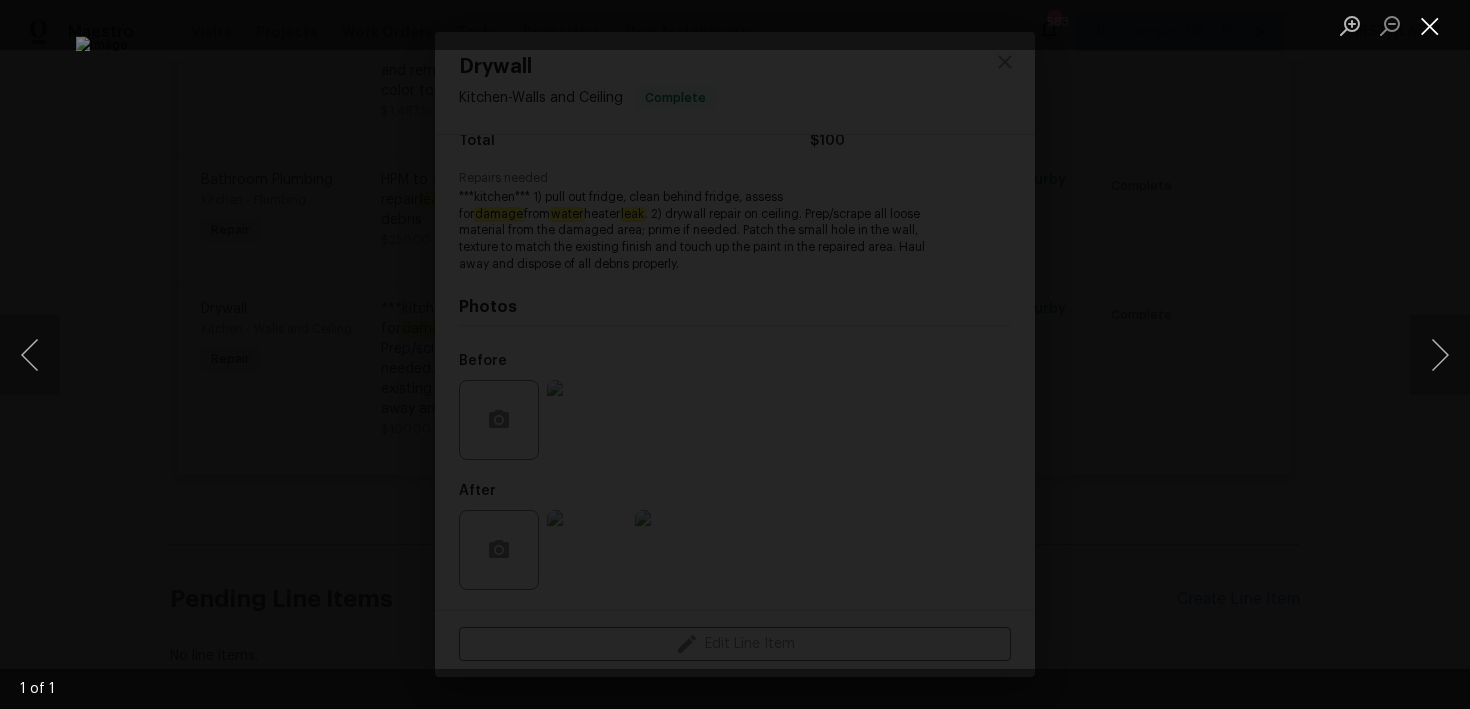 click at bounding box center [1430, 25] 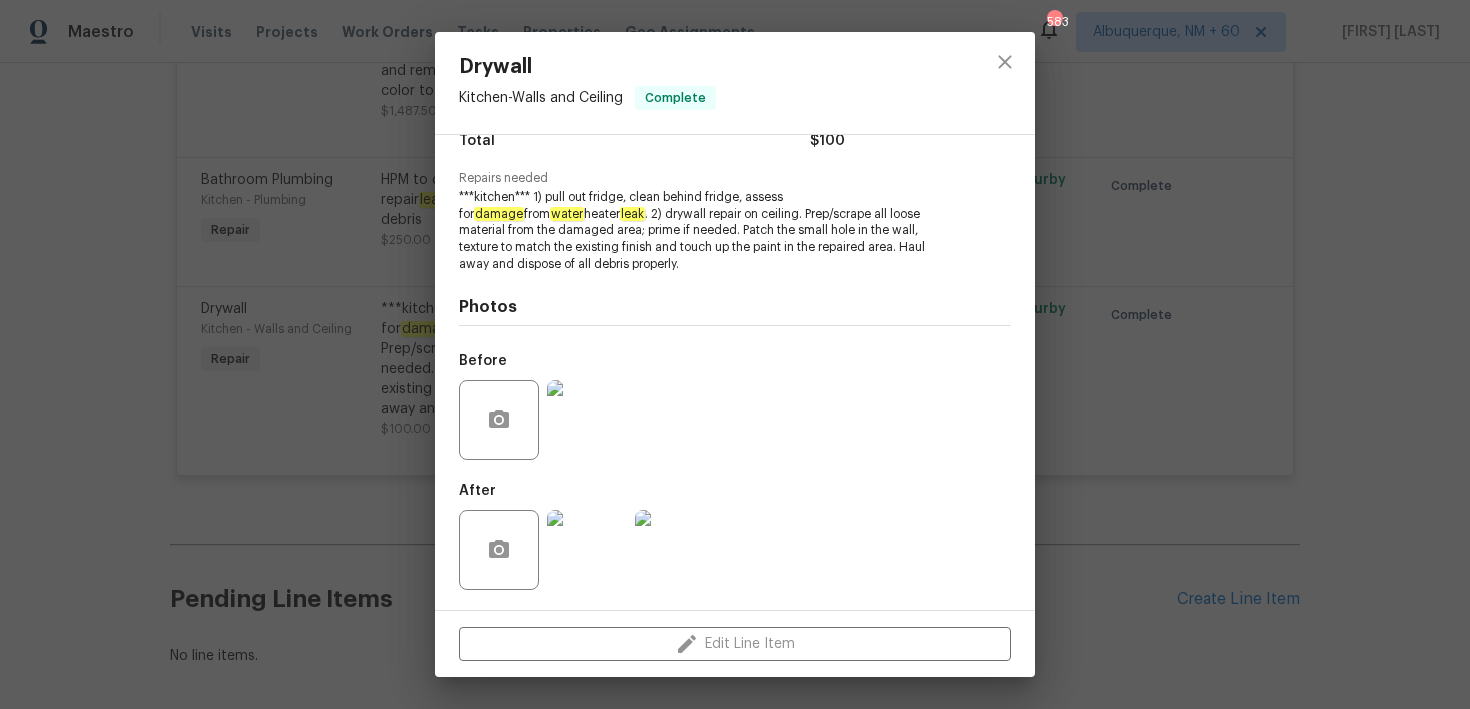 click at bounding box center [587, 550] 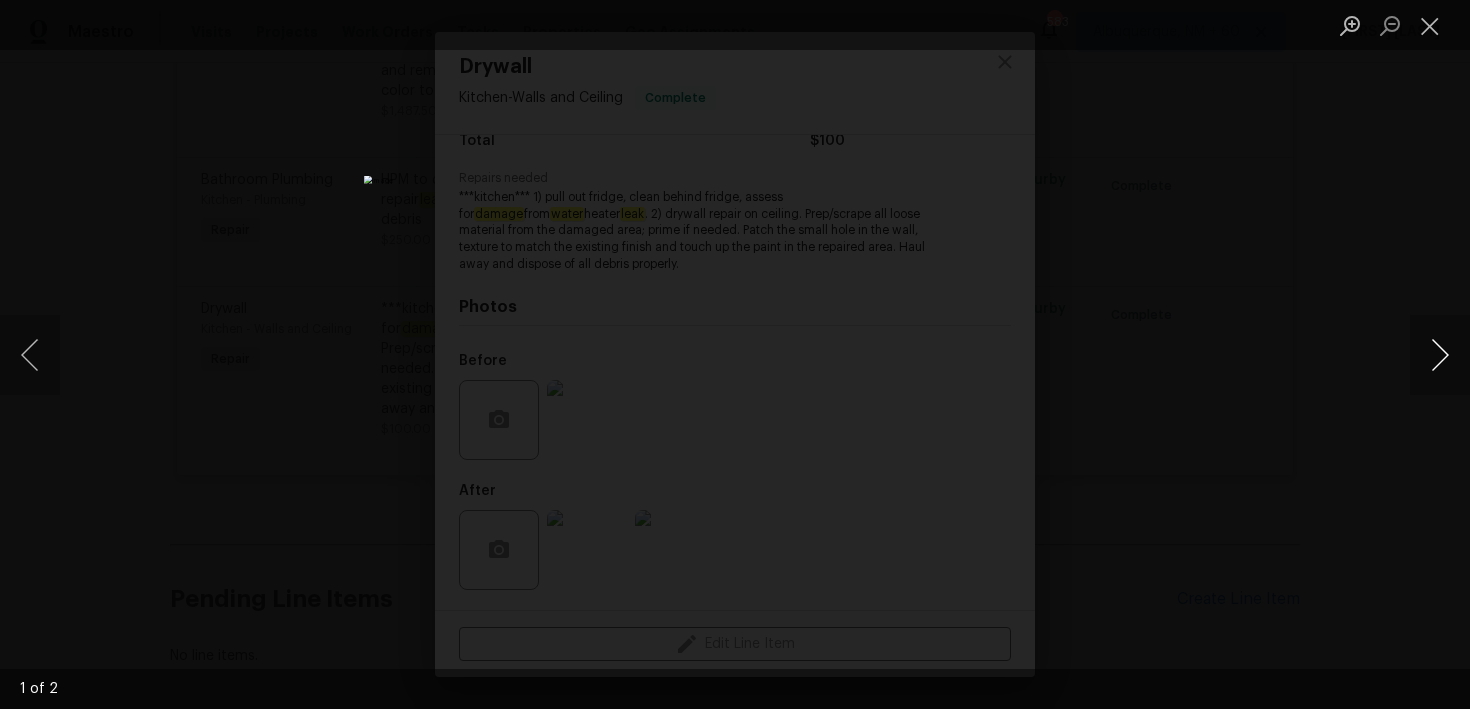 click at bounding box center (1440, 355) 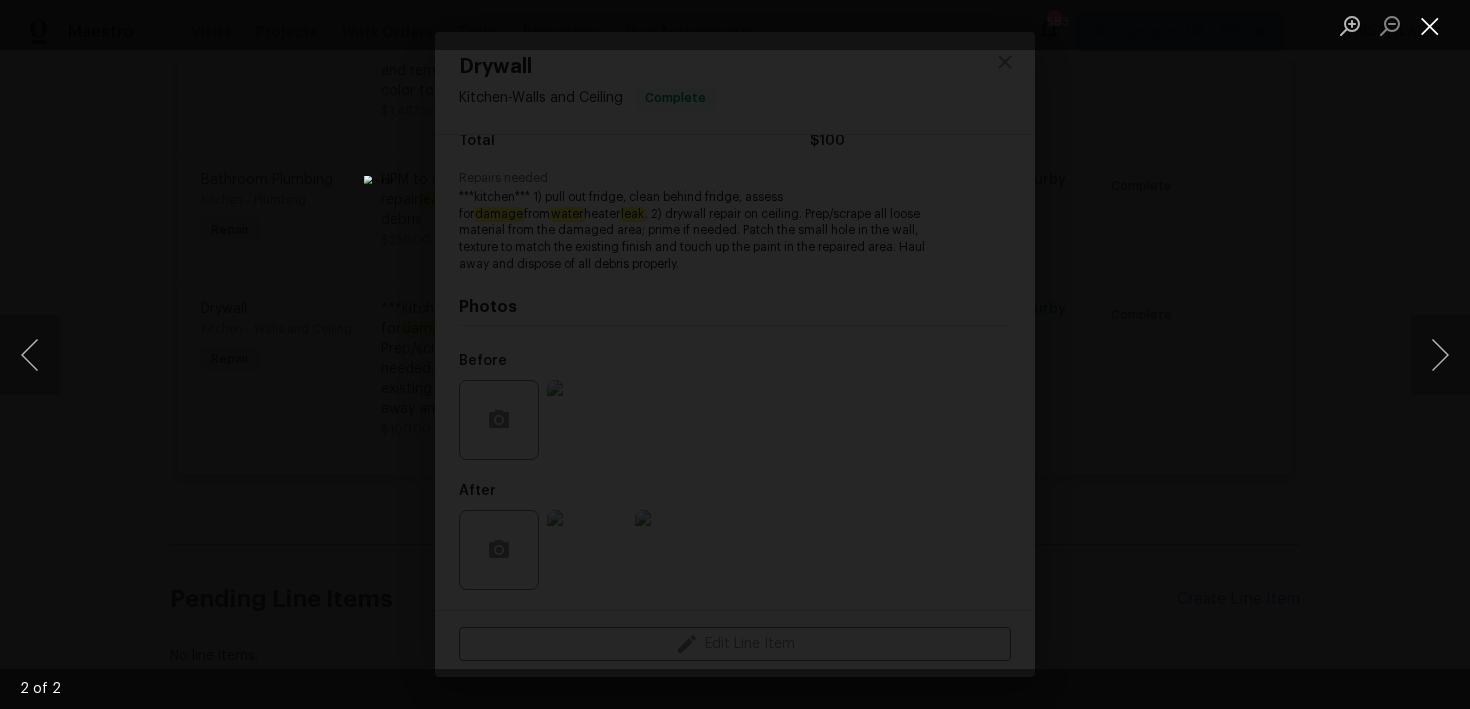 click at bounding box center [1430, 25] 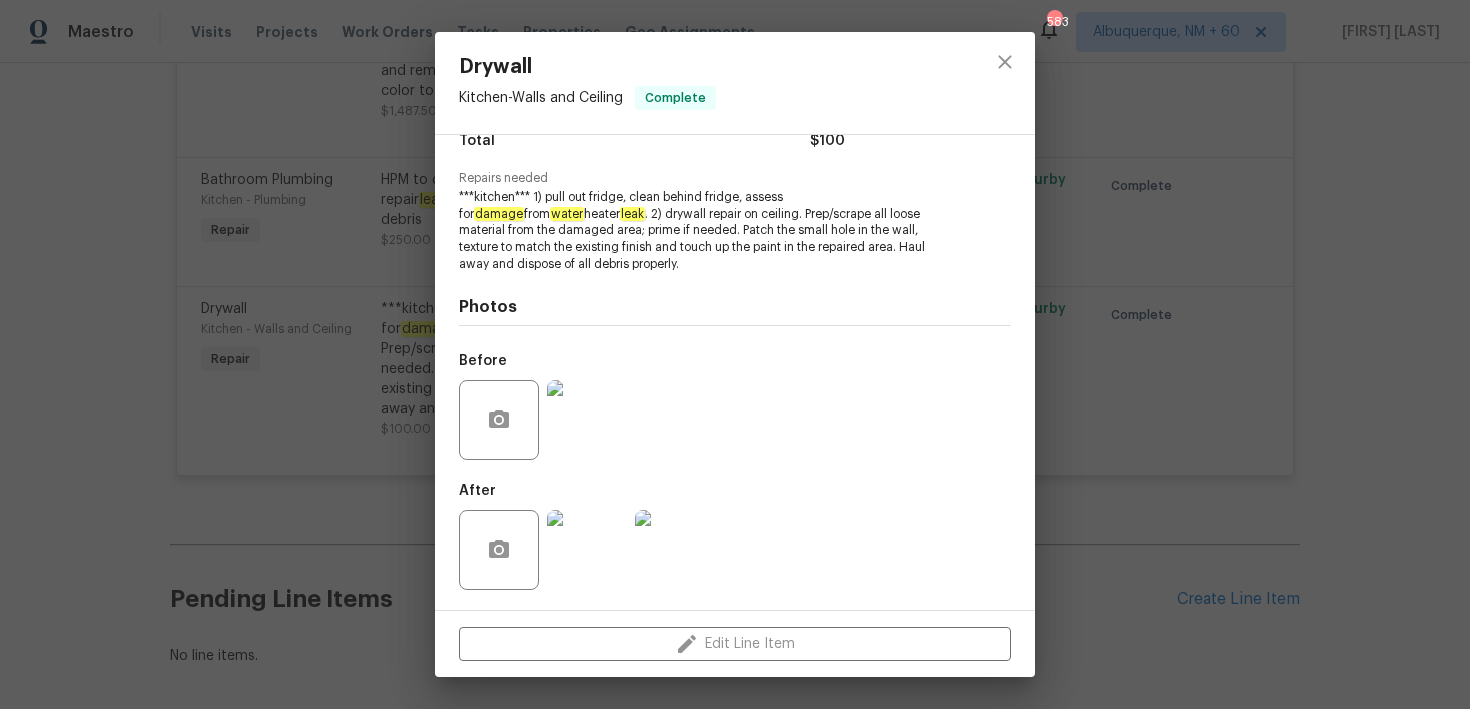 click at bounding box center (587, 420) 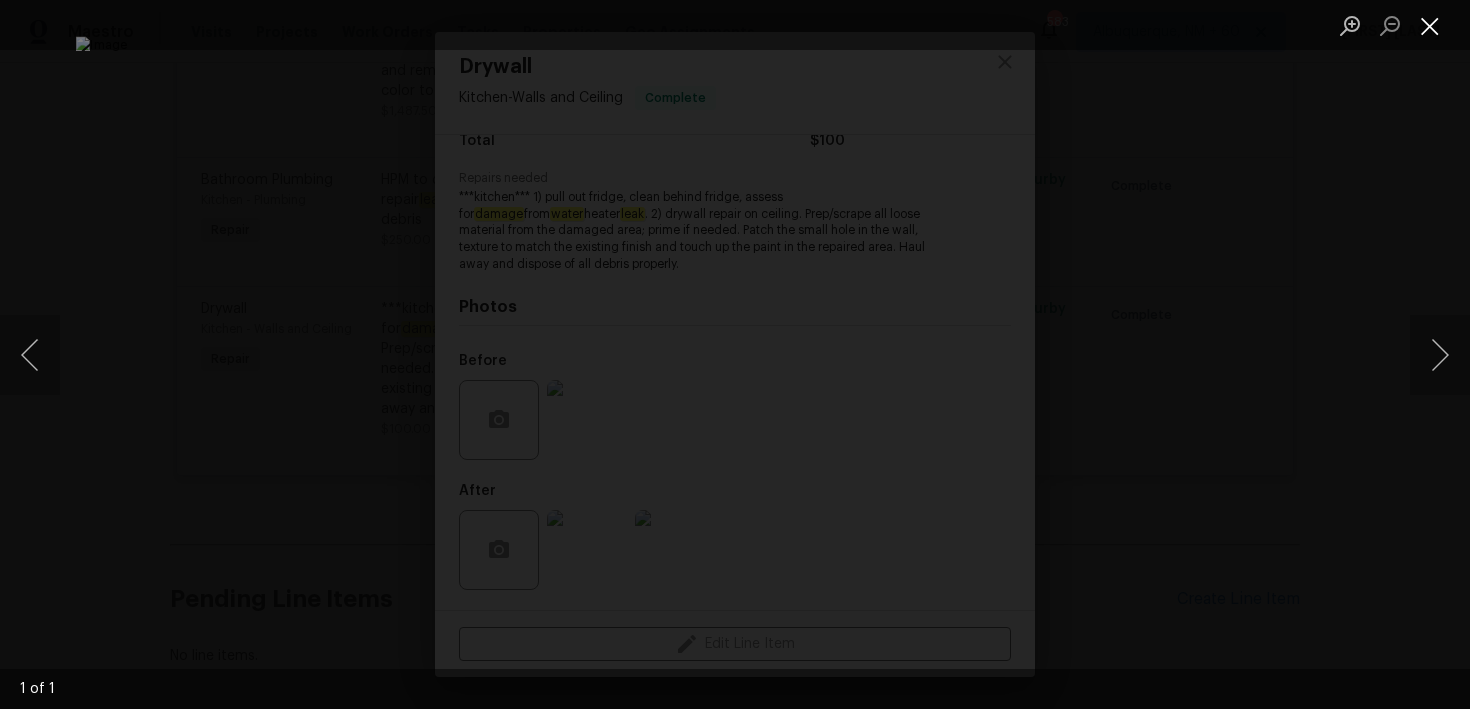 click at bounding box center [1430, 25] 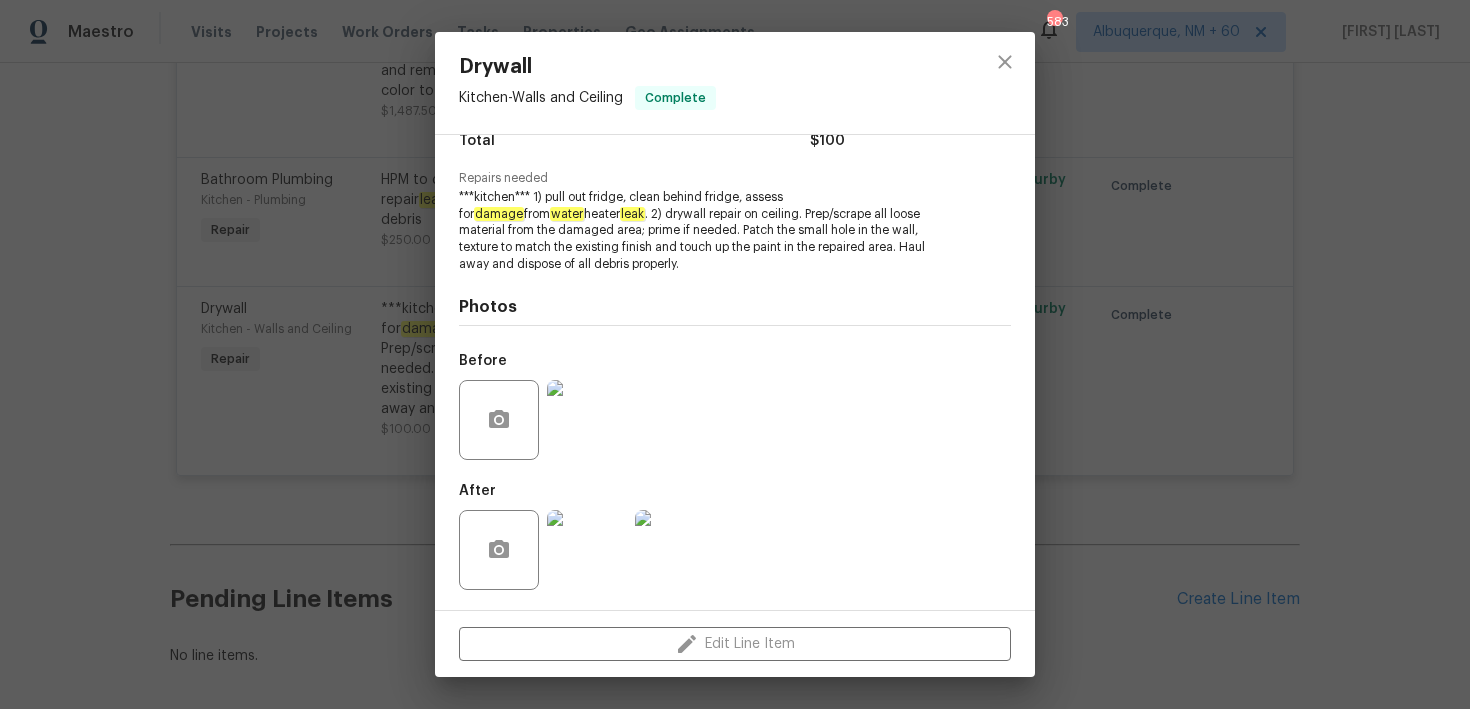click at bounding box center (587, 550) 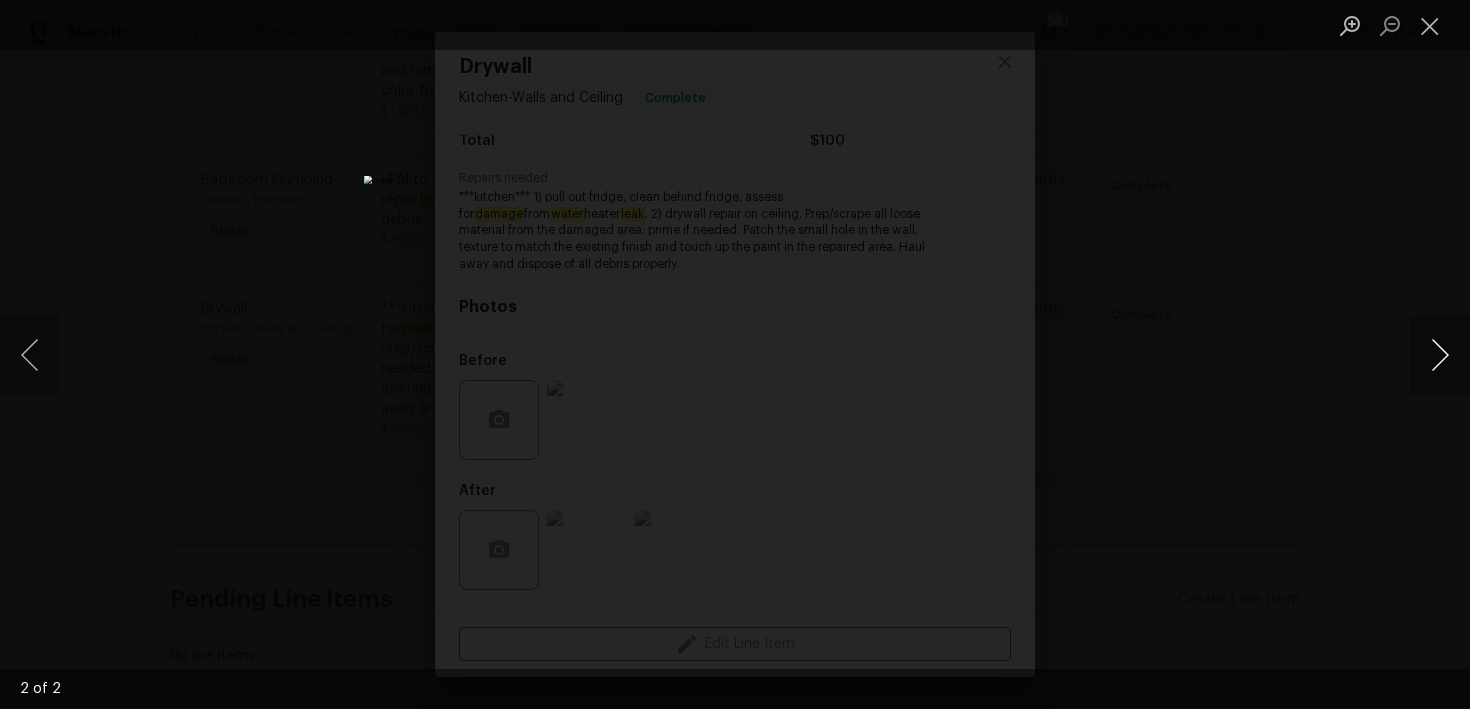 click at bounding box center (1440, 355) 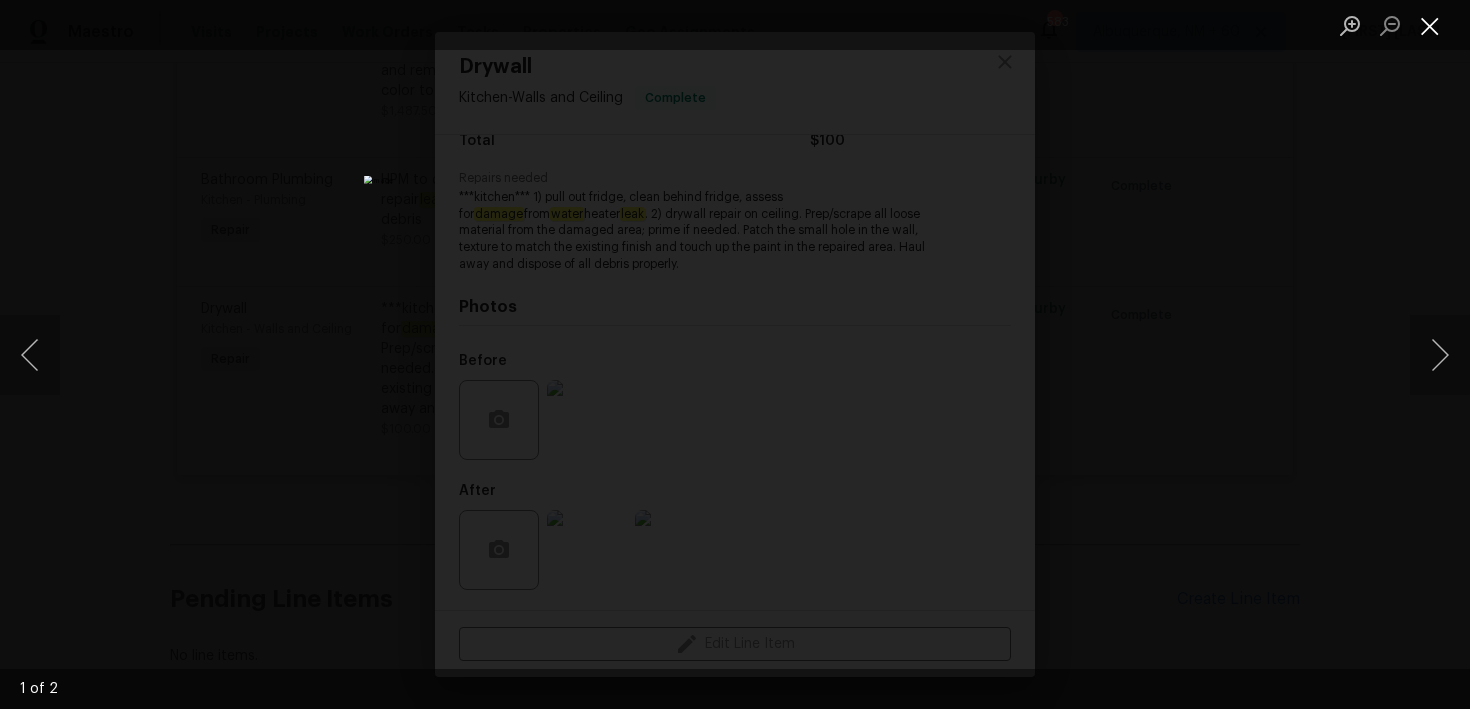 click at bounding box center (1430, 25) 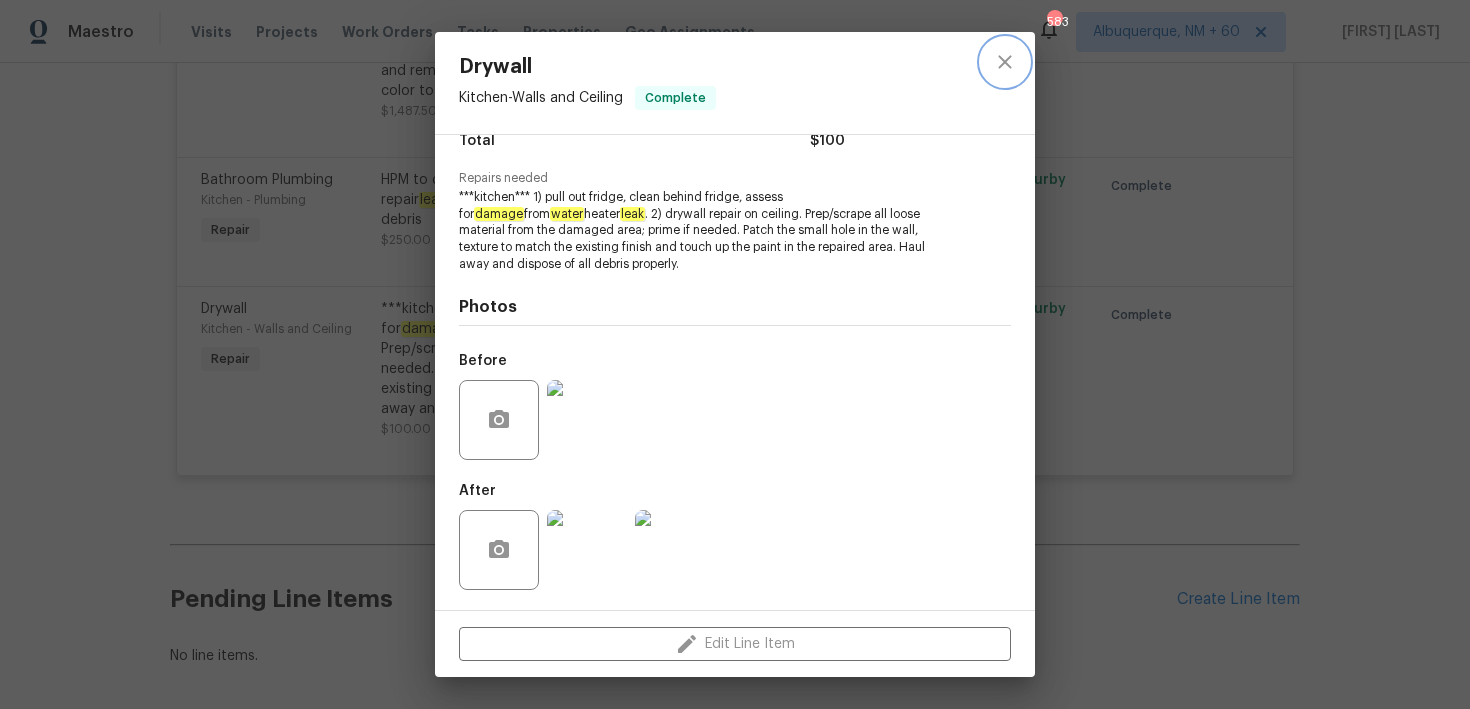 click at bounding box center (1005, 62) 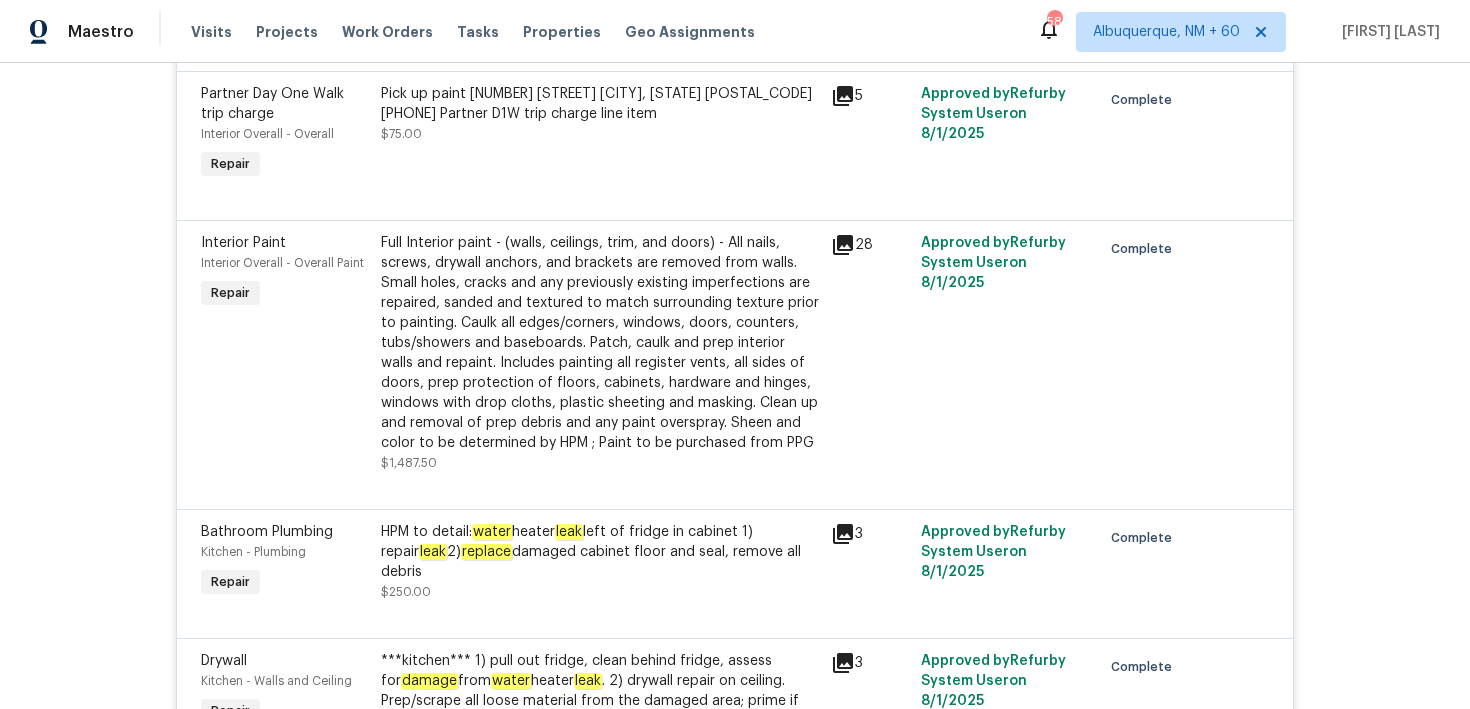 scroll, scrollTop: 0, scrollLeft: 0, axis: both 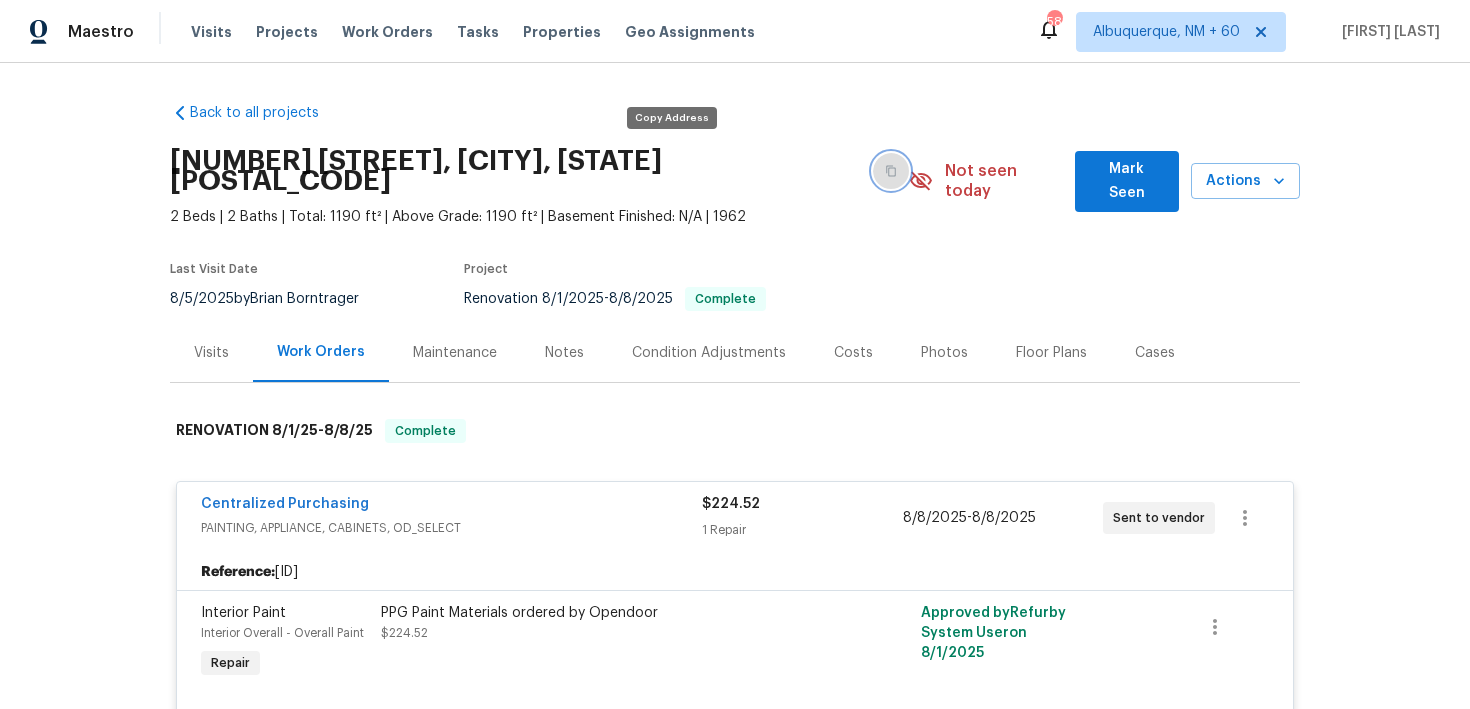 click 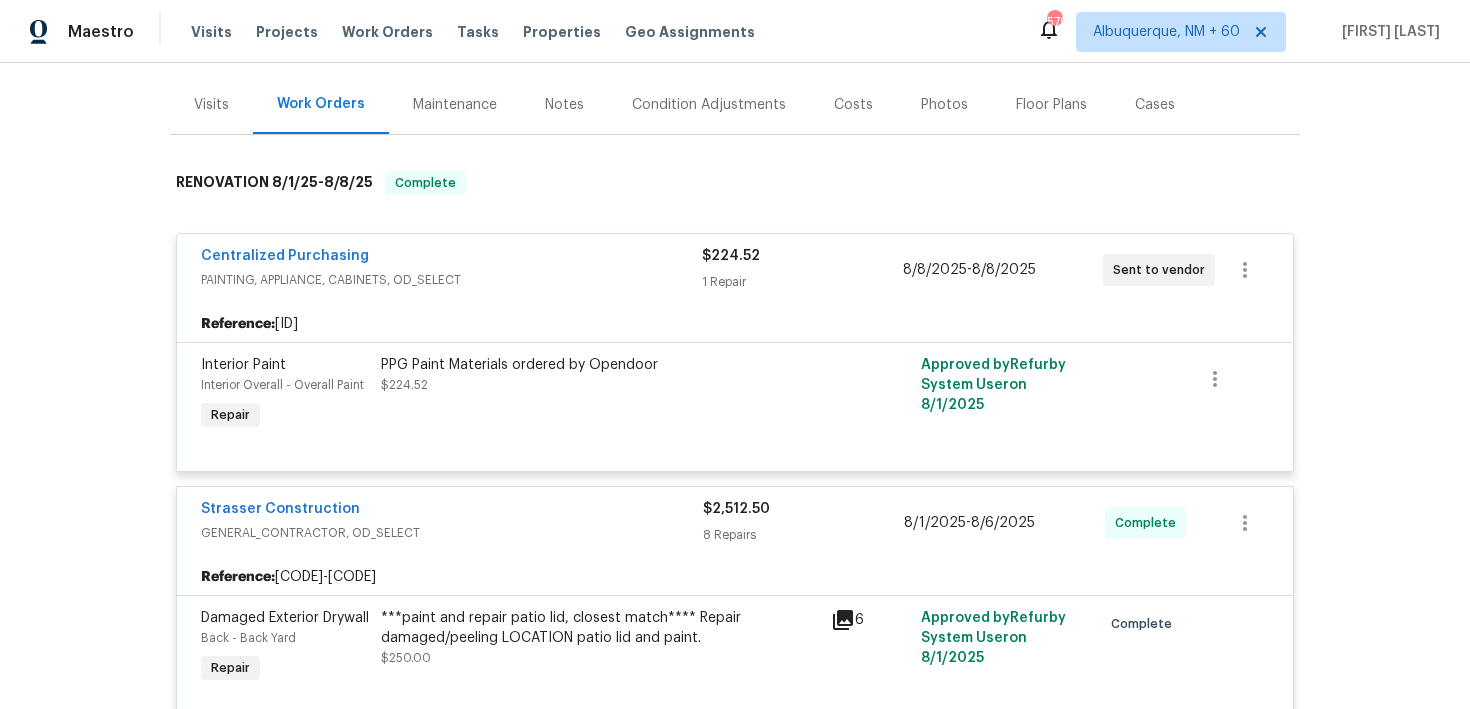 scroll, scrollTop: 383, scrollLeft: 0, axis: vertical 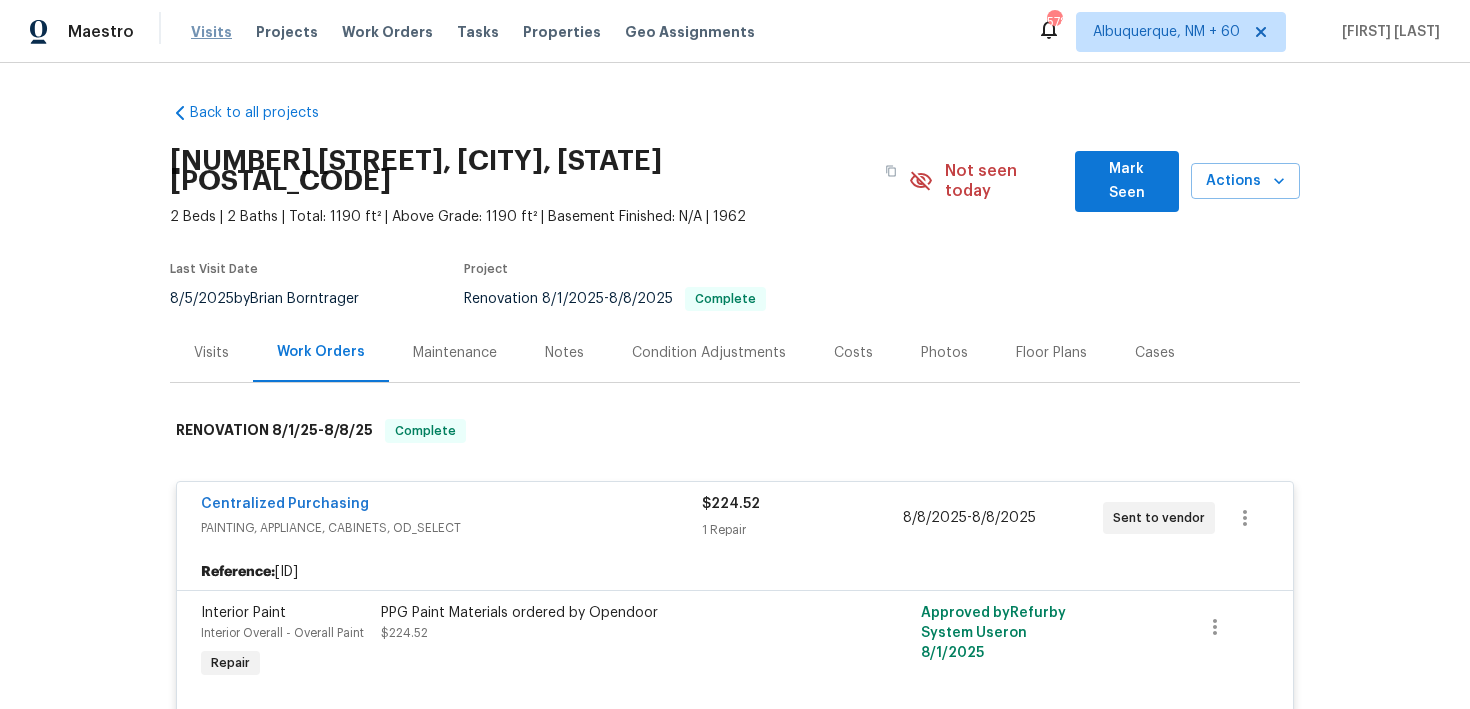 click on "Visits" at bounding box center [211, 32] 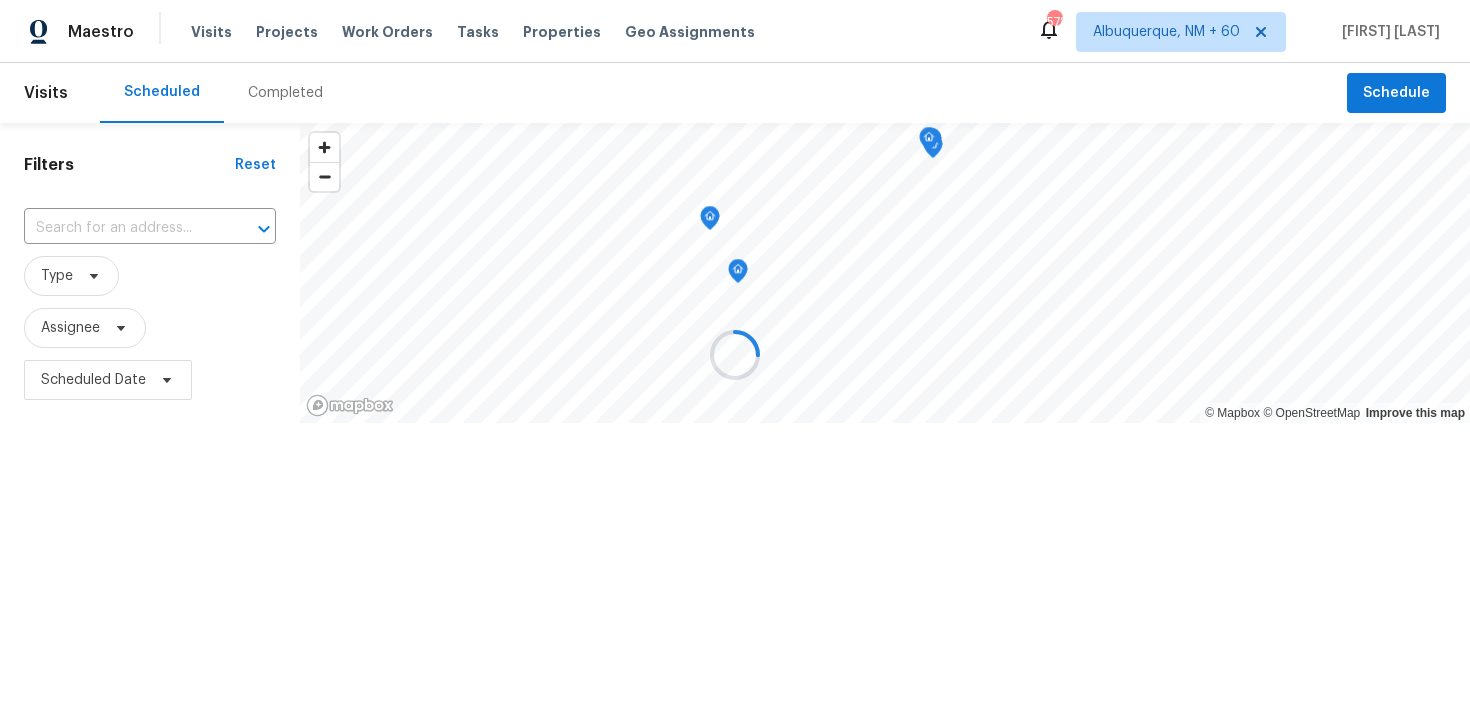 click at bounding box center [735, 354] 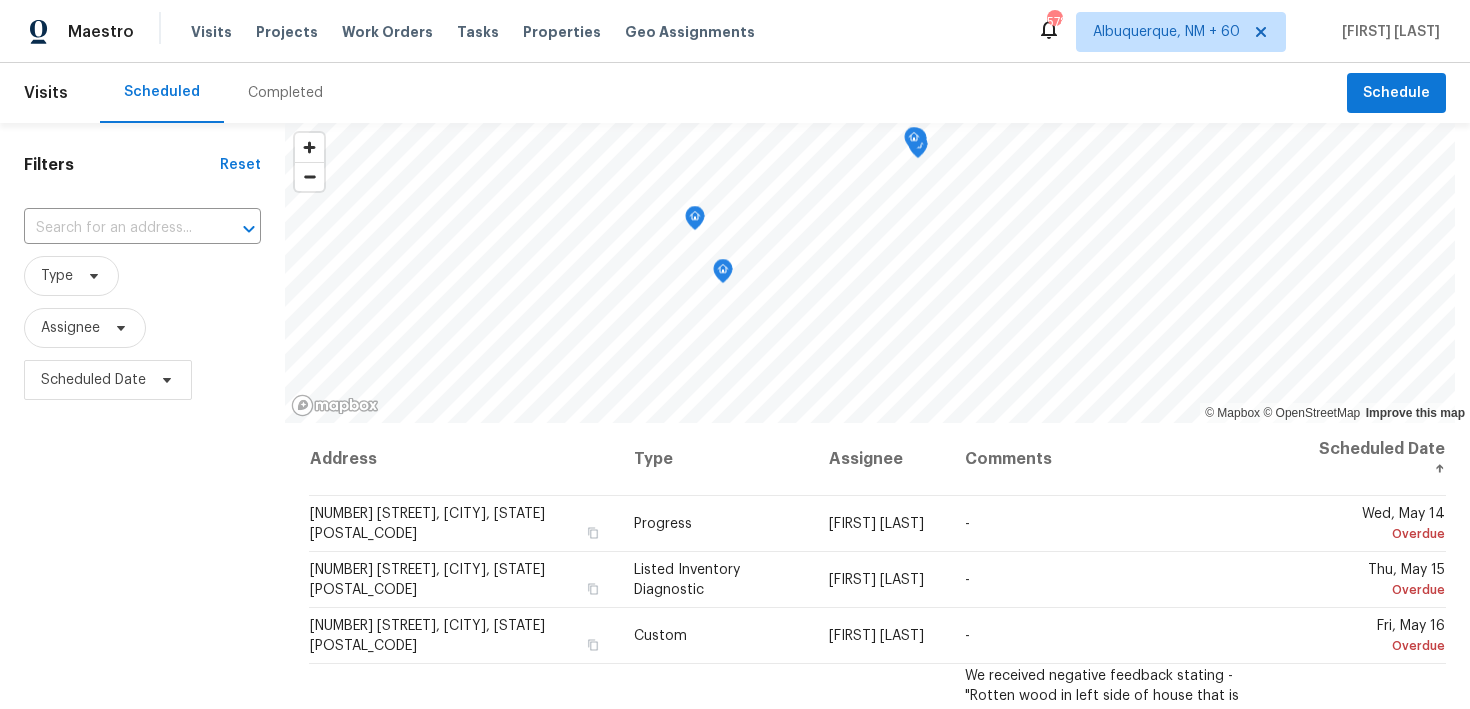 click on "Completed" at bounding box center [285, 93] 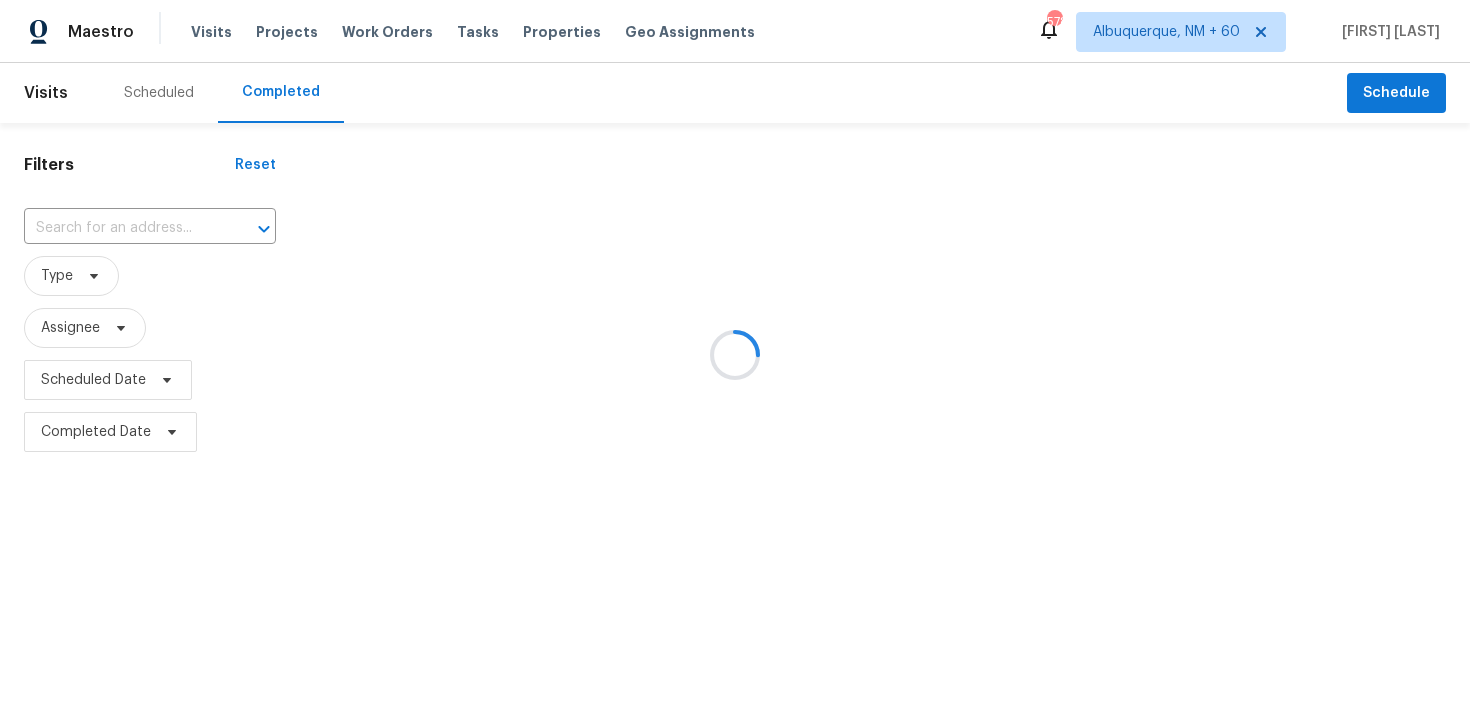 click at bounding box center (735, 354) 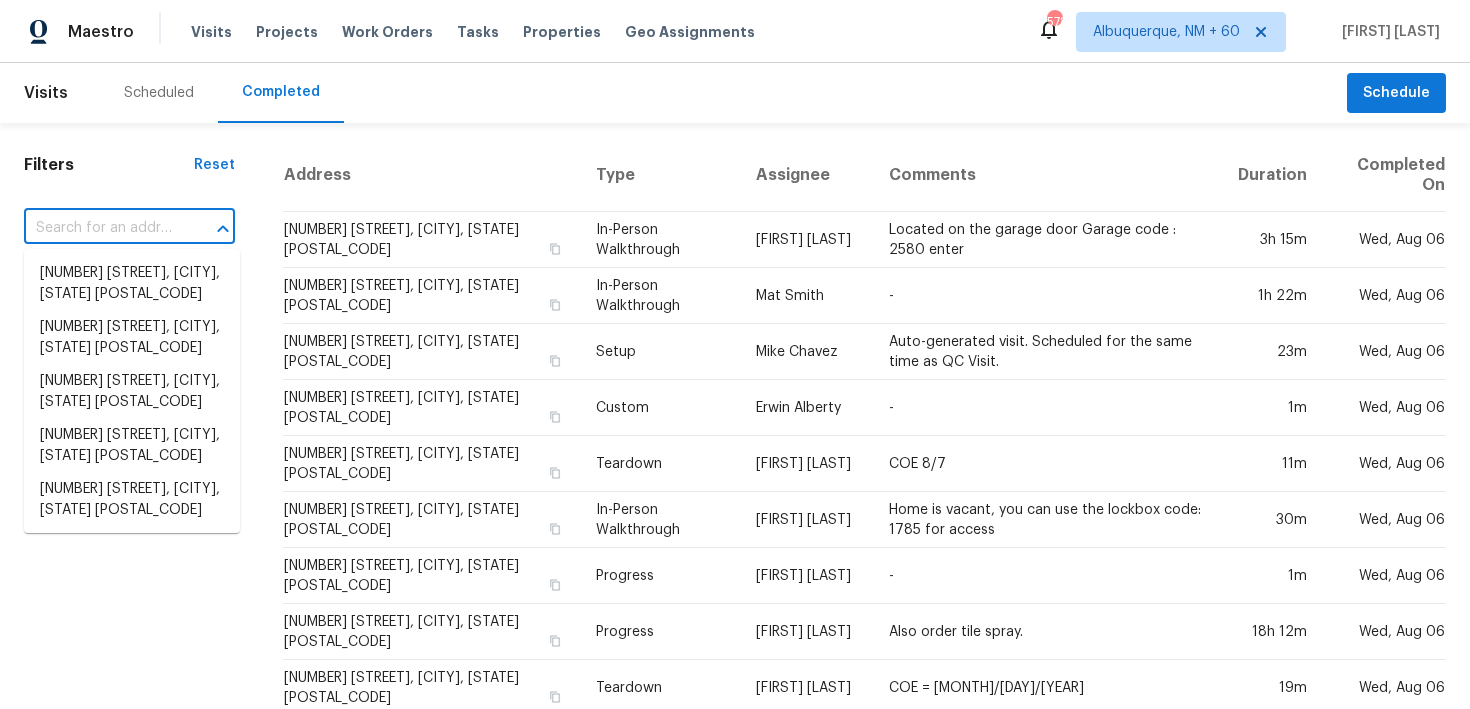 click at bounding box center (101, 228) 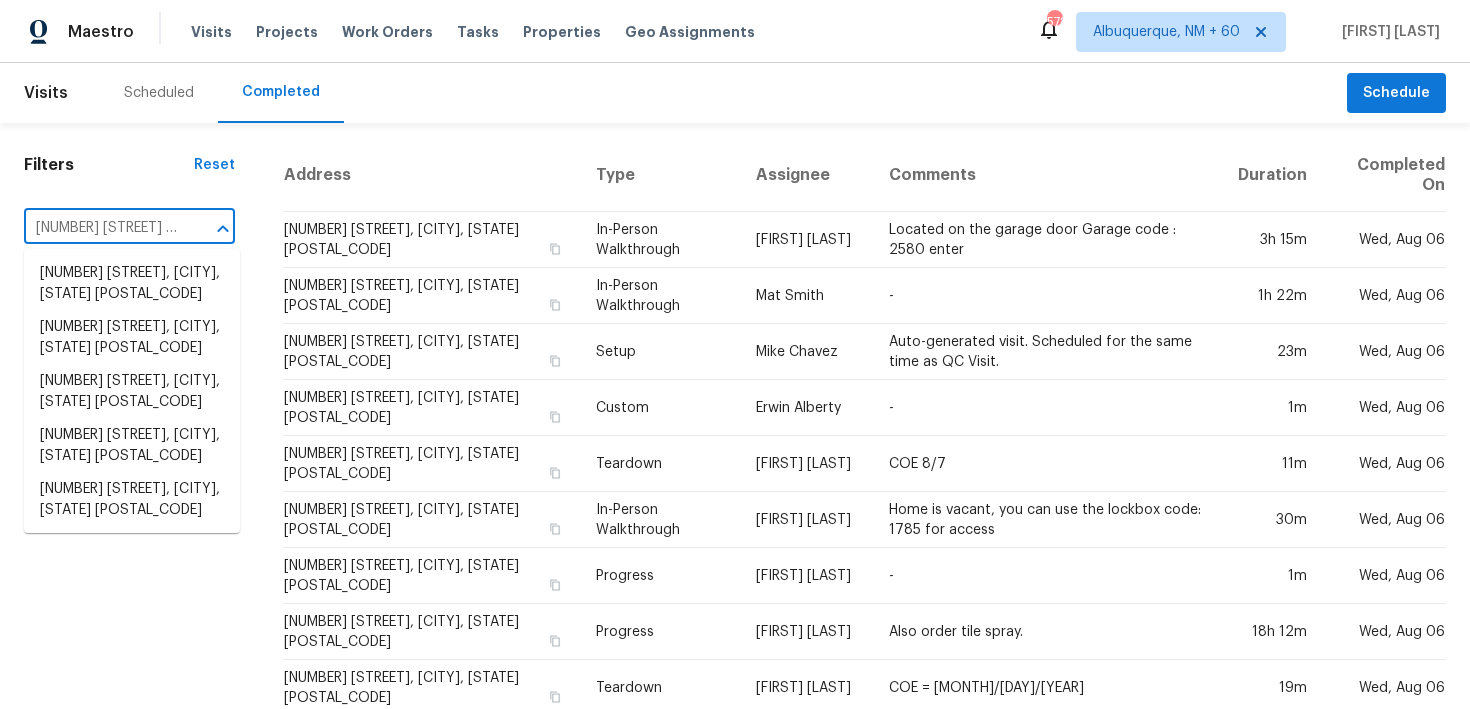 scroll, scrollTop: 0, scrollLeft: 82, axis: horizontal 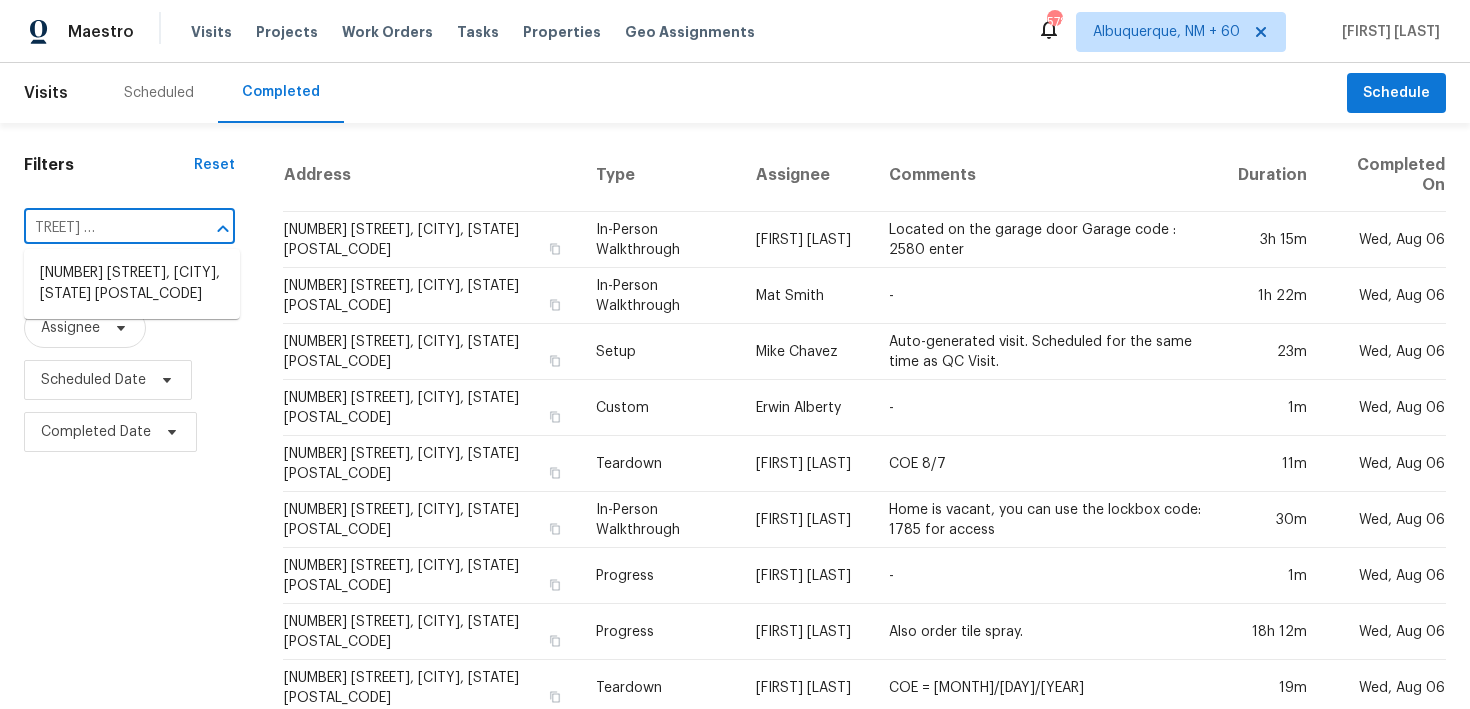 click on "8214 Hartford Dr Rowlett, TX 75089" at bounding box center (101, 228) 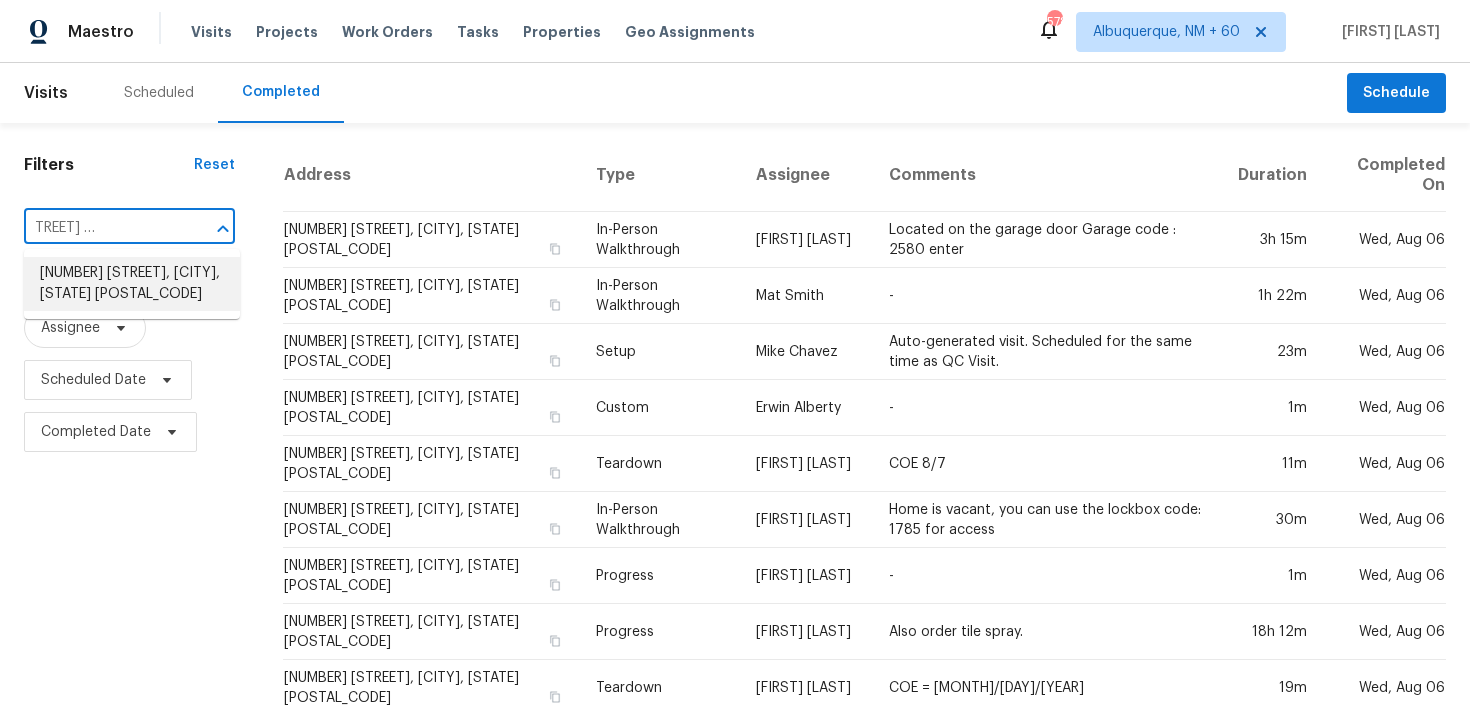 click on "8214 Hartford Dr, Rowlett, TX 75089" at bounding box center (132, 284) 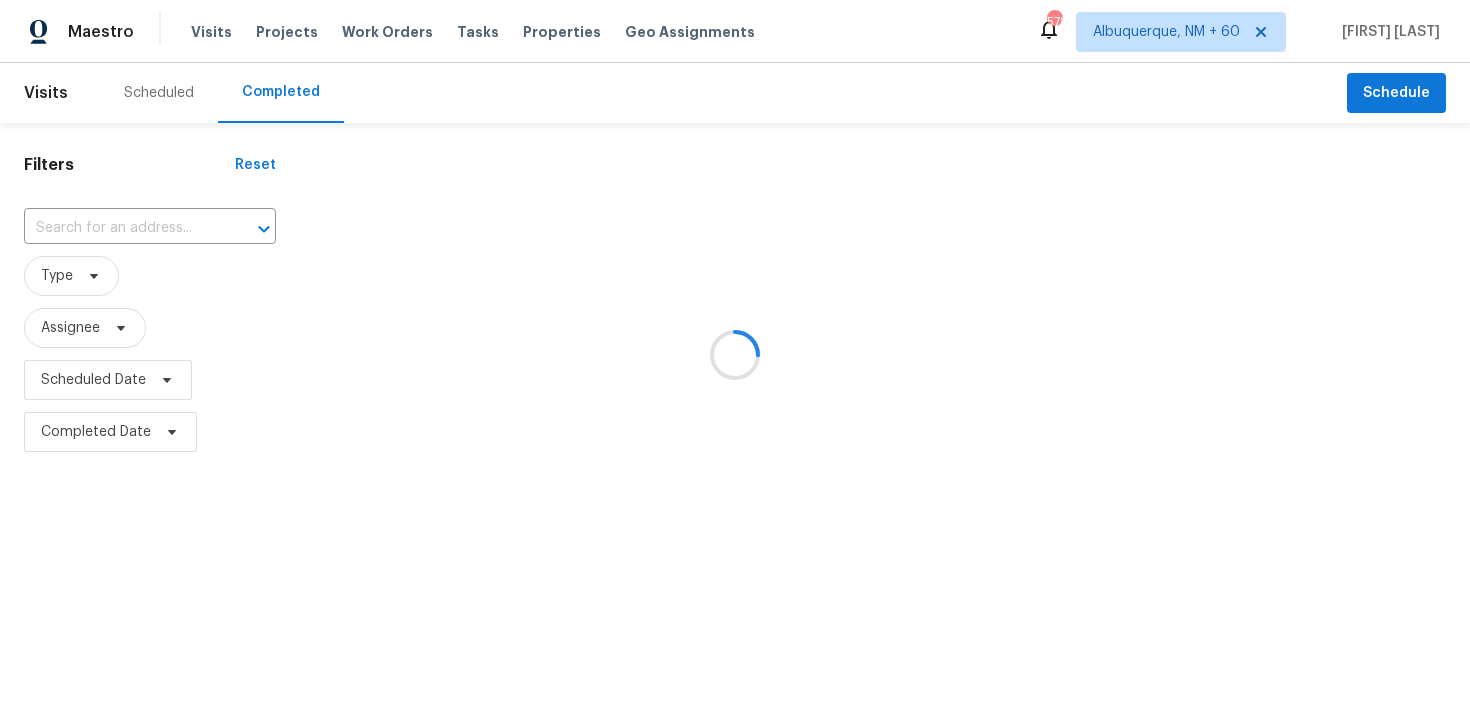 type on "8214 Hartford Dr, Rowlett, TX 75089" 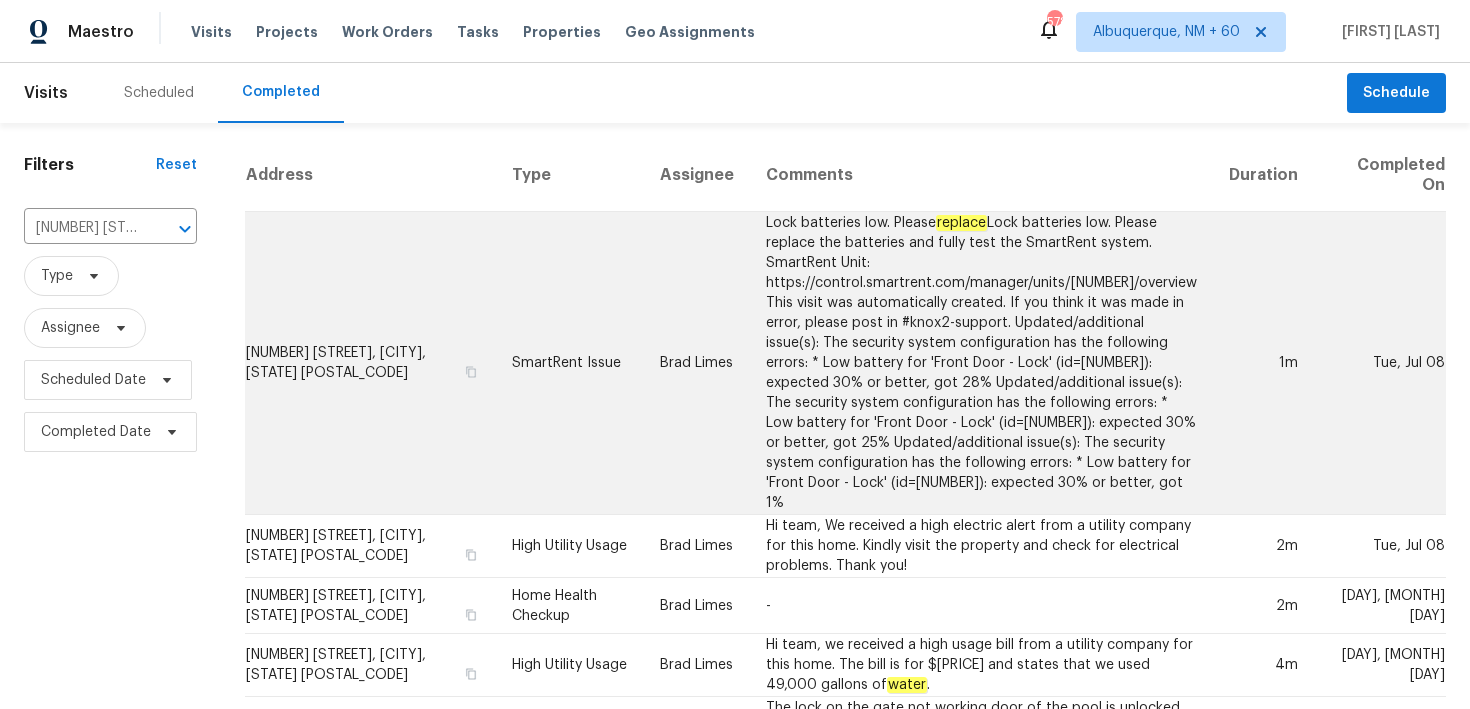 click on "SmartRent Issue" at bounding box center (570, 363) 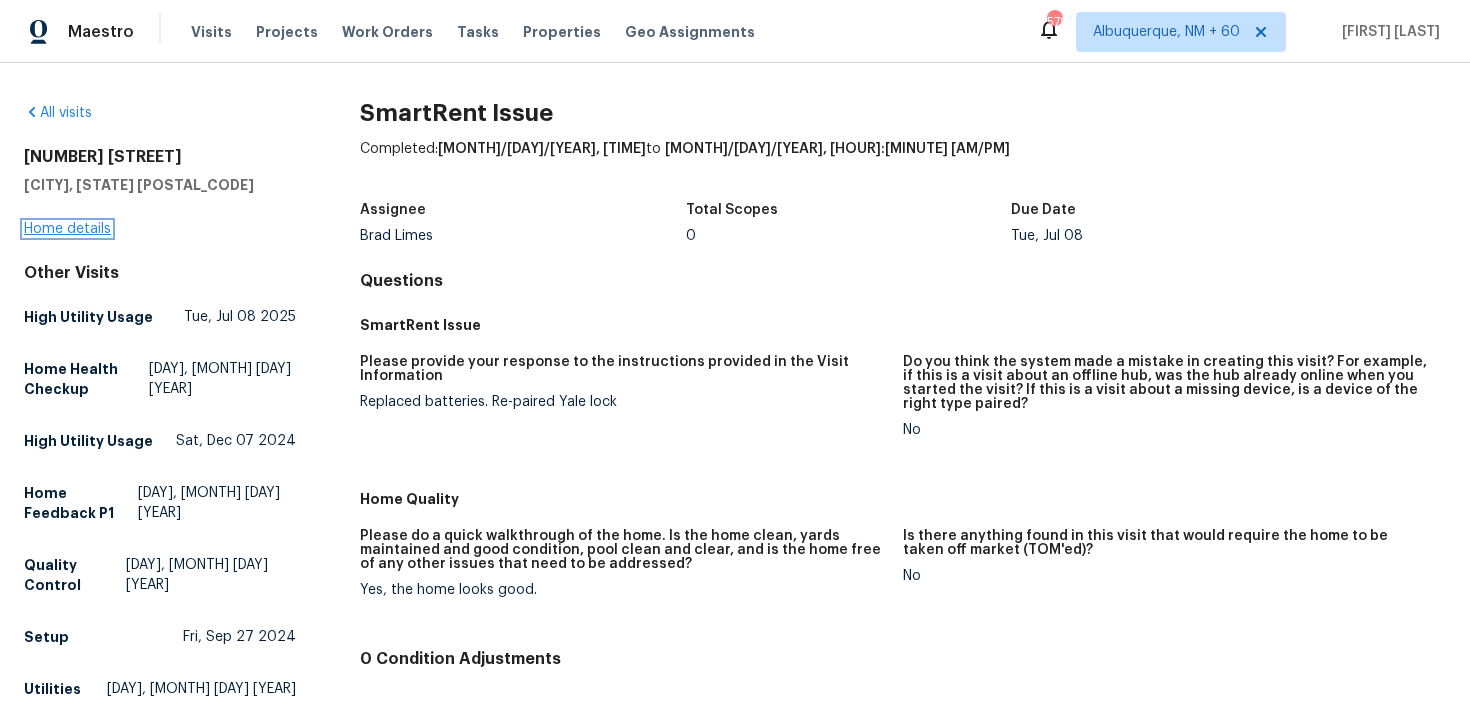 click on "Home details" at bounding box center (67, 229) 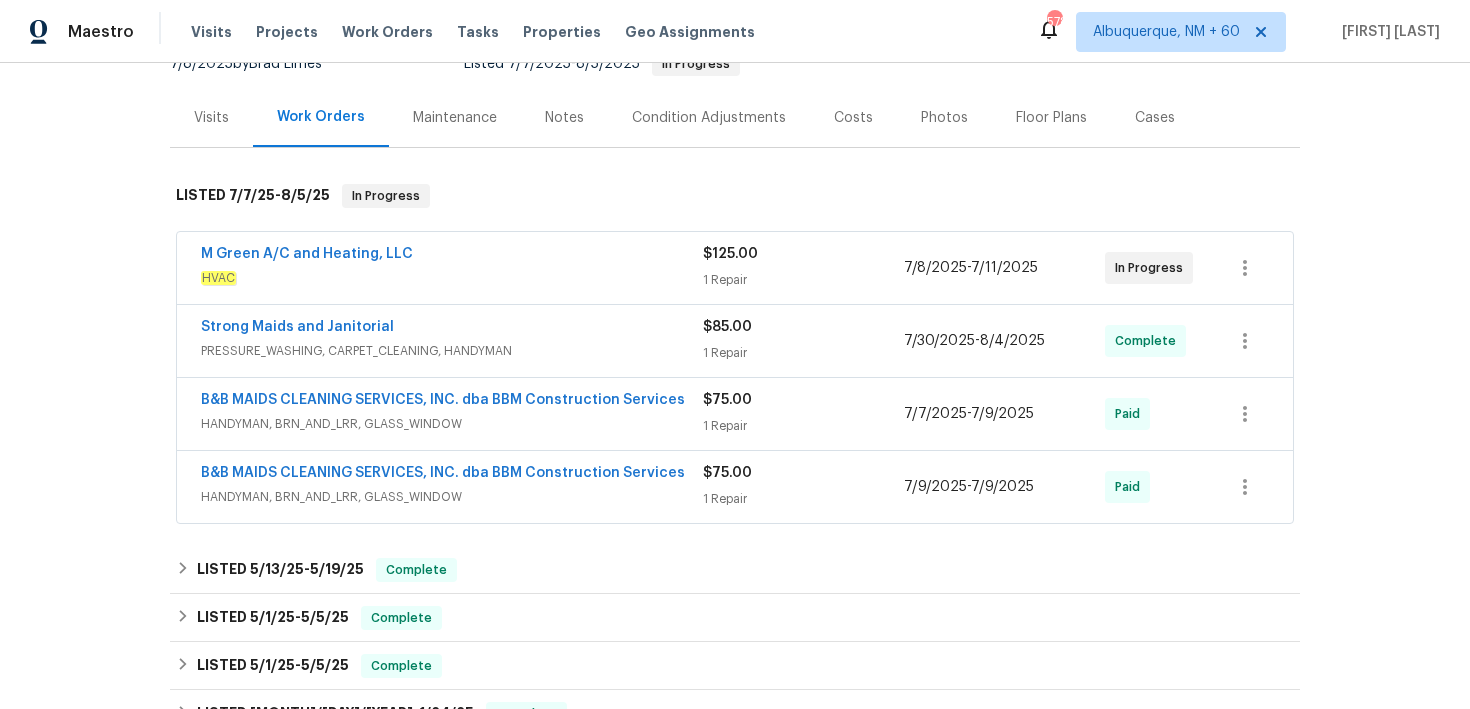 scroll, scrollTop: 380, scrollLeft: 0, axis: vertical 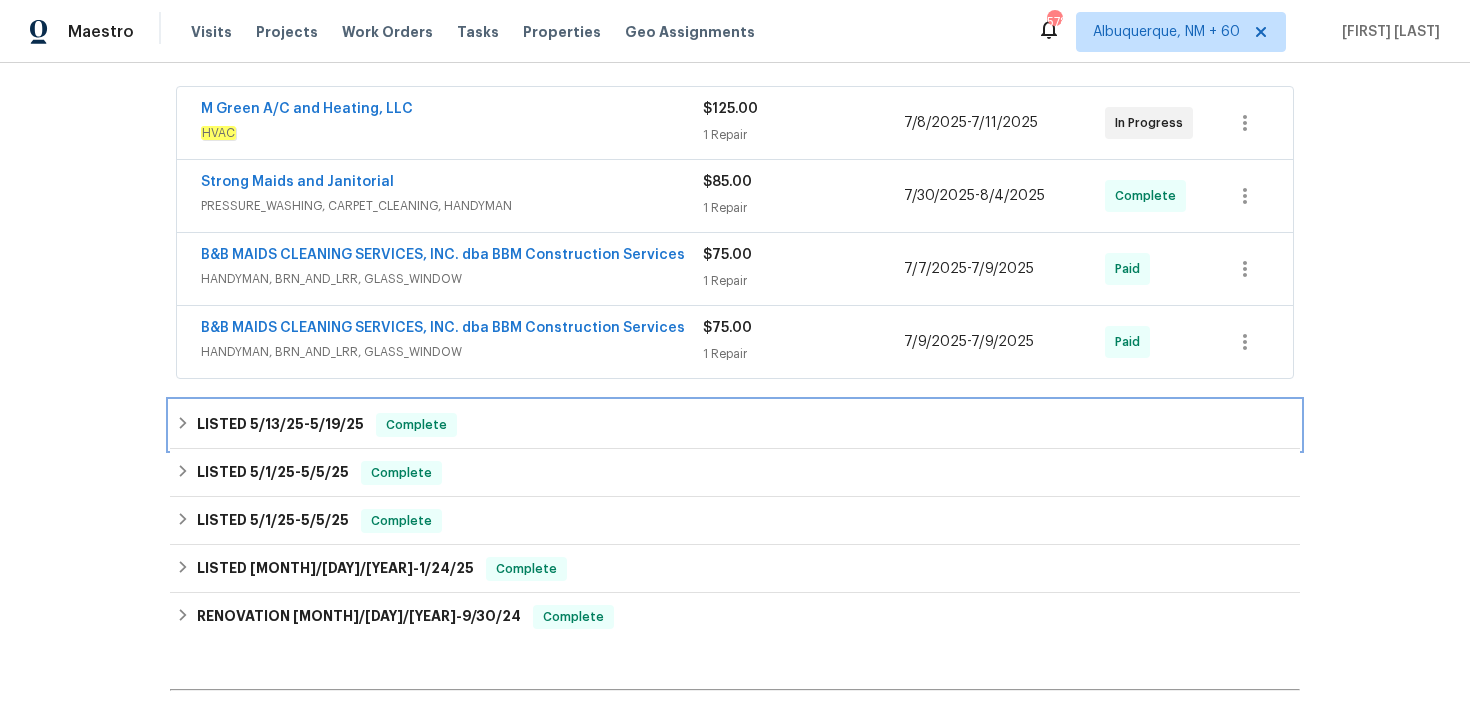 click on "LISTED   5/13/25  -  5/19/25 Complete" at bounding box center [735, 425] 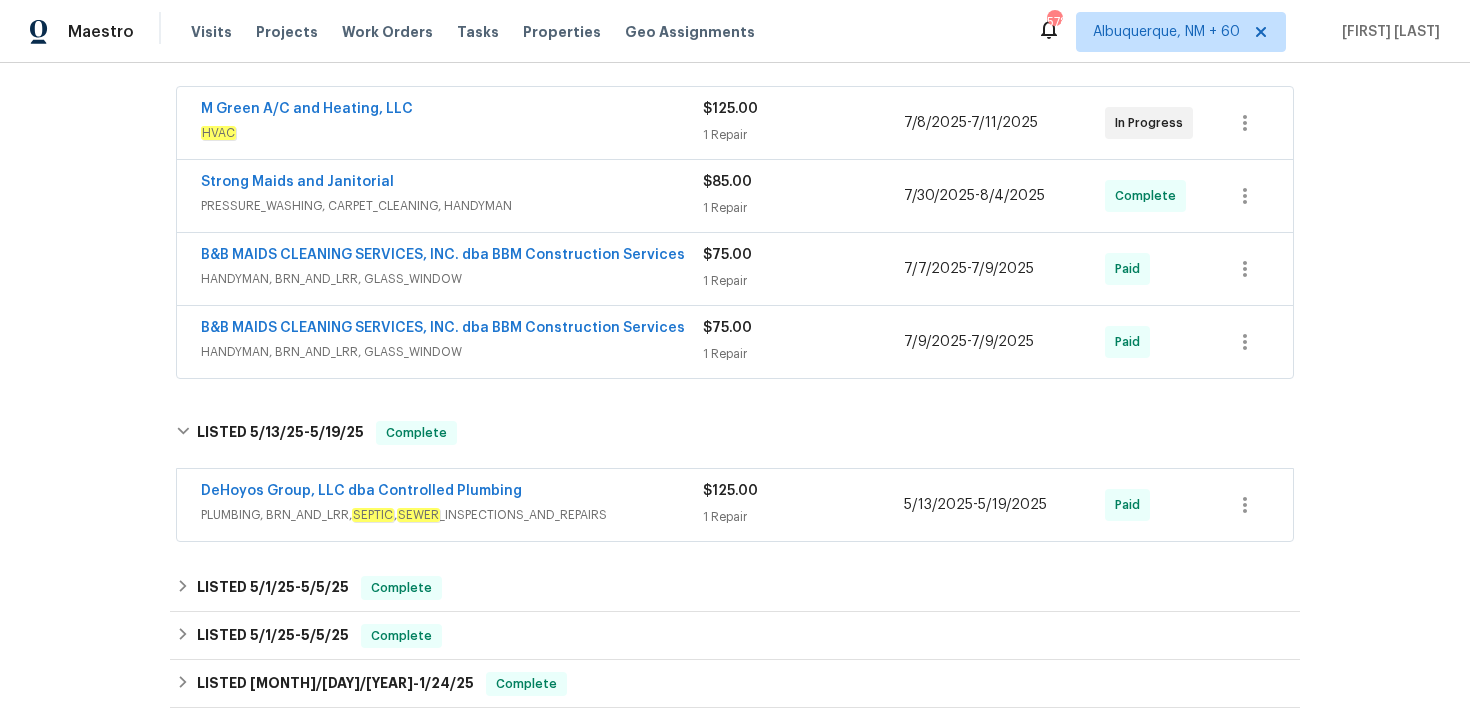 click on "$125.00" at bounding box center (803, 491) 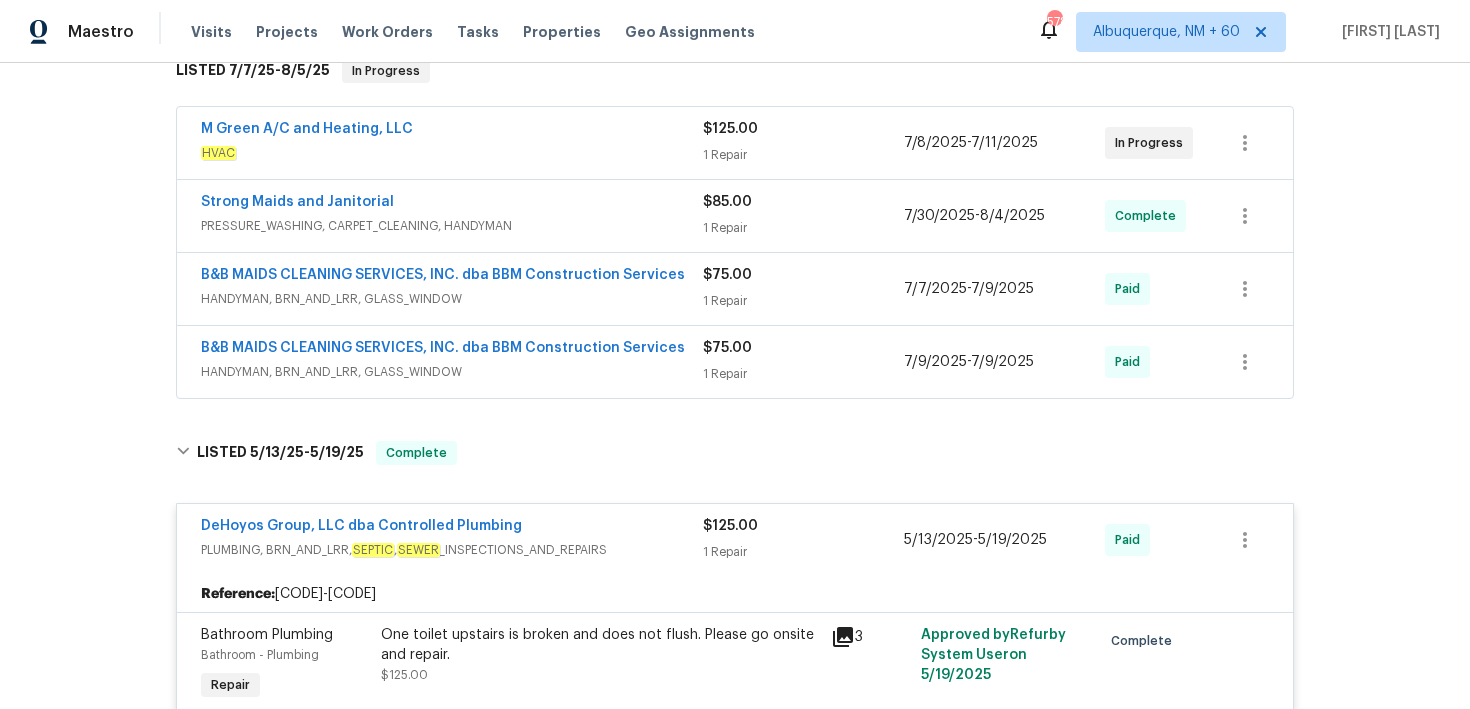 scroll, scrollTop: 308, scrollLeft: 0, axis: vertical 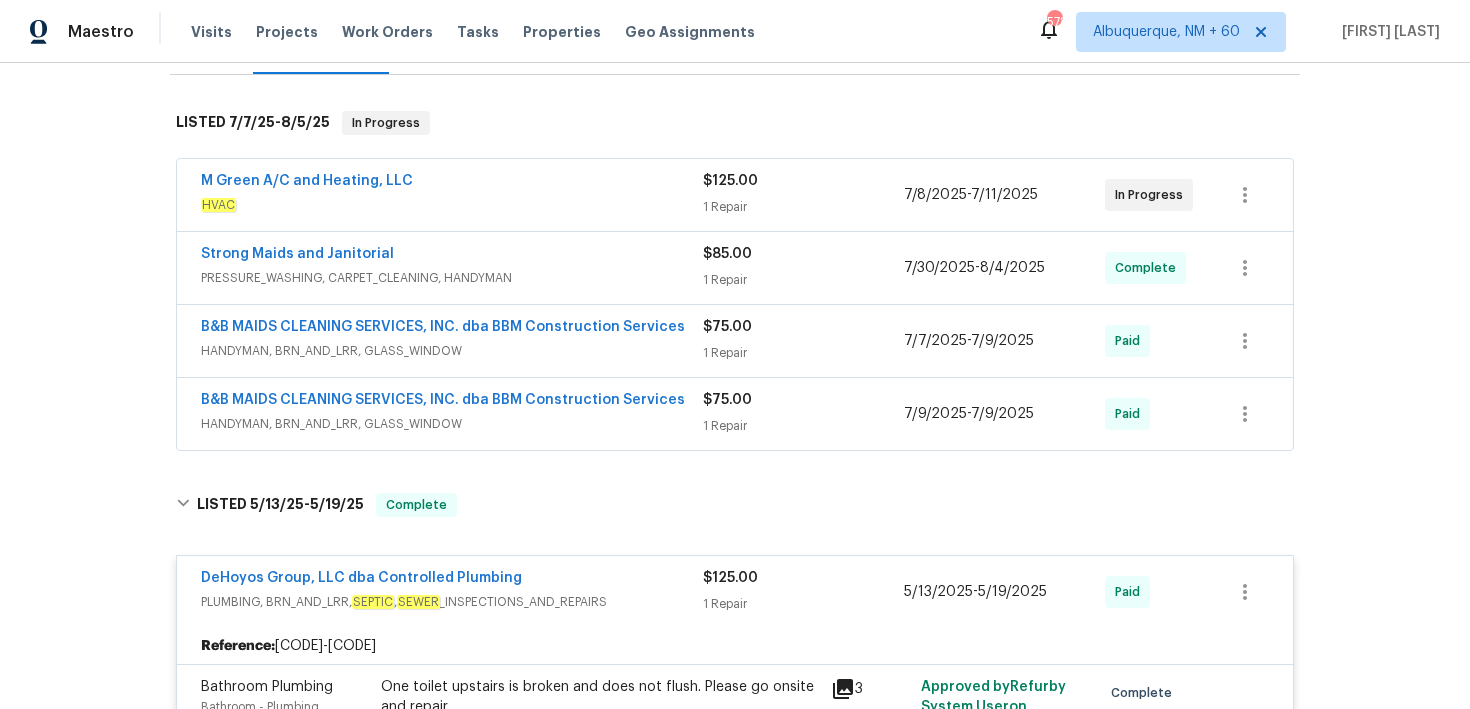 click on "1 Repair" at bounding box center [803, 426] 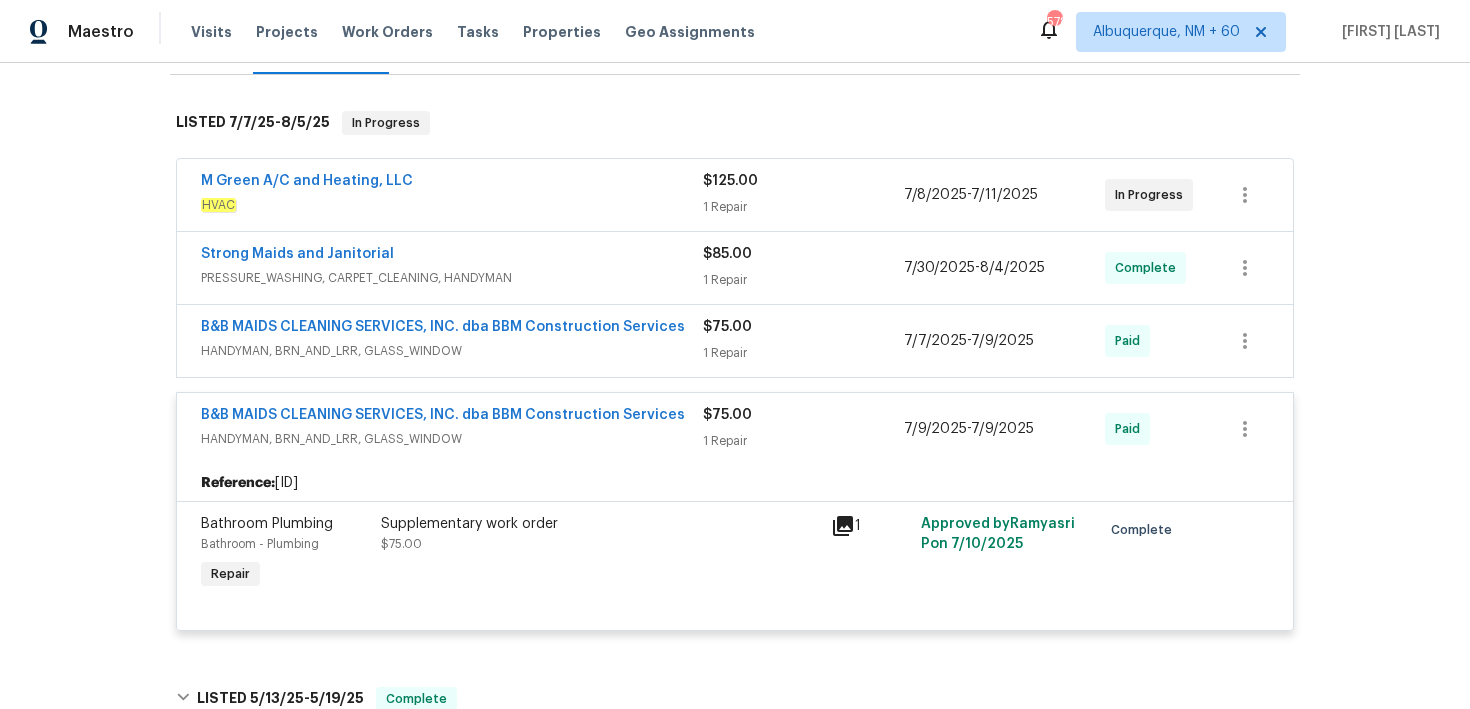 click on "1 Repair" at bounding box center (803, 353) 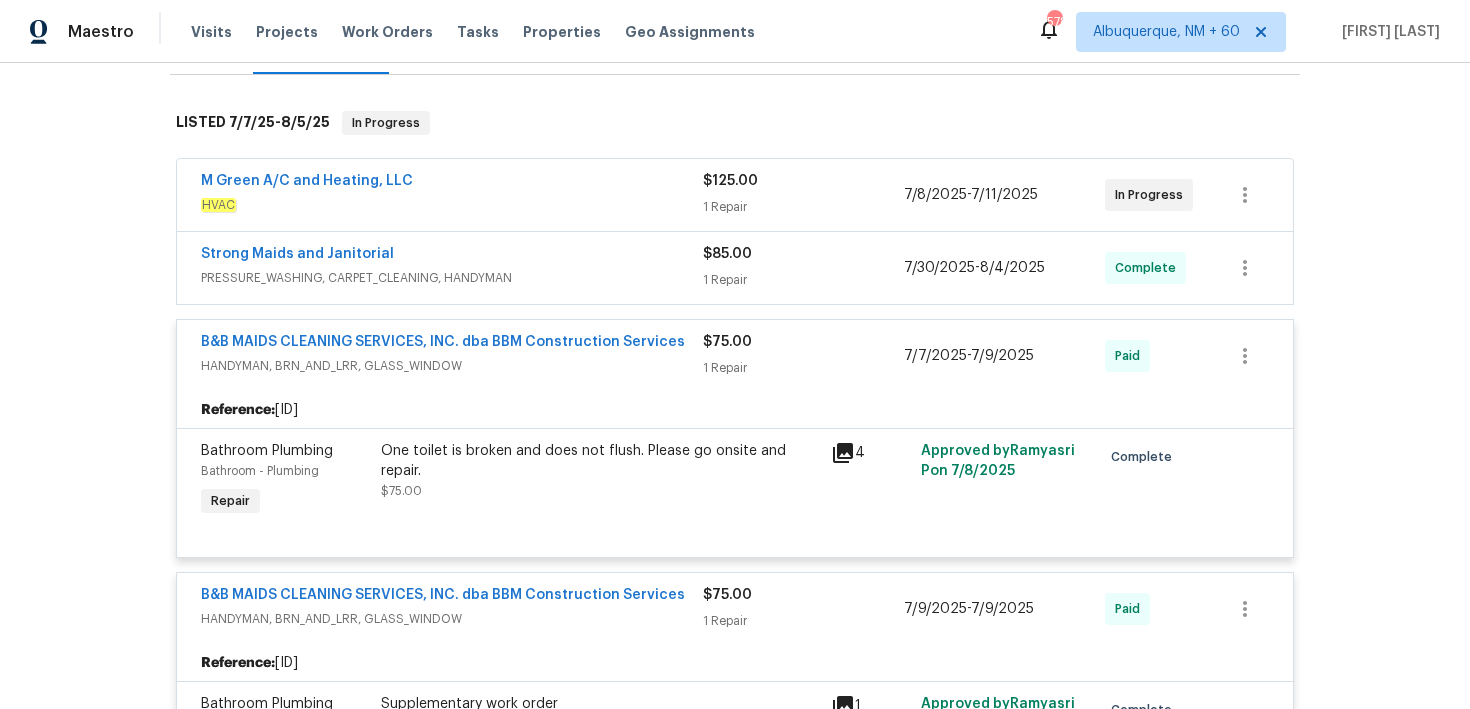 click on "1 Repair" at bounding box center (803, 280) 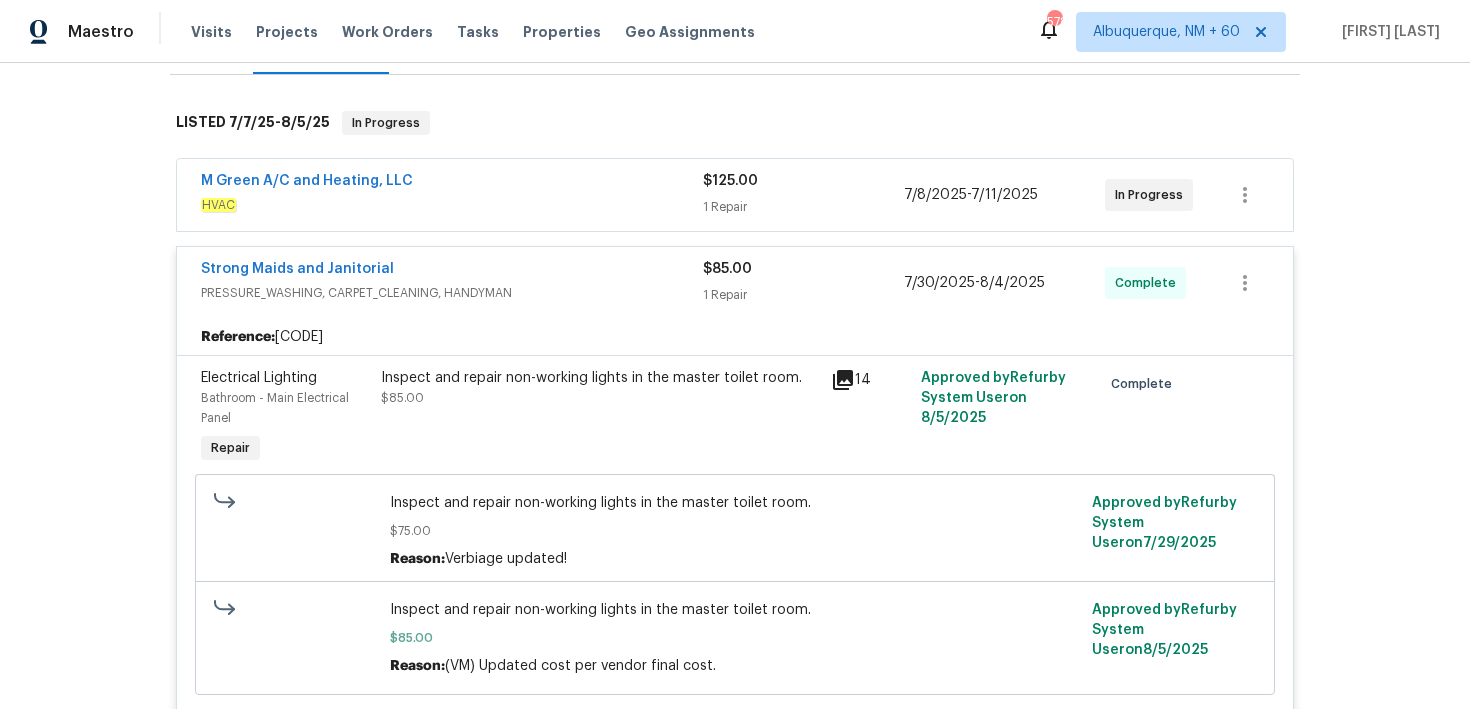 click on "1 Repair" at bounding box center (803, 207) 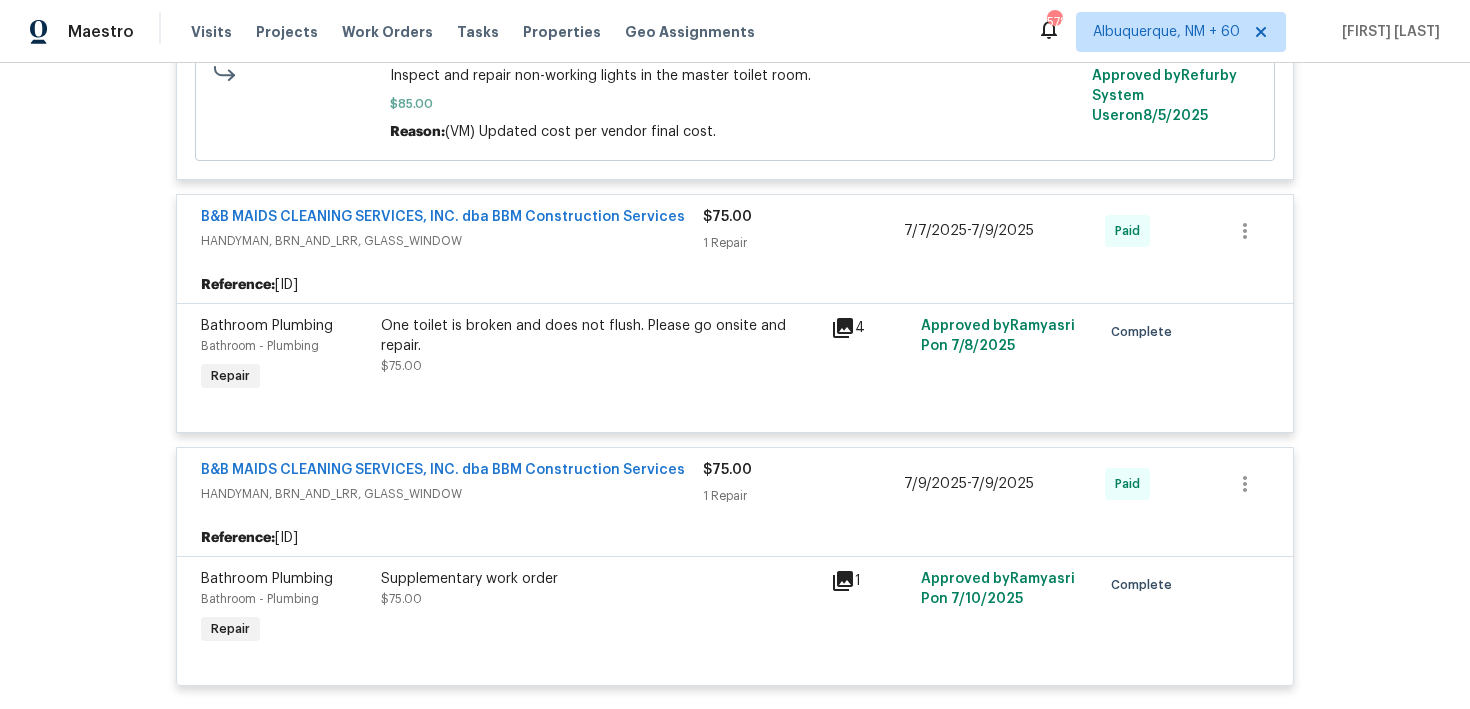 scroll, scrollTop: 0, scrollLeft: 0, axis: both 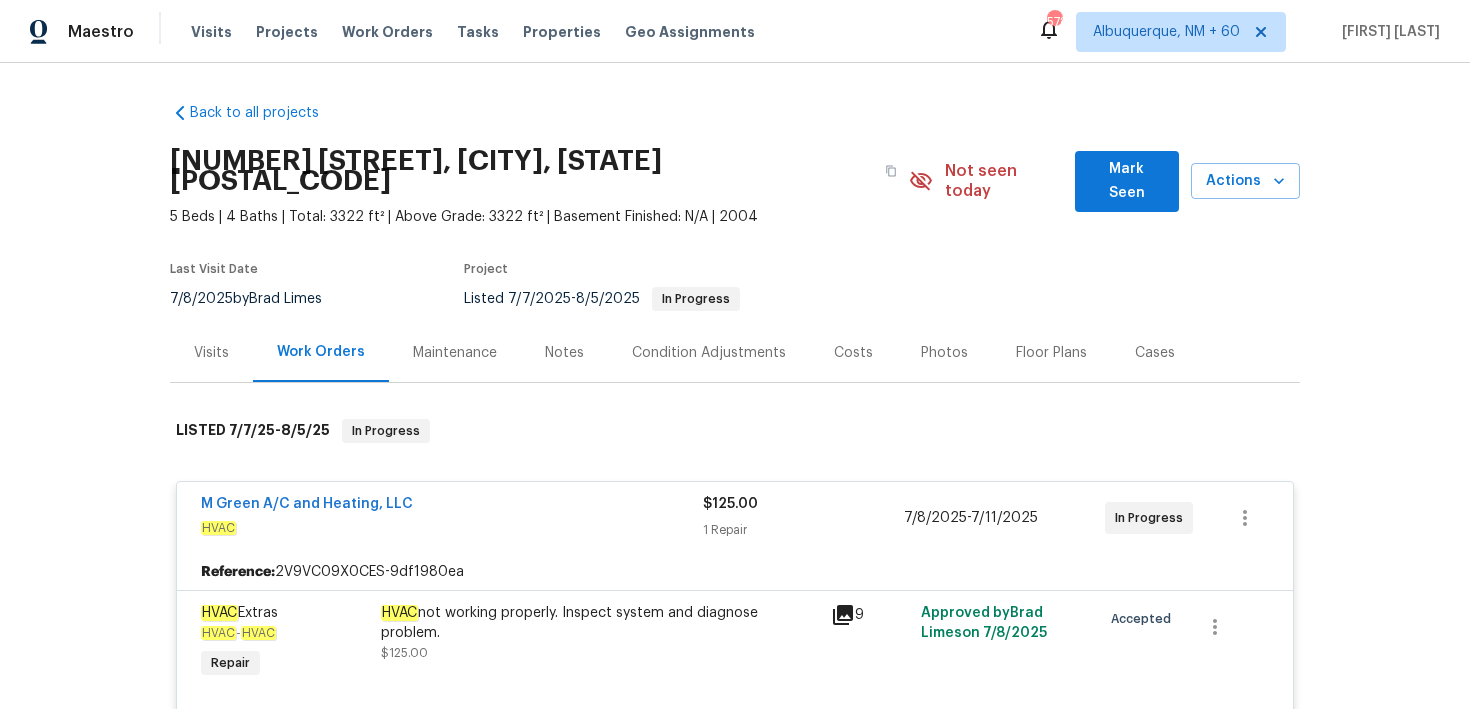 click on "Visits Projects Work Orders Tasks Properties Geo Assignments" at bounding box center [485, 32] 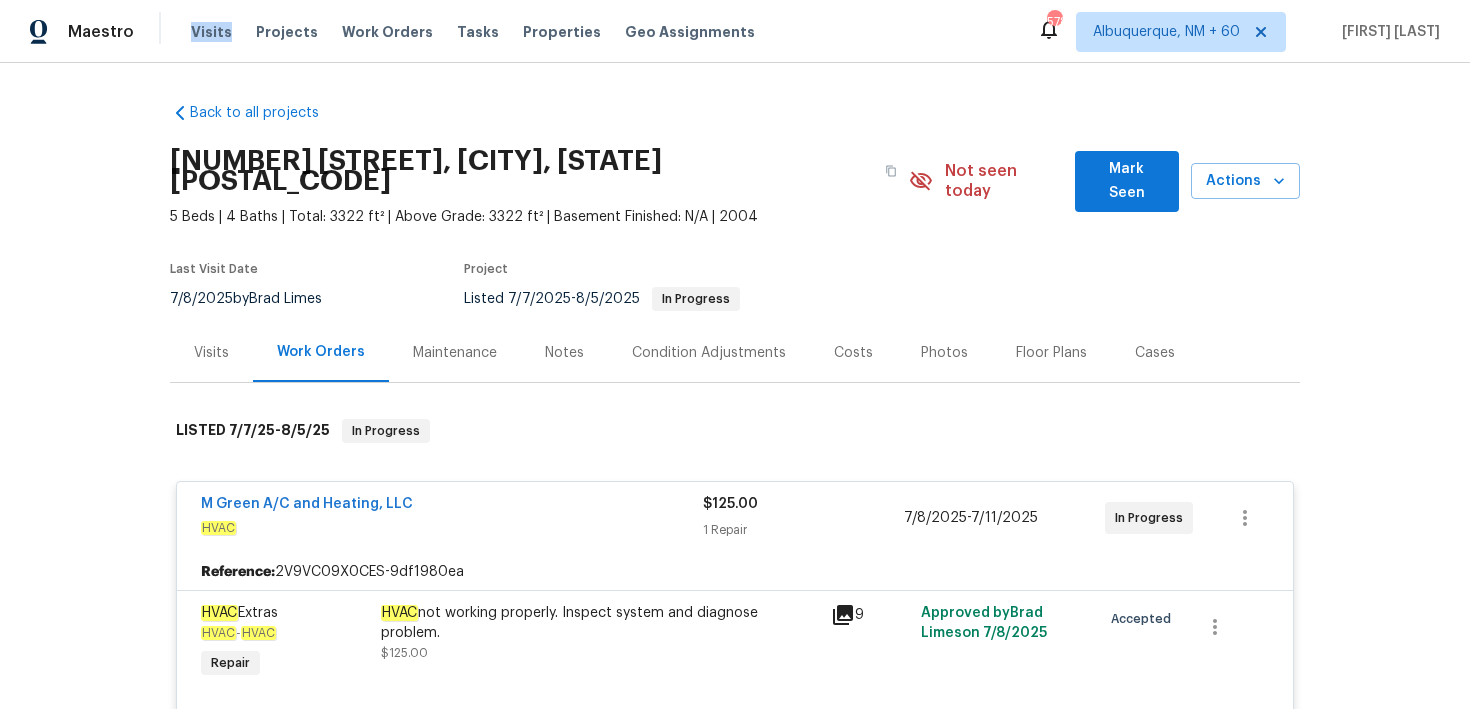click on "Visits Projects Work Orders Tasks Properties Geo Assignments" at bounding box center [485, 32] 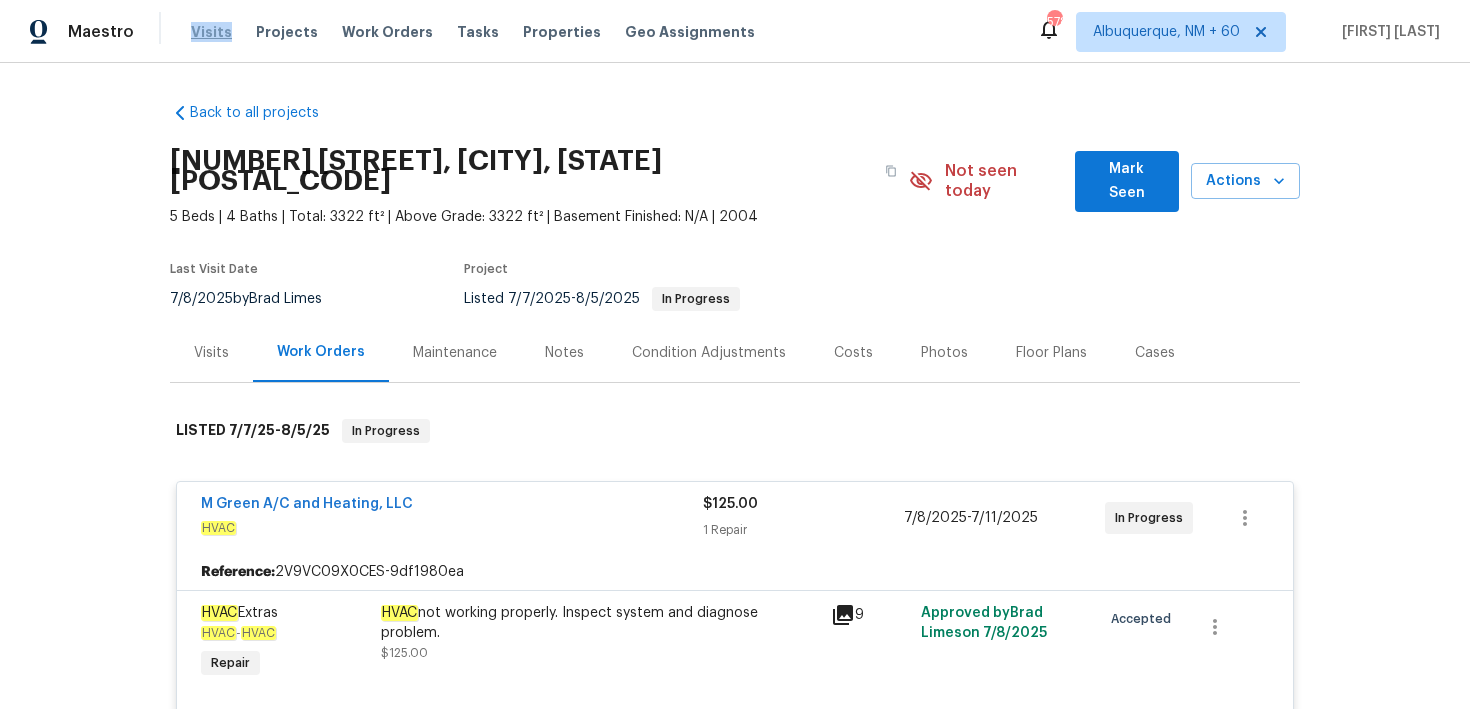 click on "Visits" at bounding box center (211, 32) 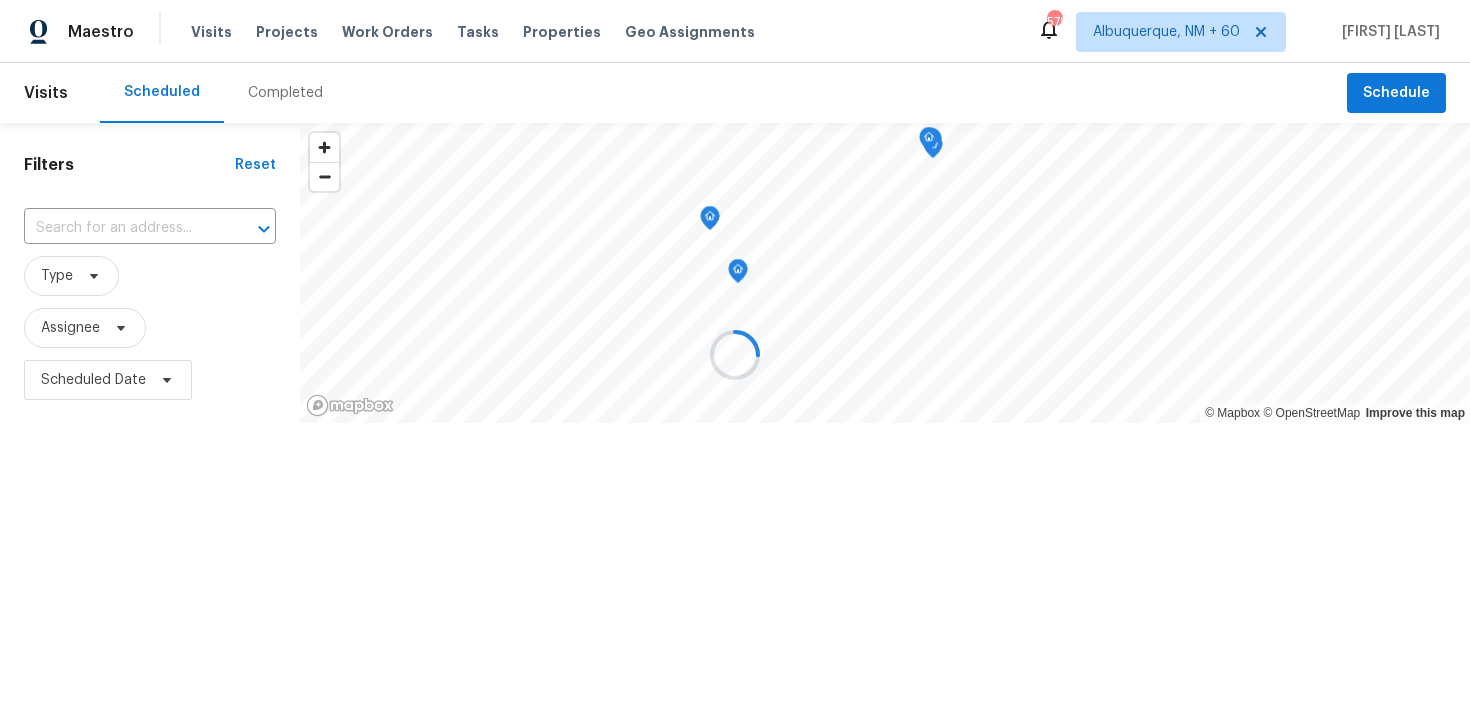 click at bounding box center (735, 354) 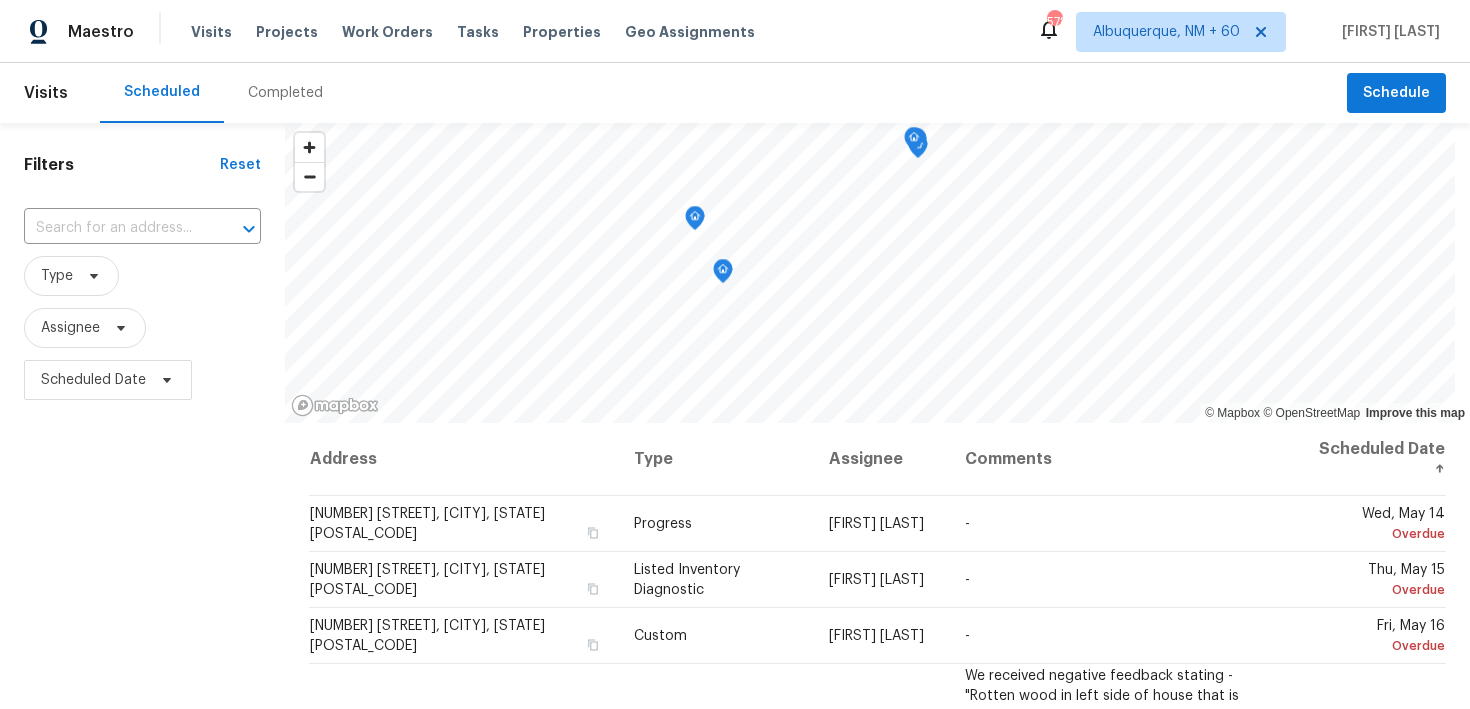 click on "Completed" at bounding box center (285, 93) 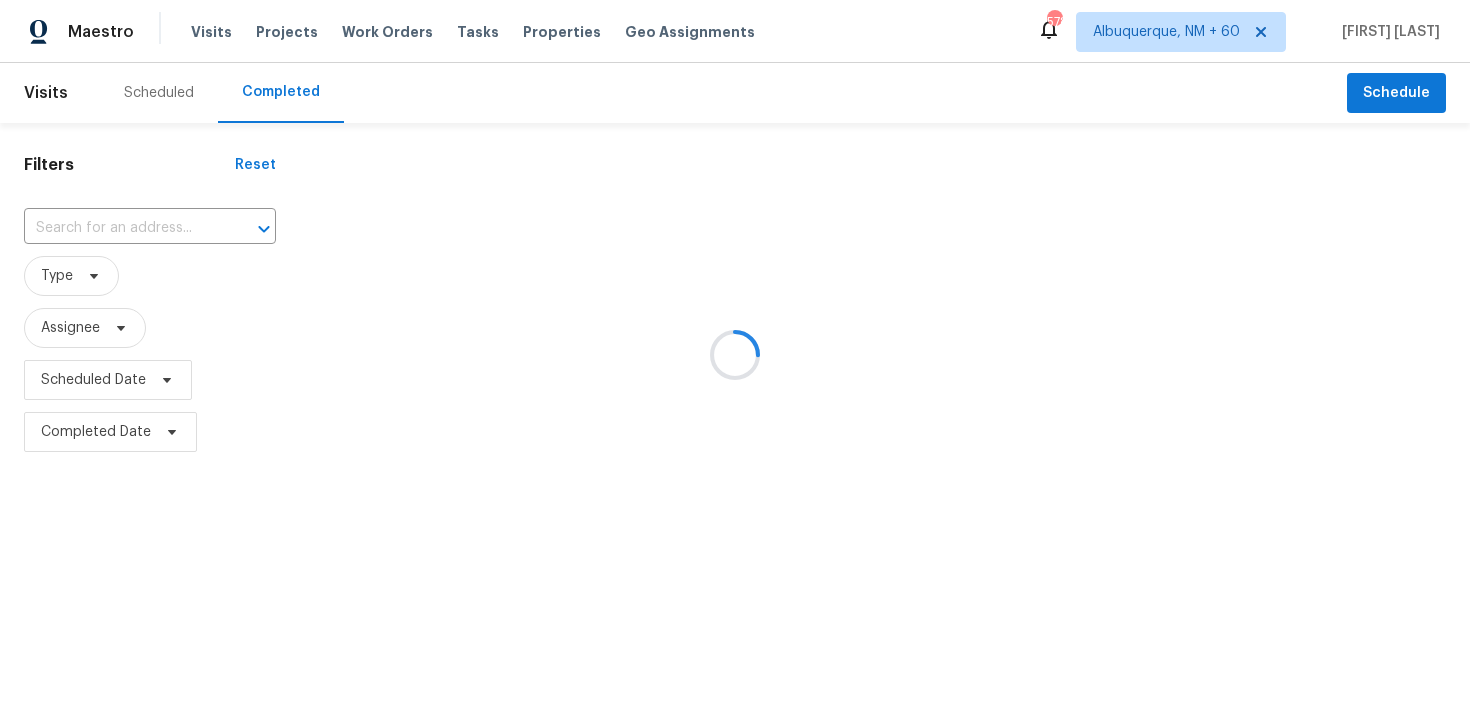 click at bounding box center (735, 354) 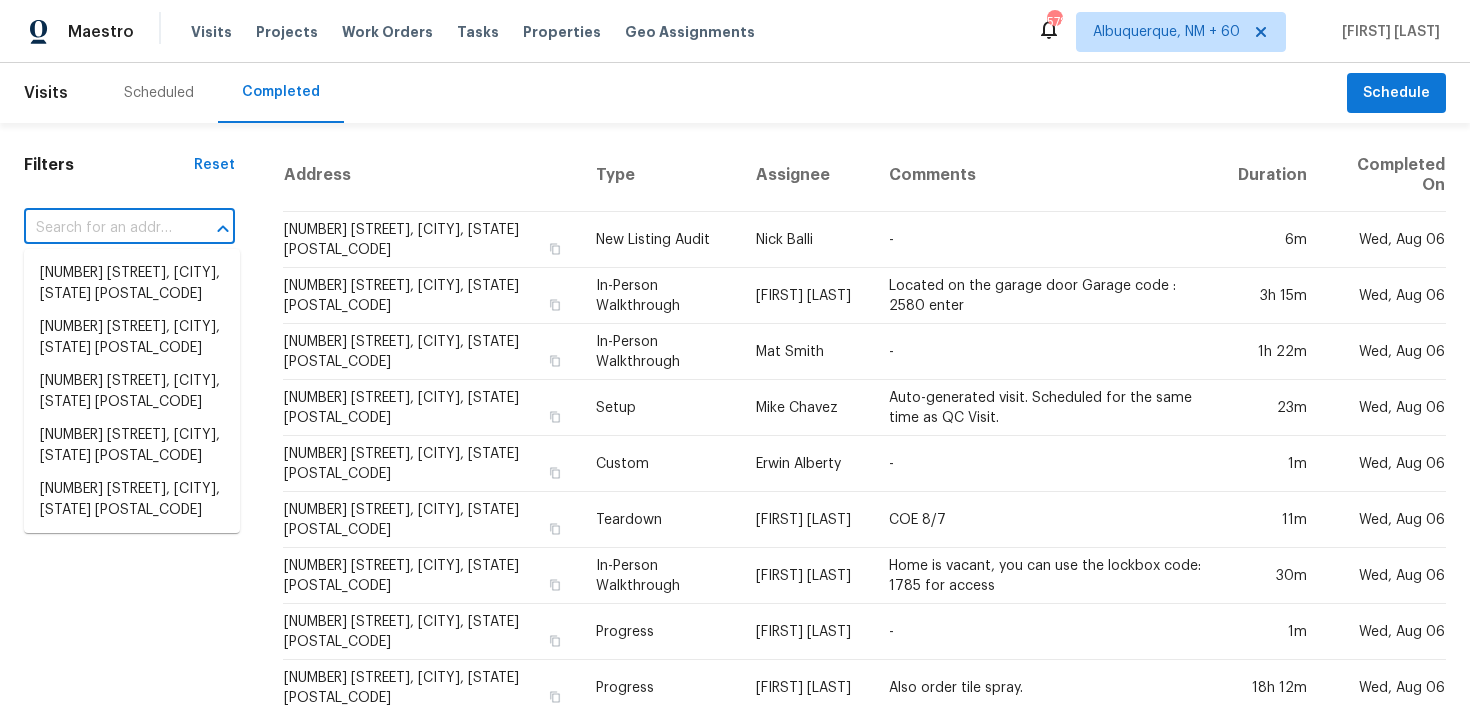 click at bounding box center (101, 228) 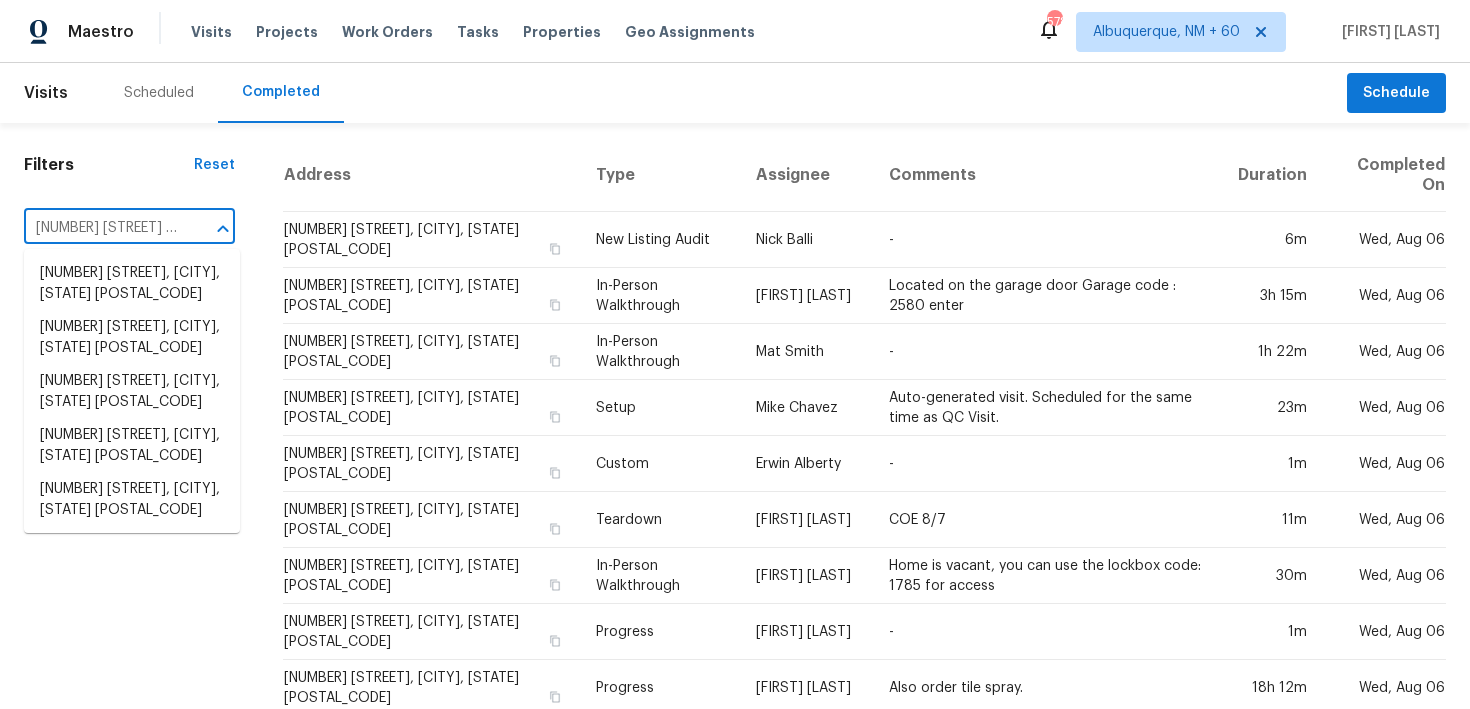 scroll, scrollTop: 0, scrollLeft: 91, axis: horizontal 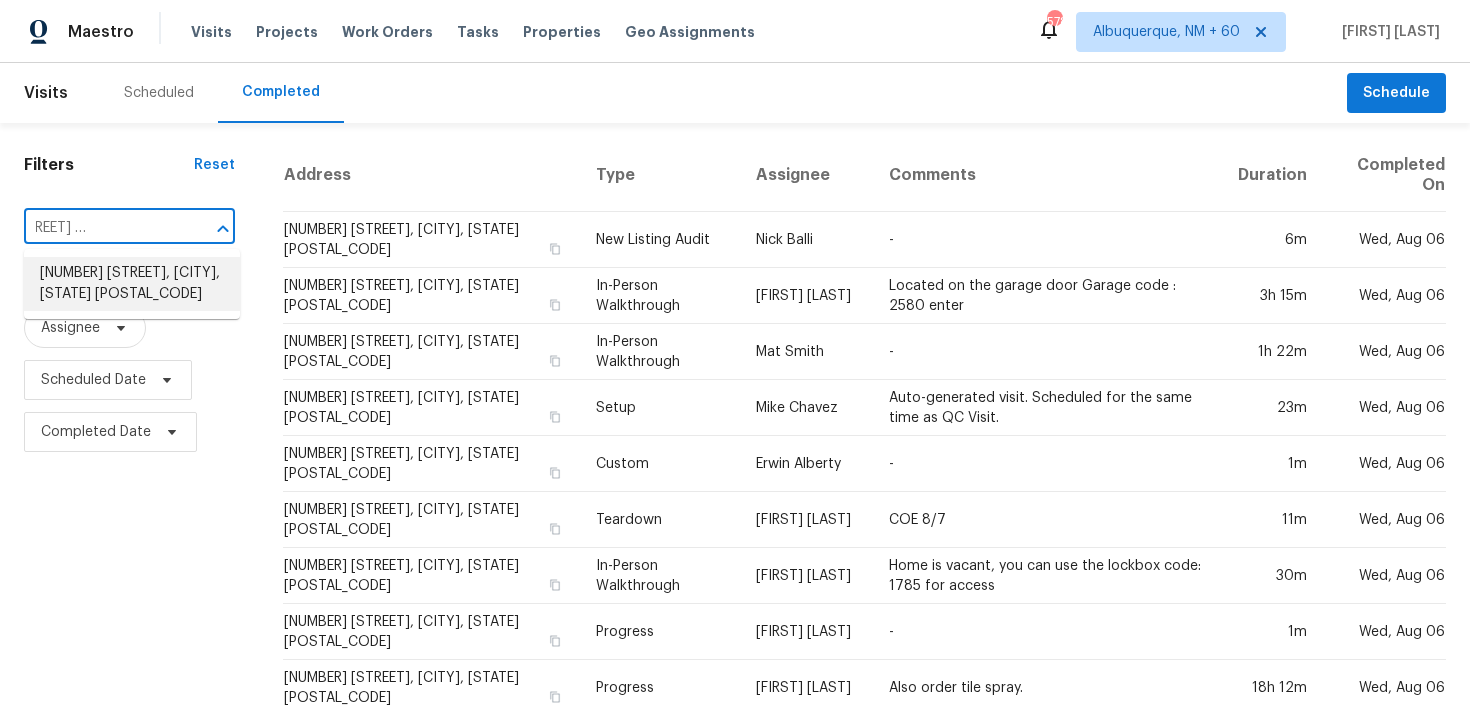 click on "7007 Madison Trl, Houston, TX 77084" at bounding box center [132, 284] 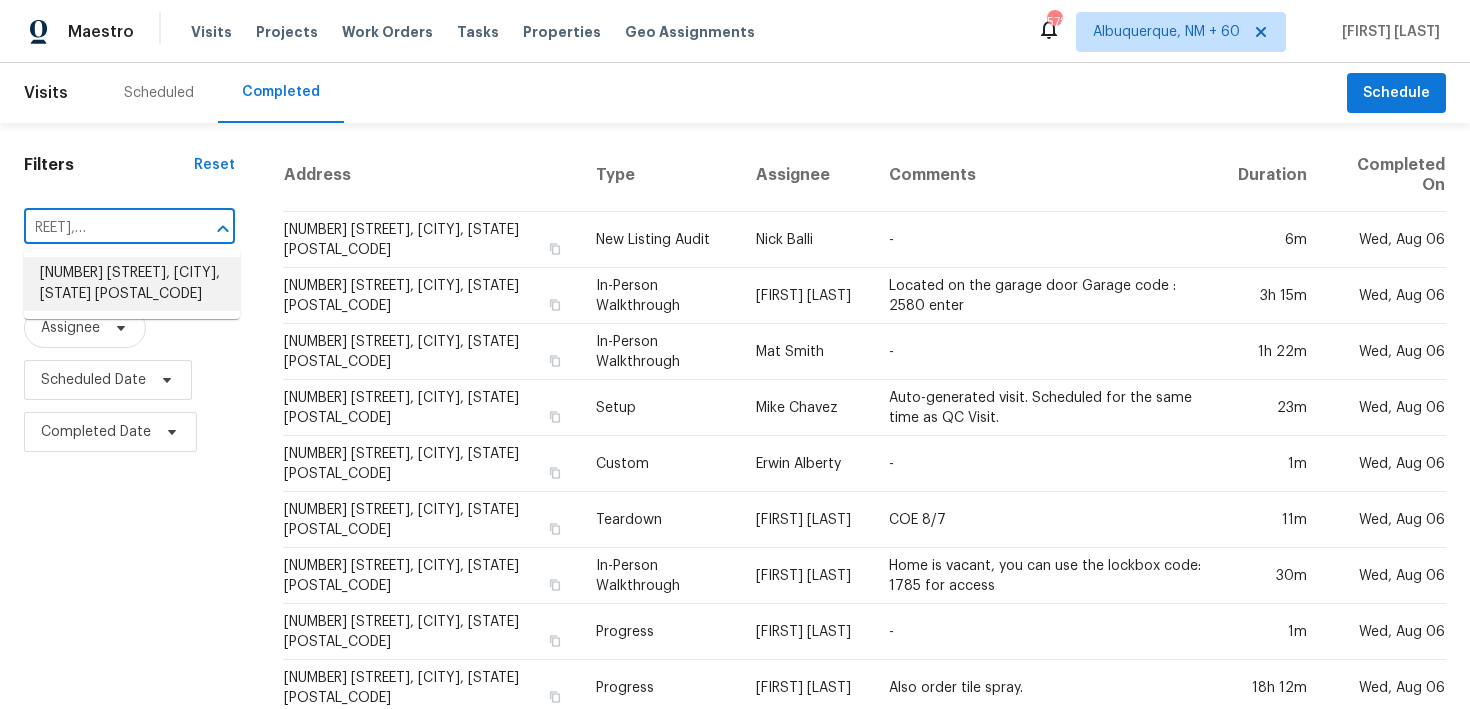 scroll, scrollTop: 0, scrollLeft: 0, axis: both 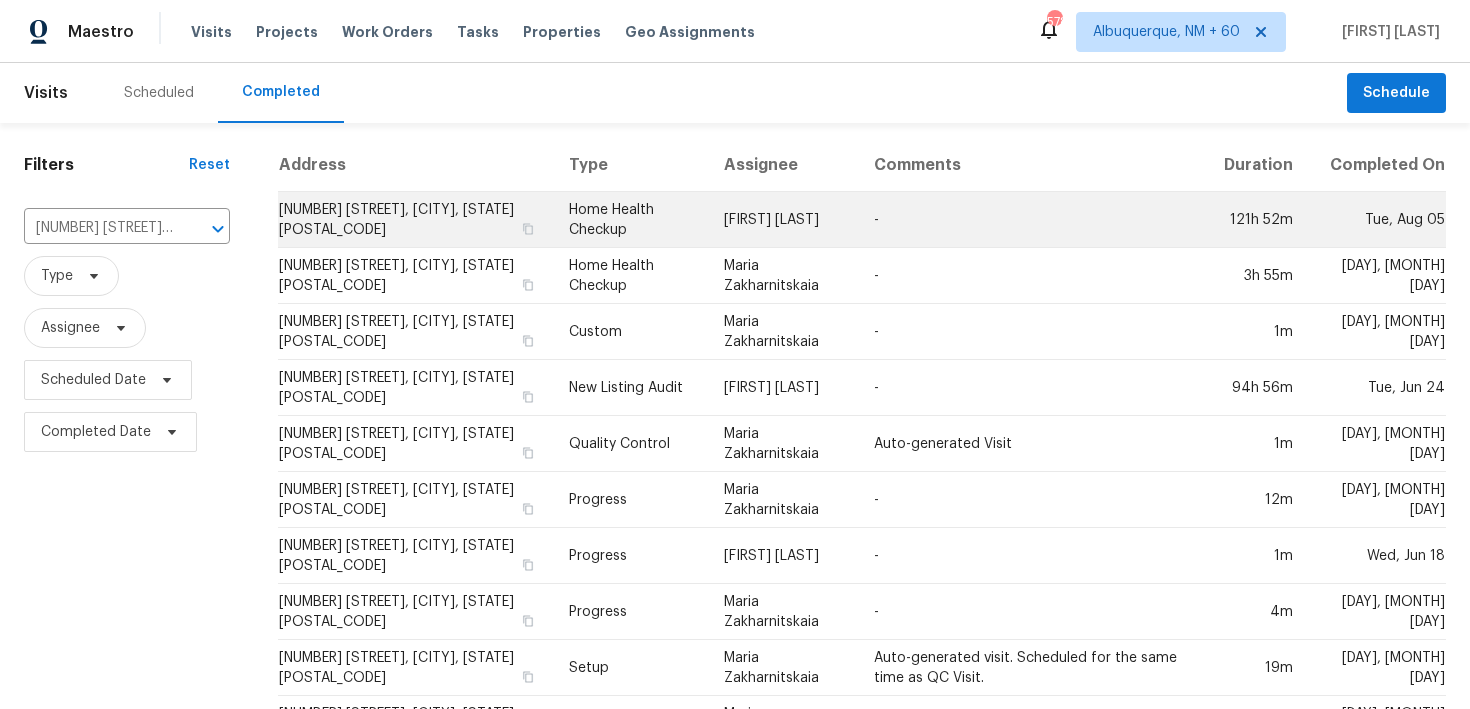 click on "Home Health Checkup" at bounding box center (630, 220) 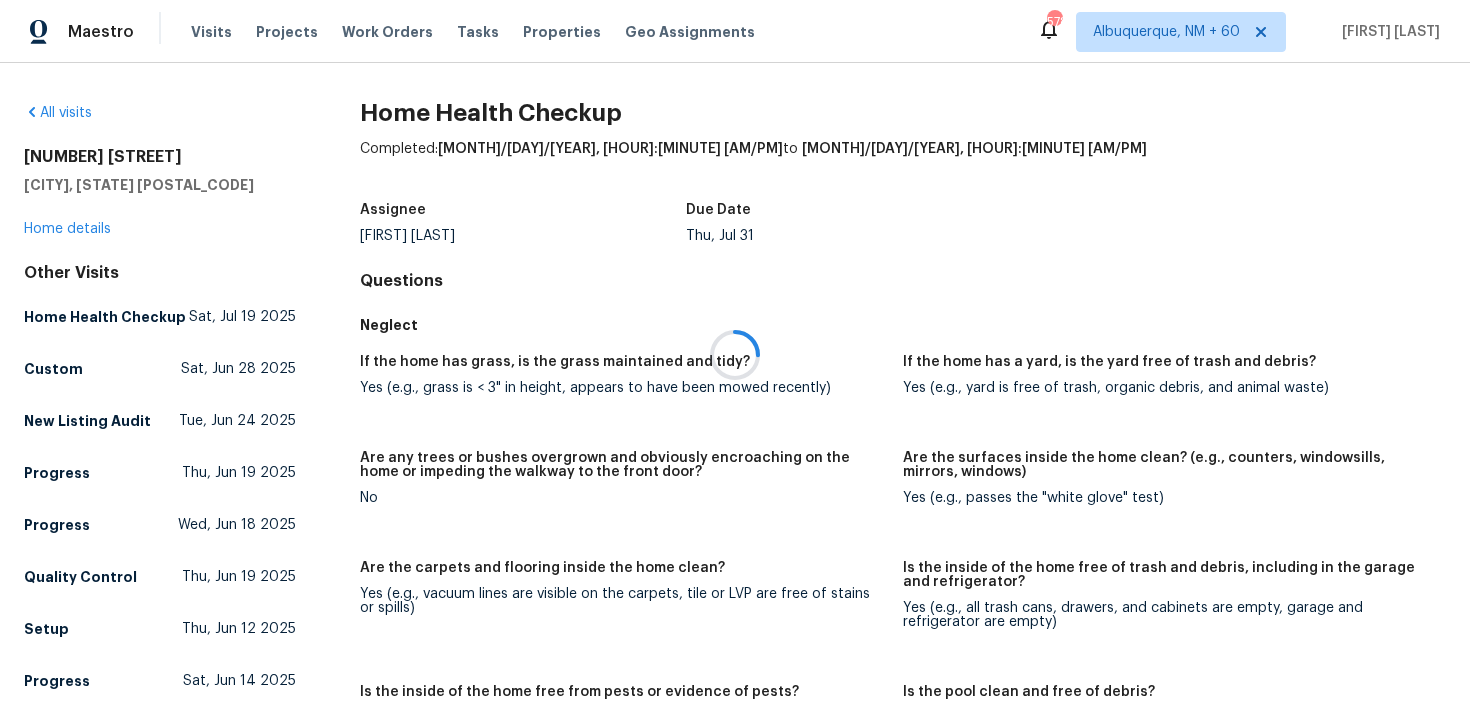 click at bounding box center (735, 354) 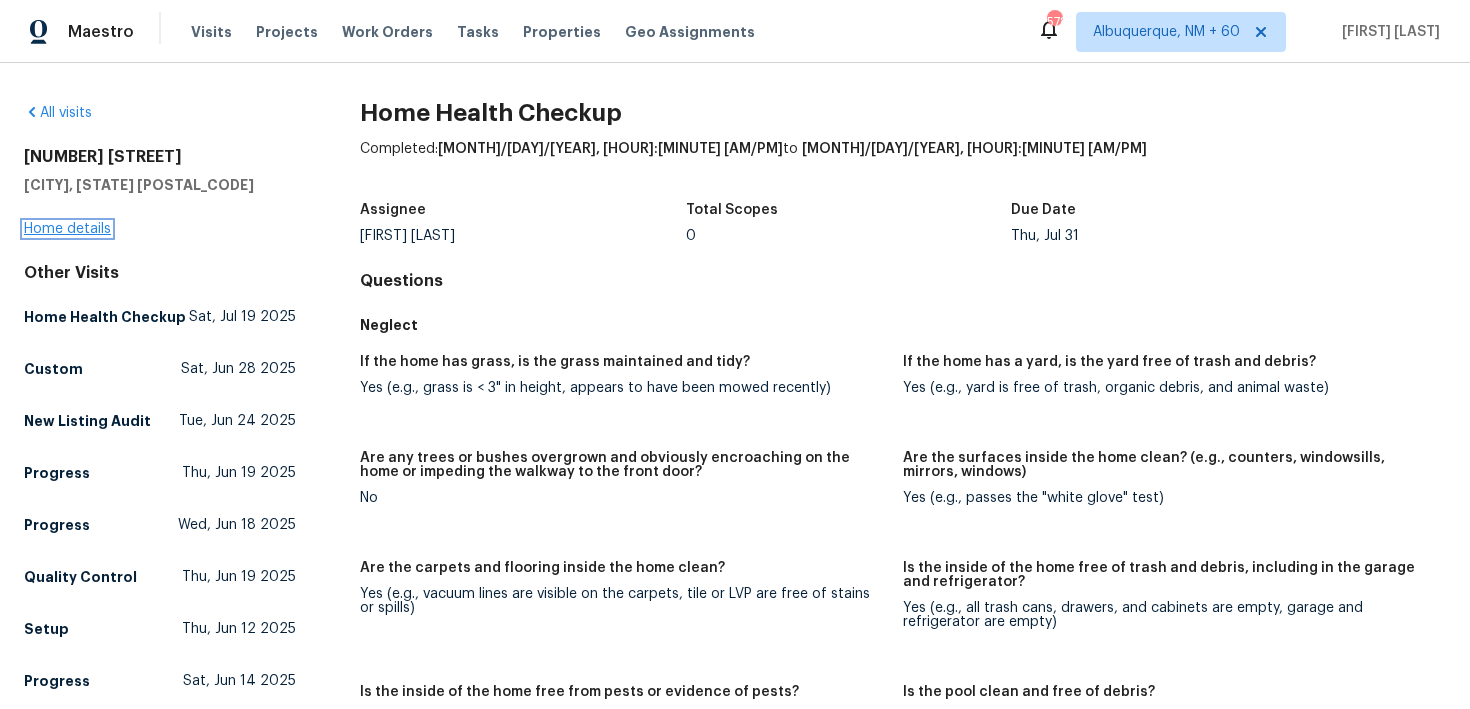 click on "Home details" at bounding box center (67, 229) 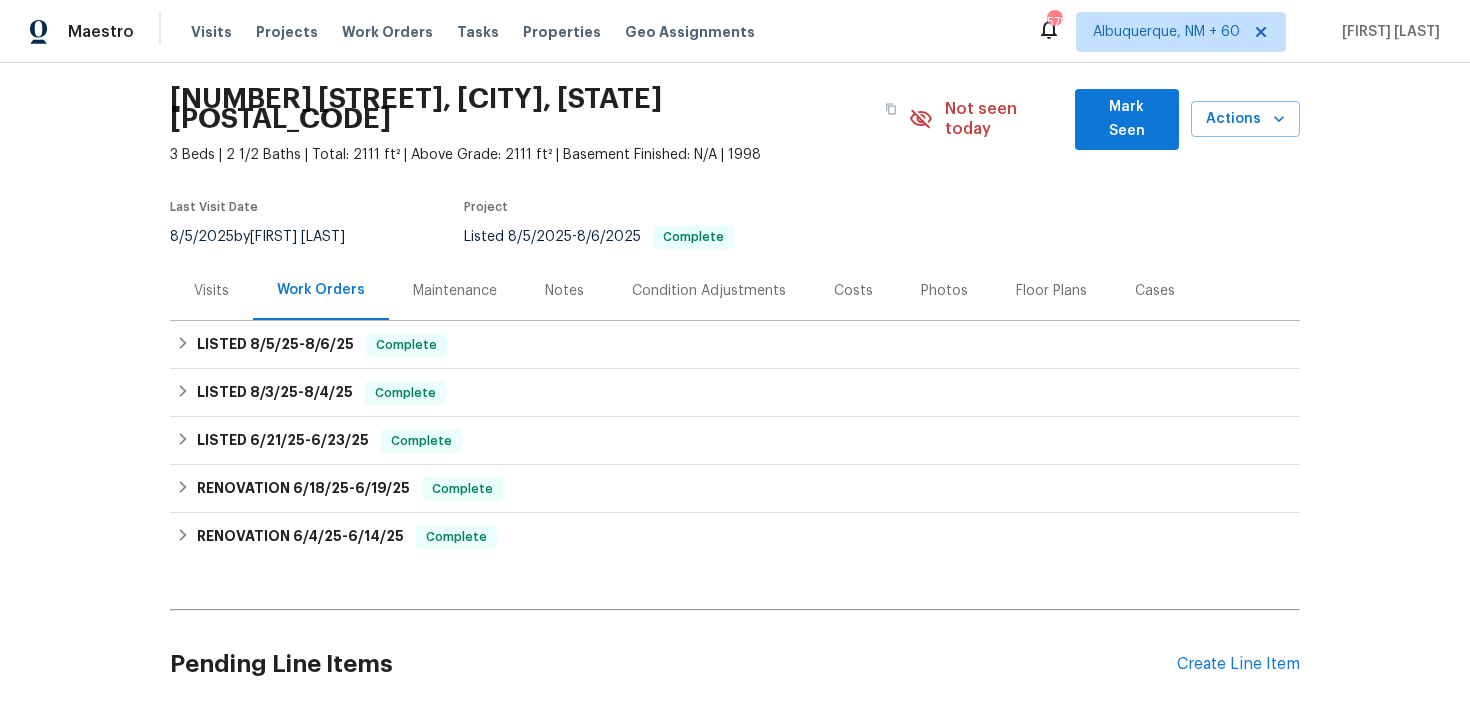 scroll, scrollTop: 69, scrollLeft: 0, axis: vertical 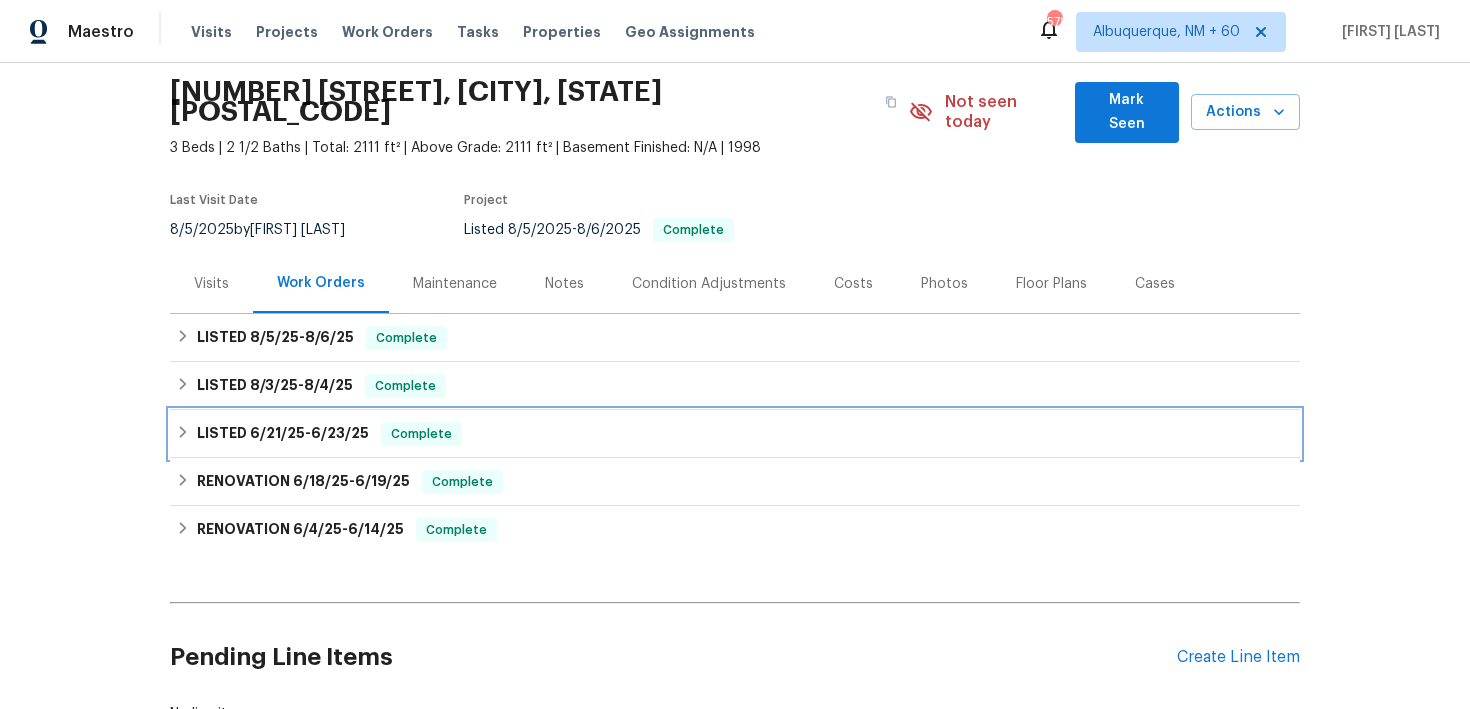 click on "LISTED   6/21/25  -  6/23/25 Complete" at bounding box center [735, 434] 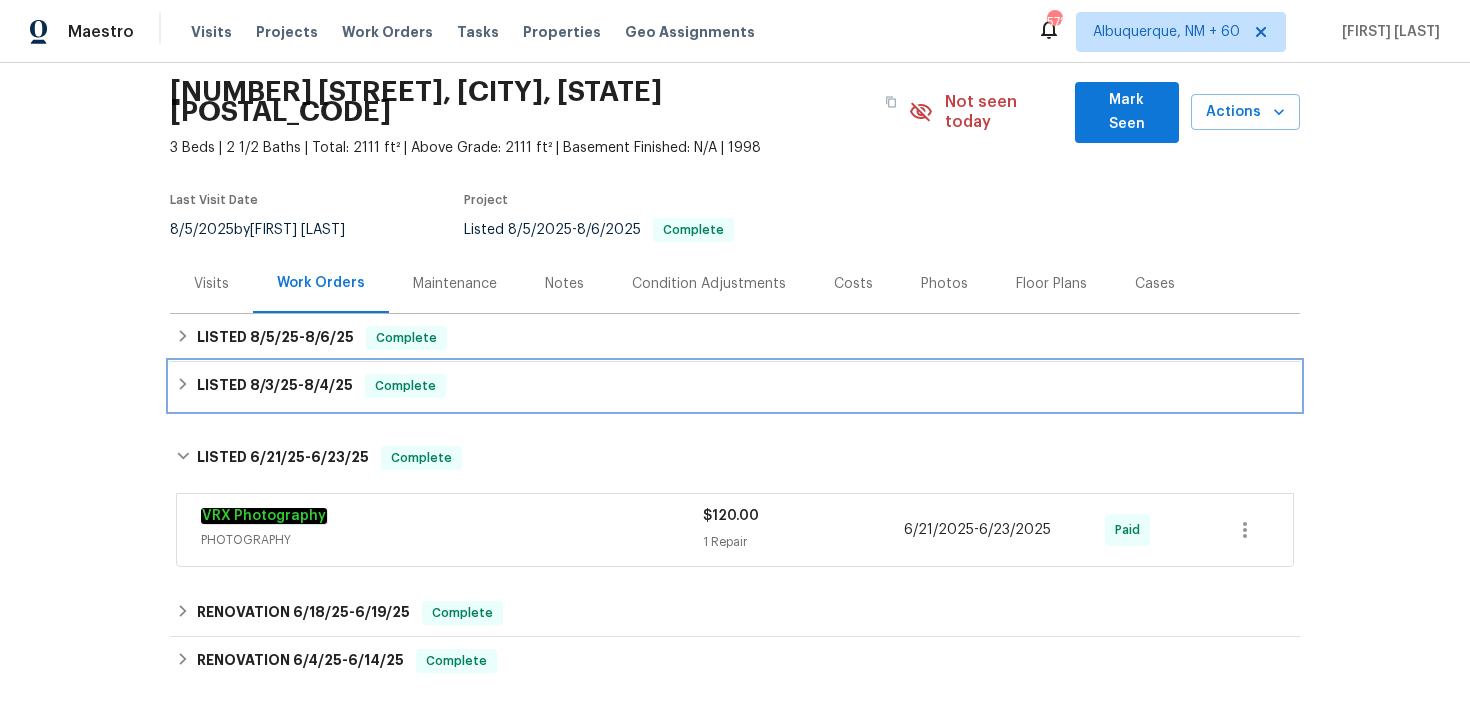 click on "LISTED   8/3/25  -  8/4/25 Complete" at bounding box center (735, 386) 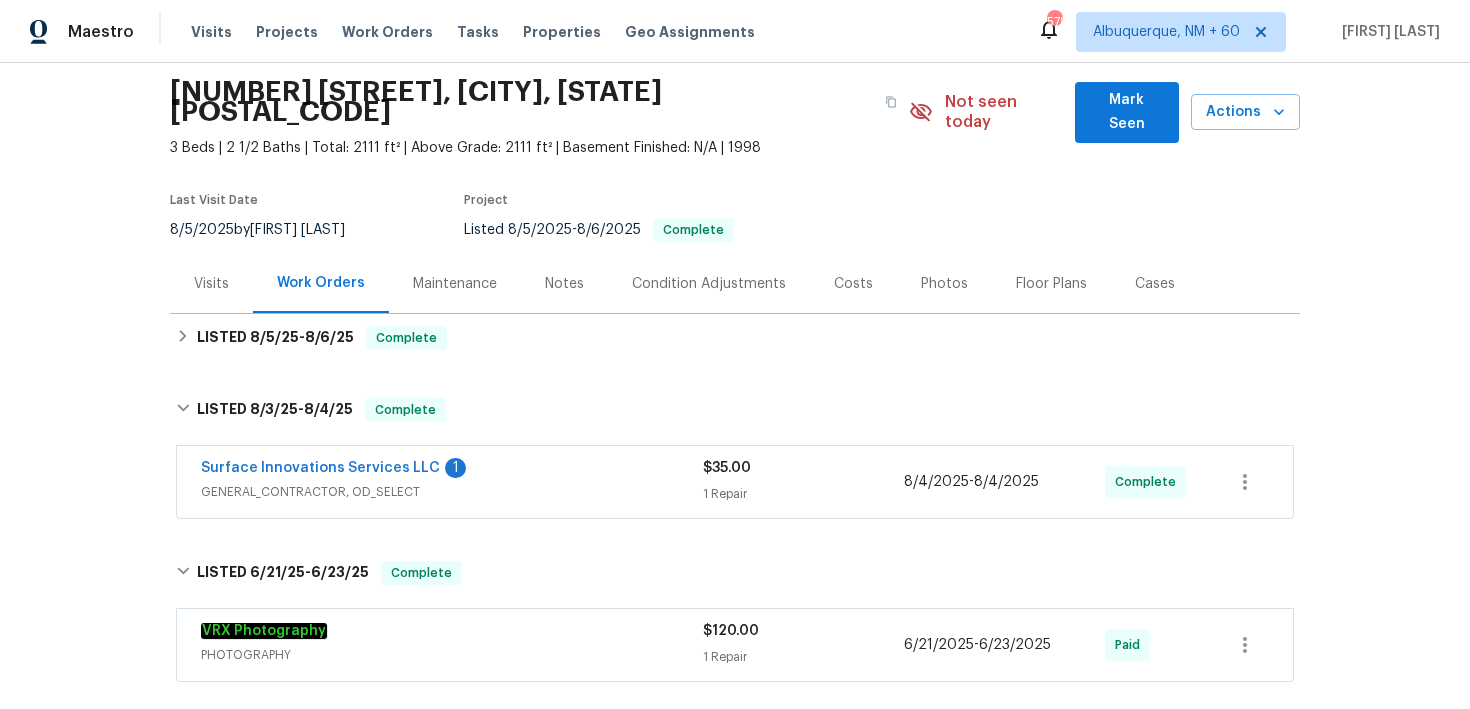 click on "Surface Innovations Services LLC 1 GENERAL_CONTRACTOR, OD_SELECT $35.00 1 Repair 8/4/2025  -  8/4/2025 Complete" at bounding box center (735, 482) 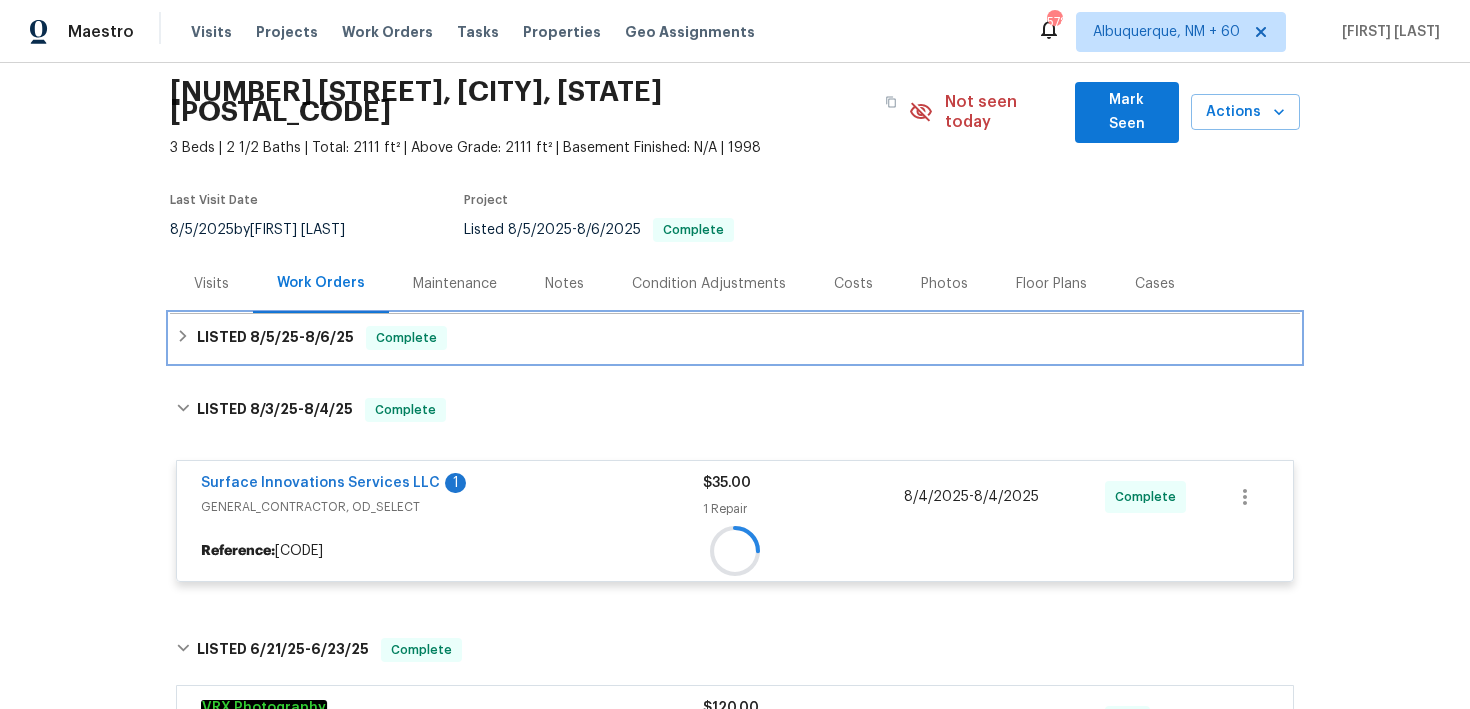 click on "LISTED   8/5/25  -  8/6/25 Complete" at bounding box center [735, 338] 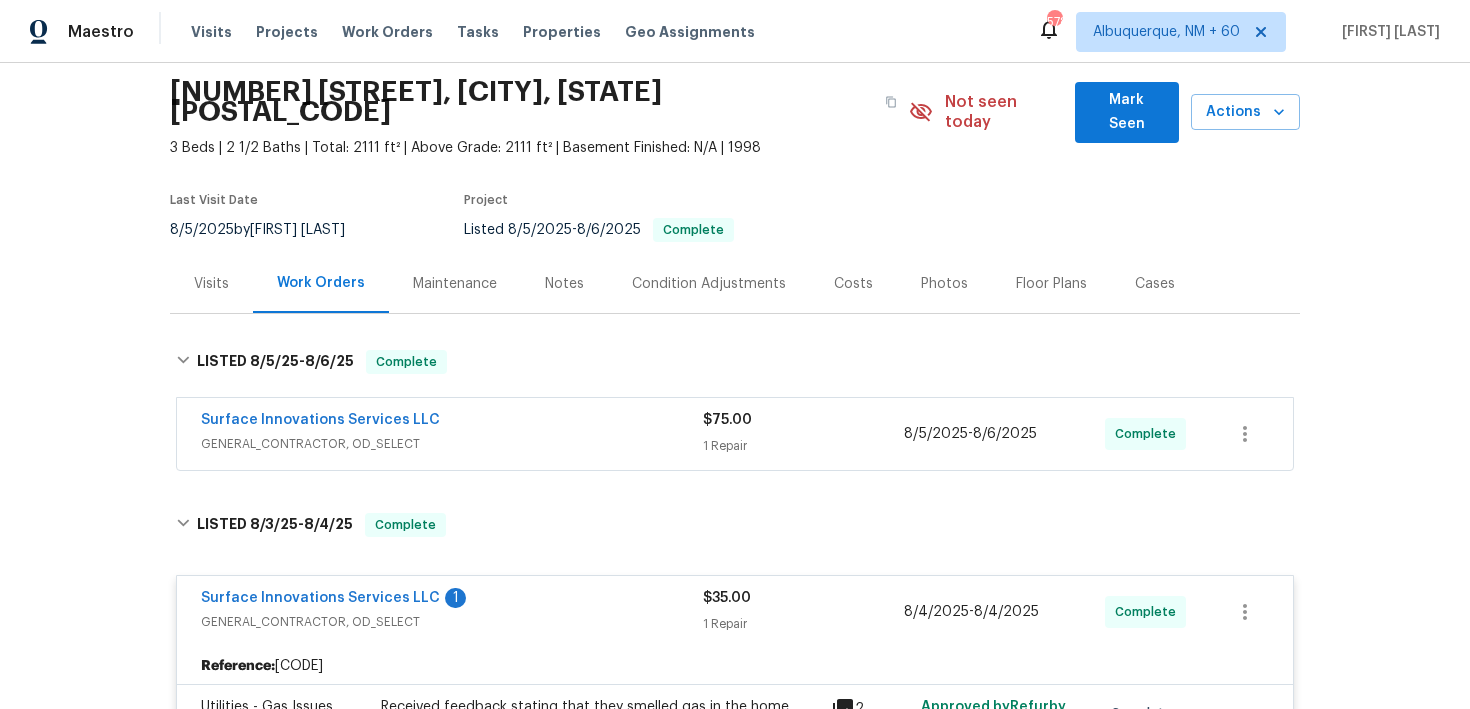 click on "$75.00" at bounding box center (727, 420) 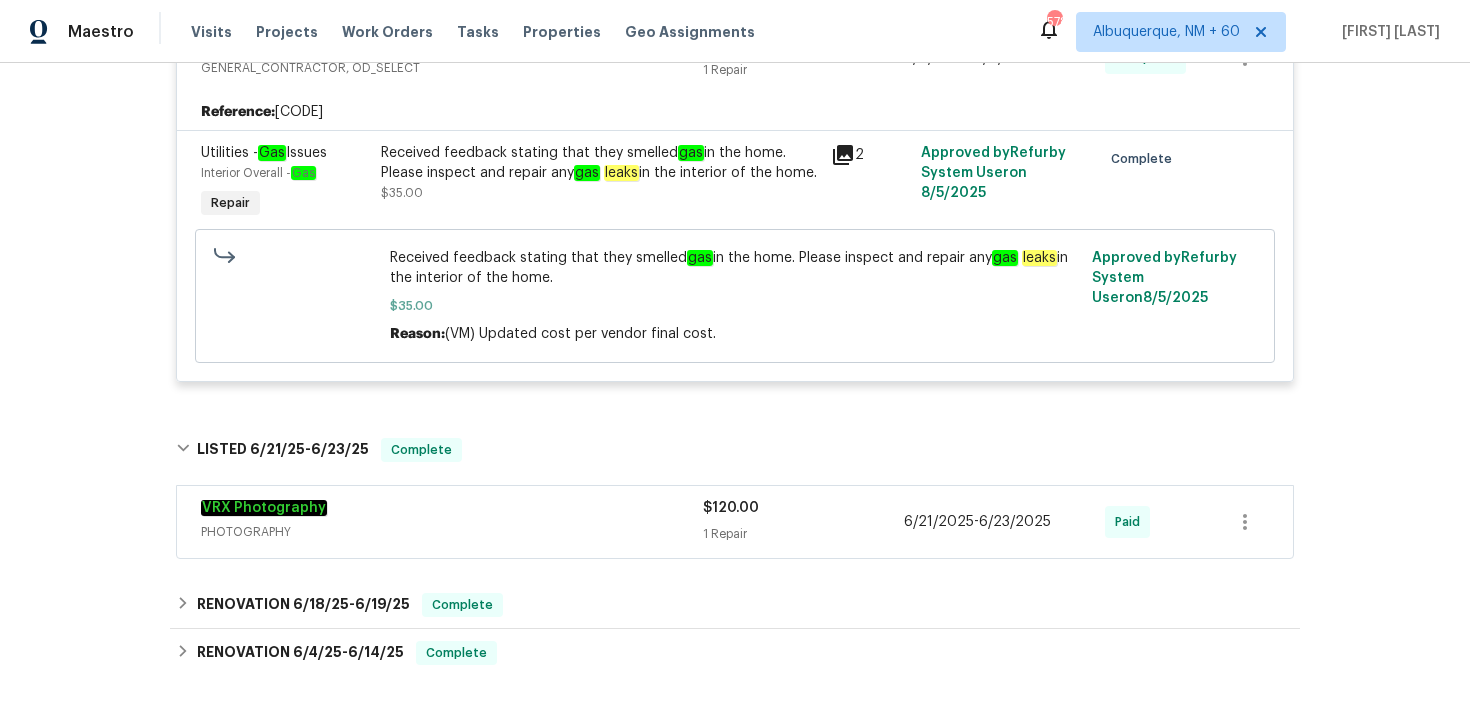 scroll, scrollTop: 928, scrollLeft: 0, axis: vertical 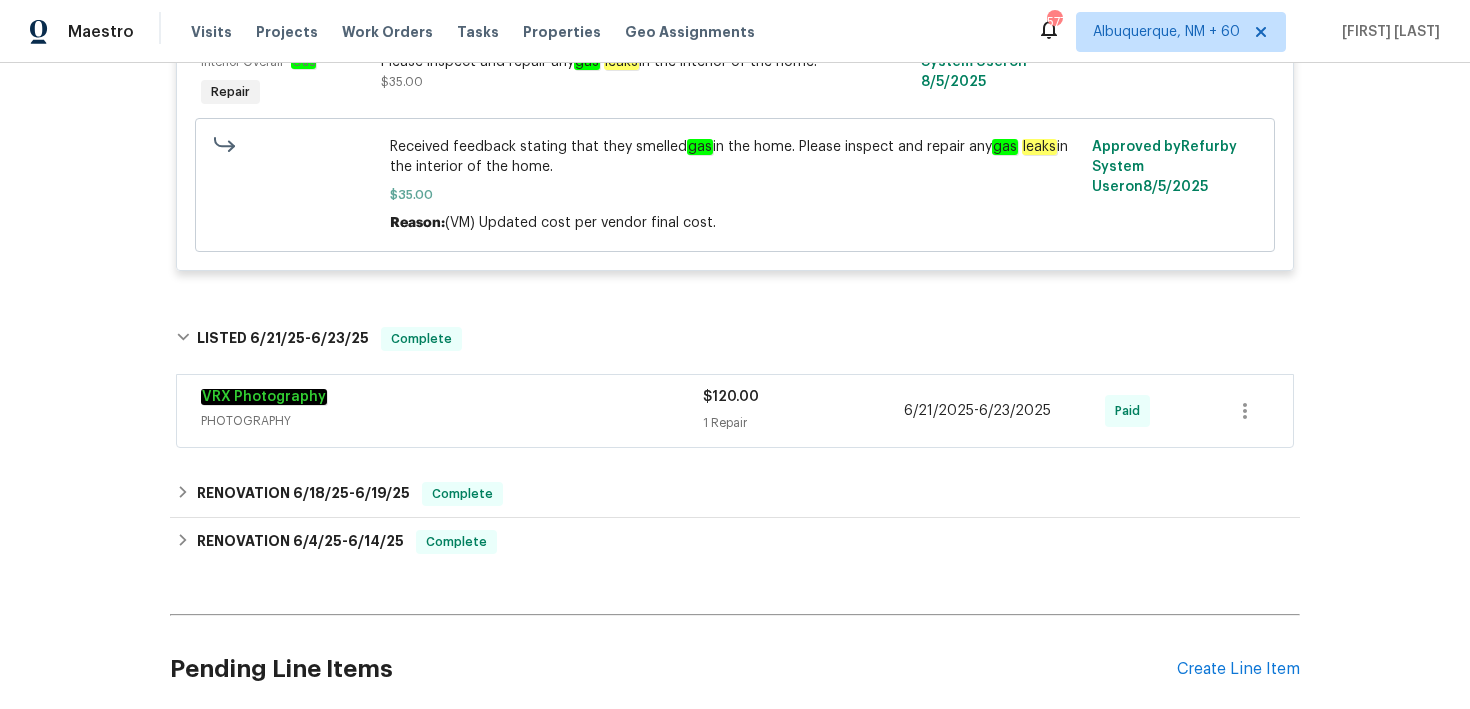 click on "VRX Photography PHOTOGRAPHY $120.00 1 Repair 6/21/2025  -  6/23/2025 Paid" at bounding box center (735, 411) 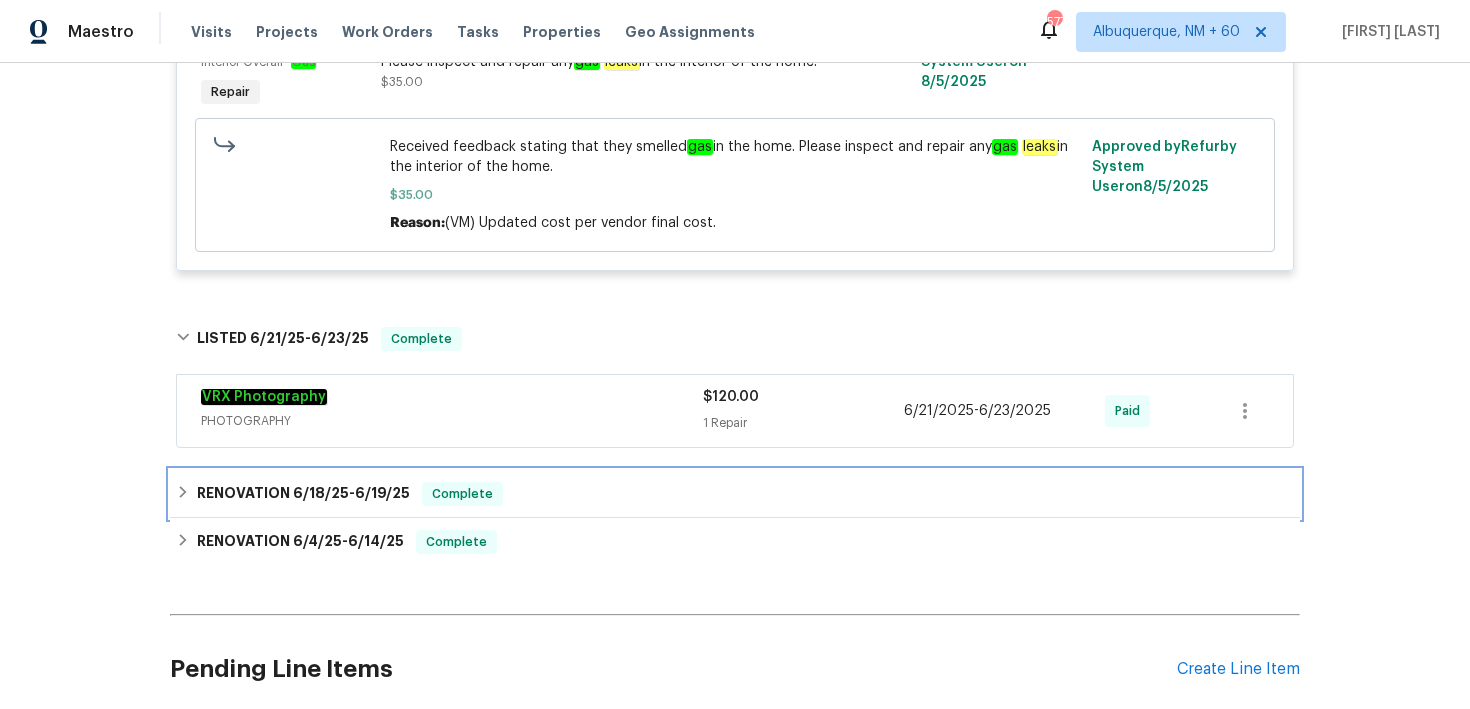 click on "RENOVATION   6/18/25  -  6/19/25 Complete" at bounding box center [735, 494] 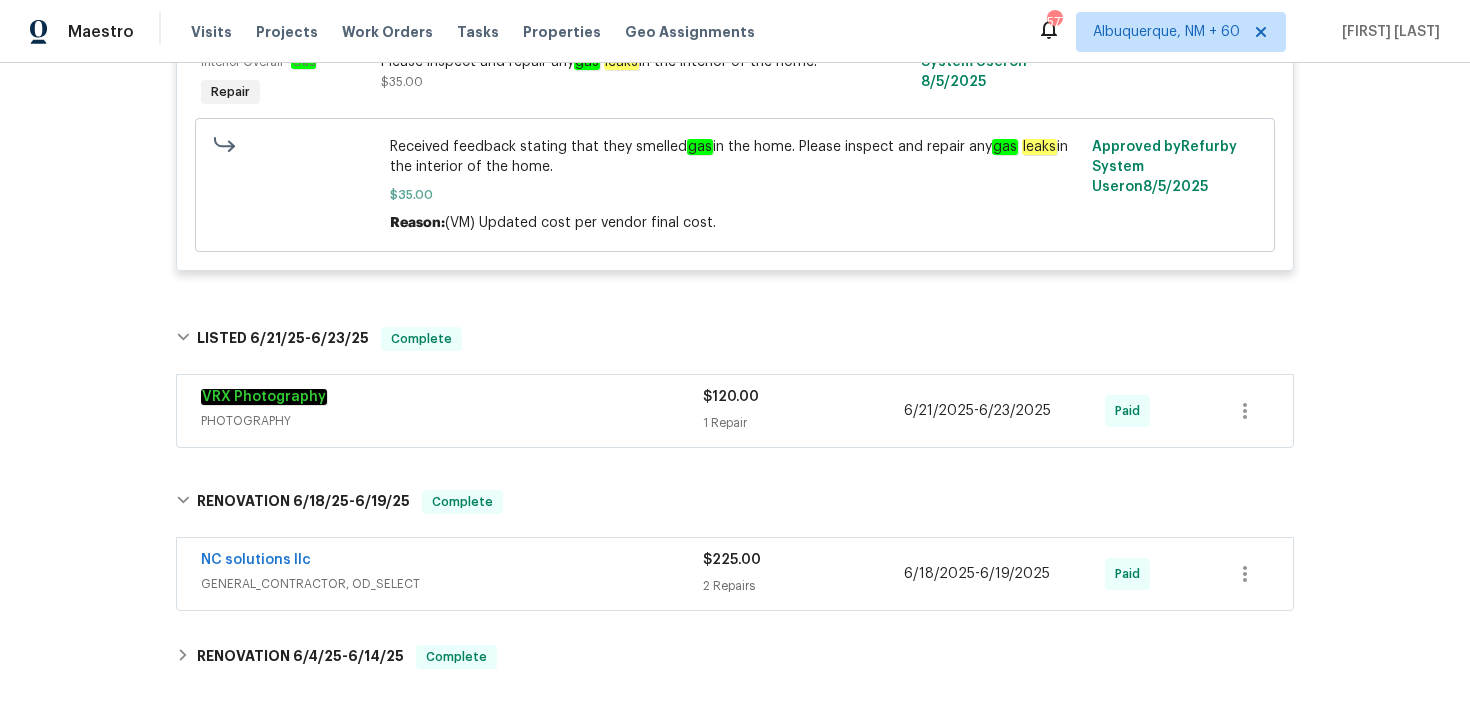 click on "GENERAL_CONTRACTOR, OD_SELECT" at bounding box center (452, 584) 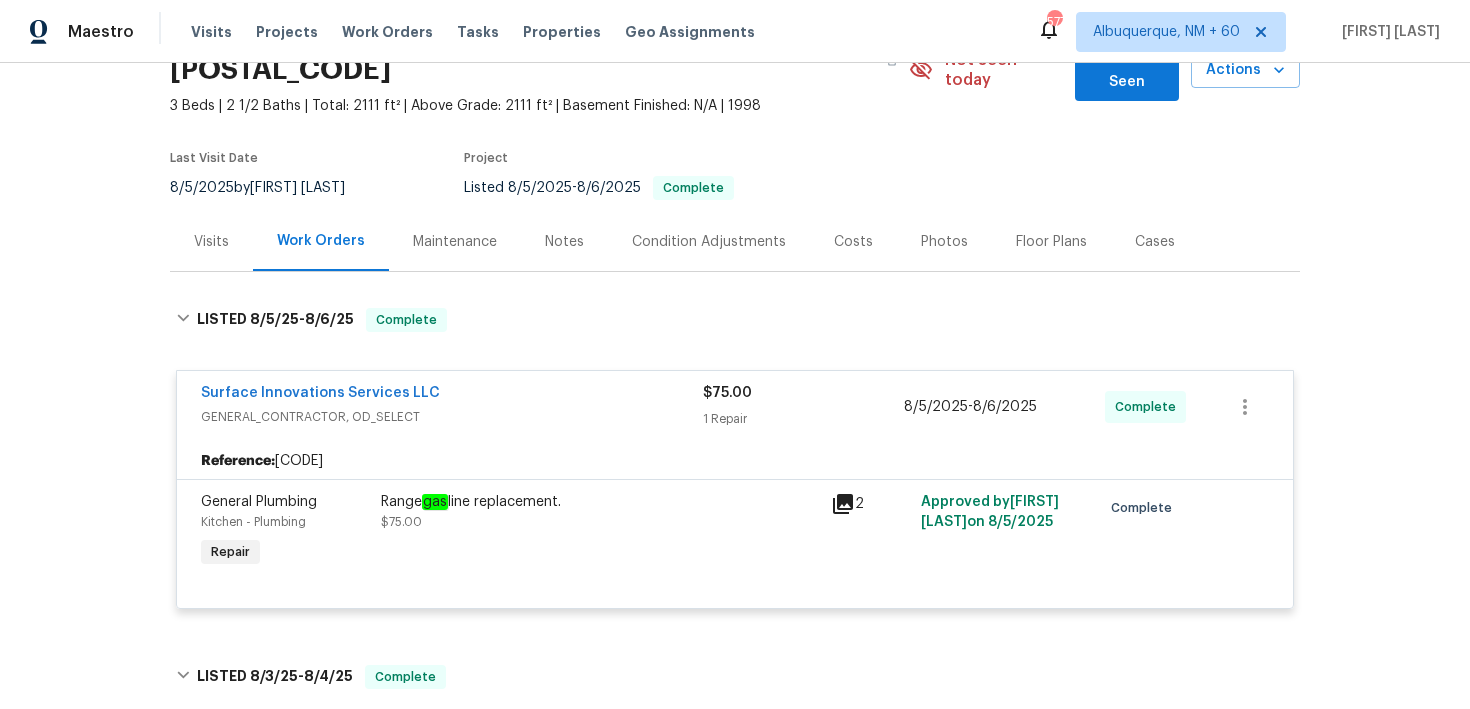 scroll, scrollTop: 0, scrollLeft: 0, axis: both 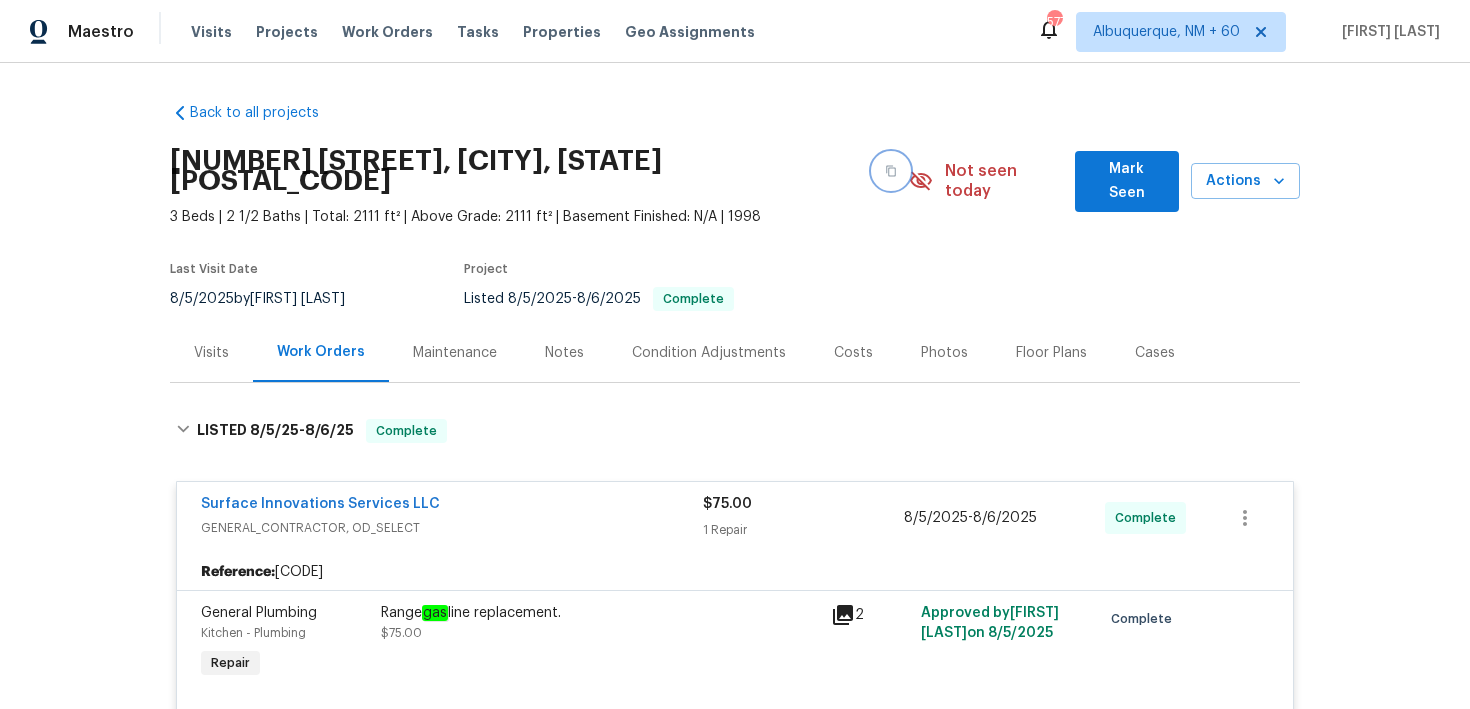 click 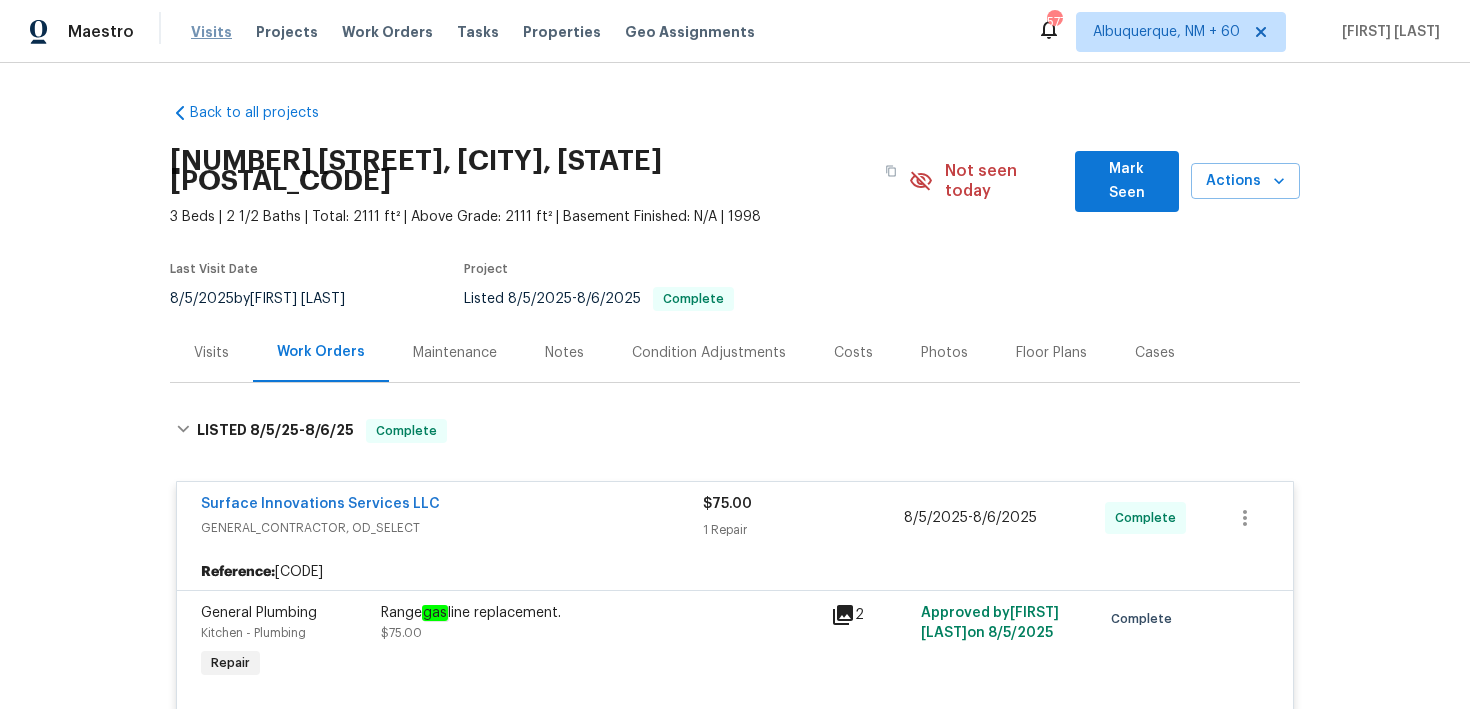 click on "Visits" at bounding box center (211, 32) 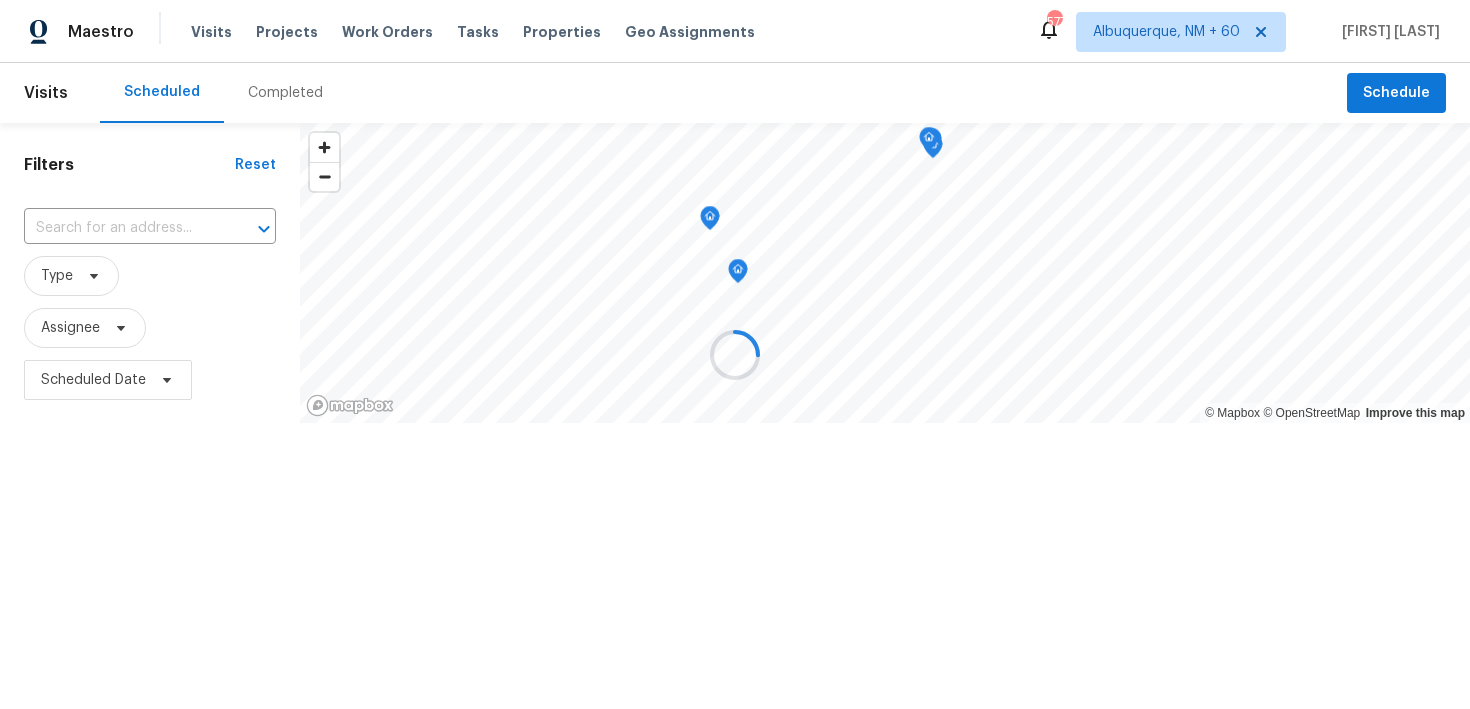 click at bounding box center [735, 354] 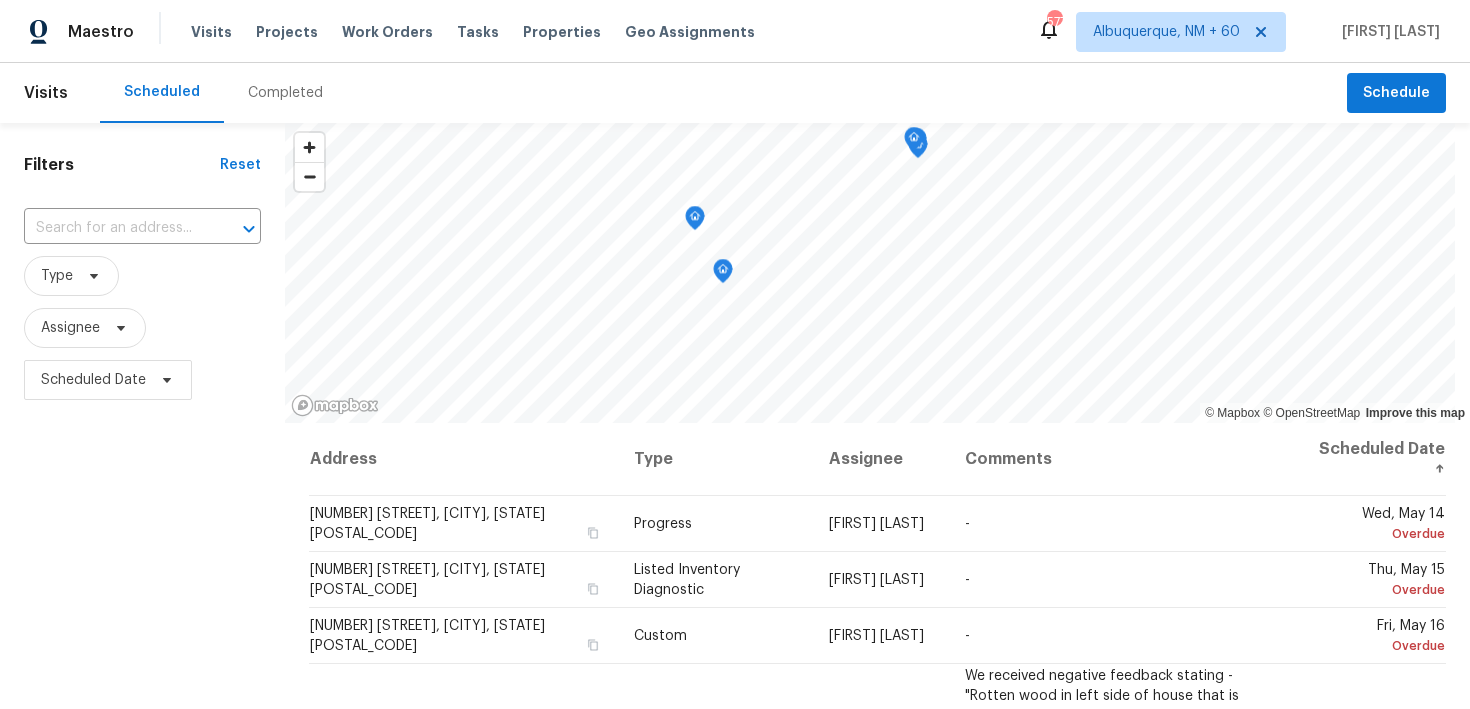 click on "Completed" at bounding box center (285, 93) 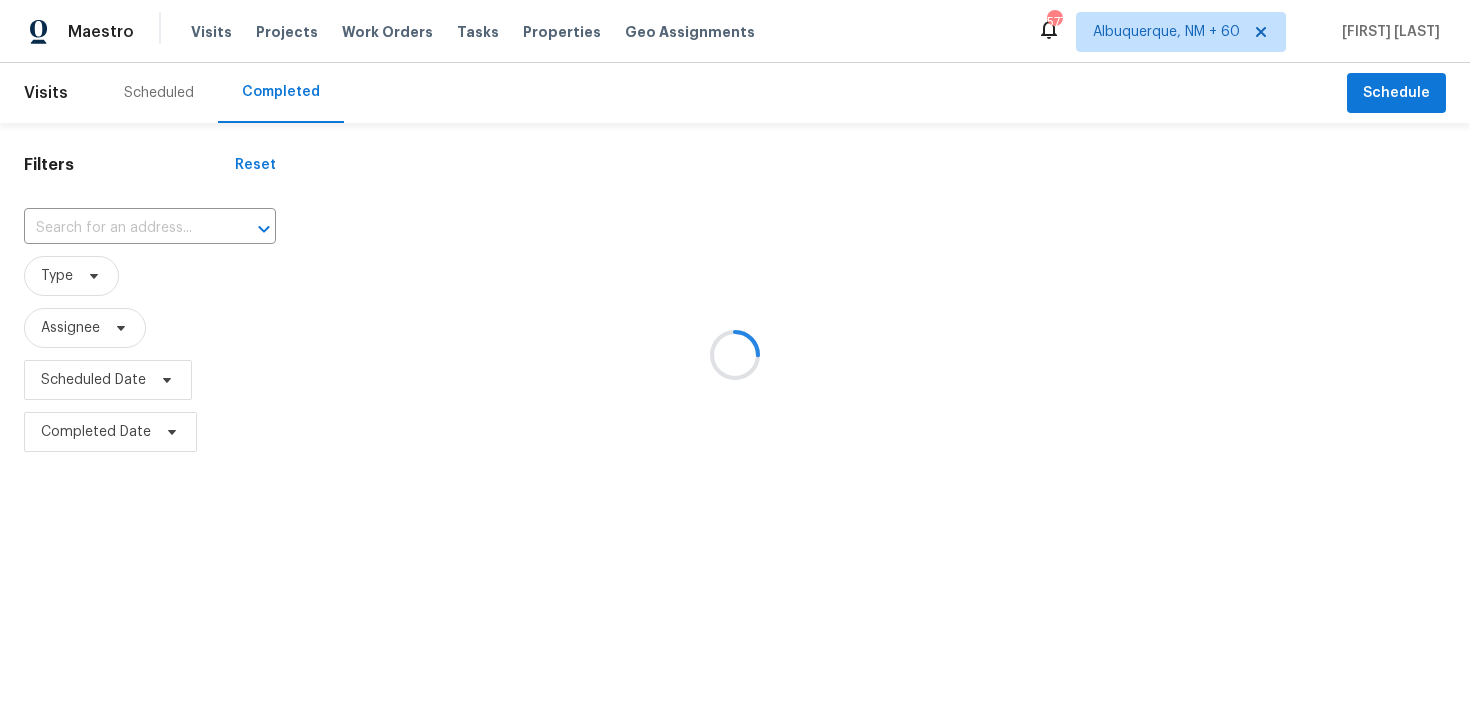 click at bounding box center (735, 354) 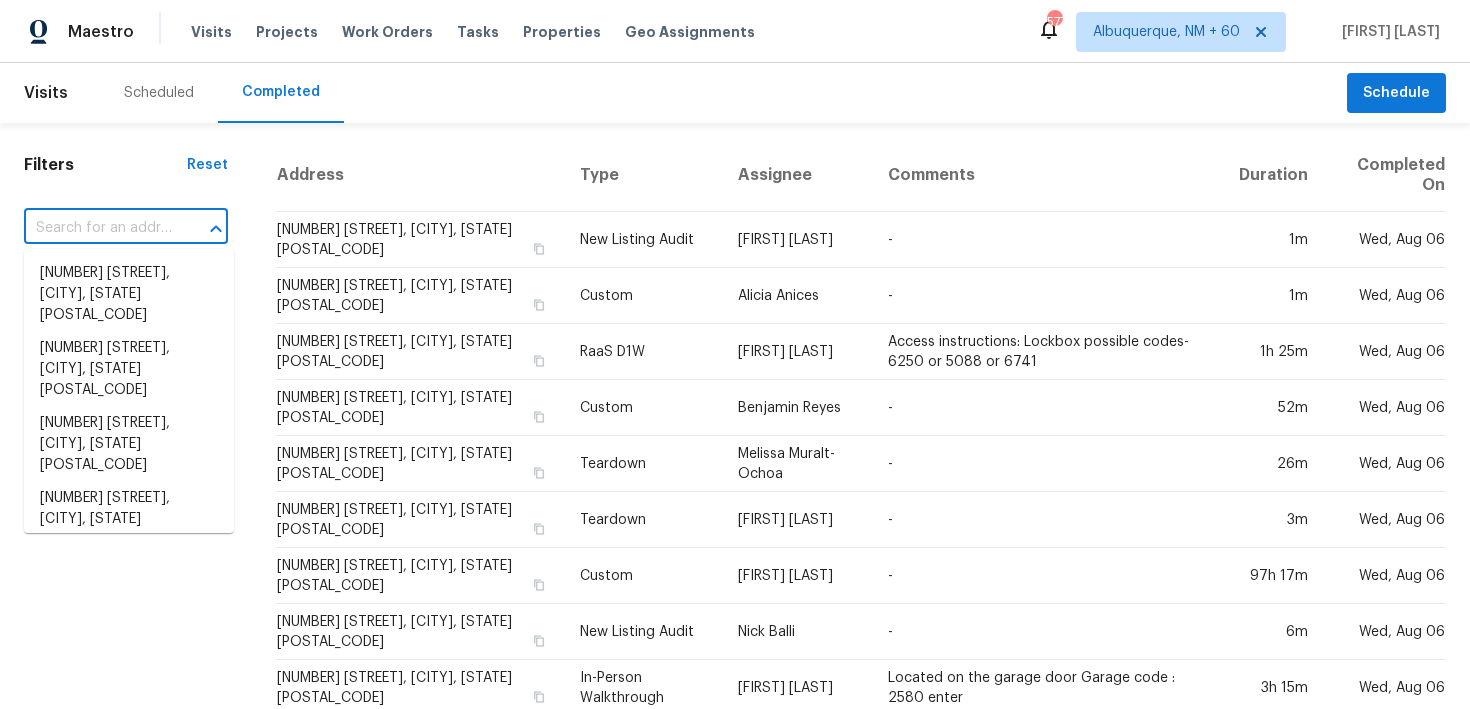 click at bounding box center [98, 228] 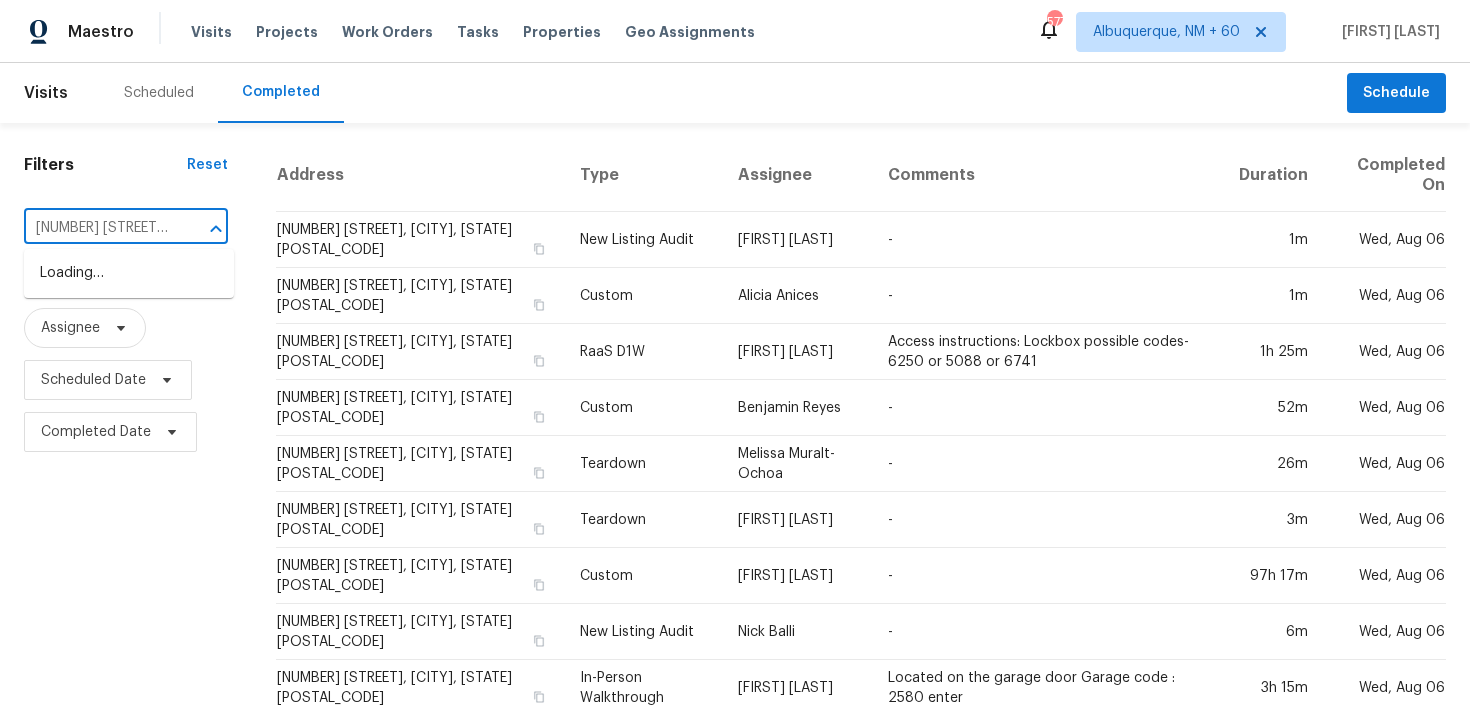 scroll, scrollTop: 0, scrollLeft: 94, axis: horizontal 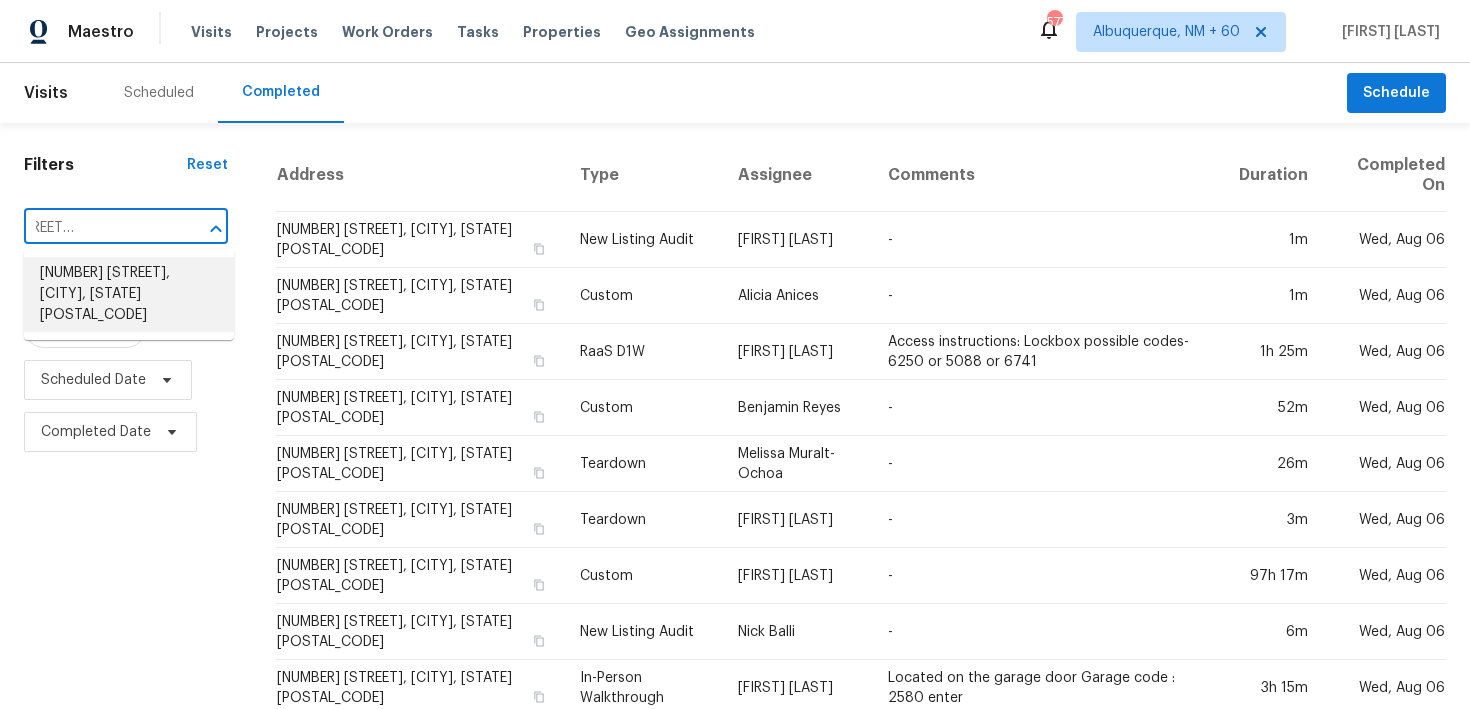 click on "3705 Cassaro Ln, Zebulon, NC 27597" at bounding box center (129, 294) 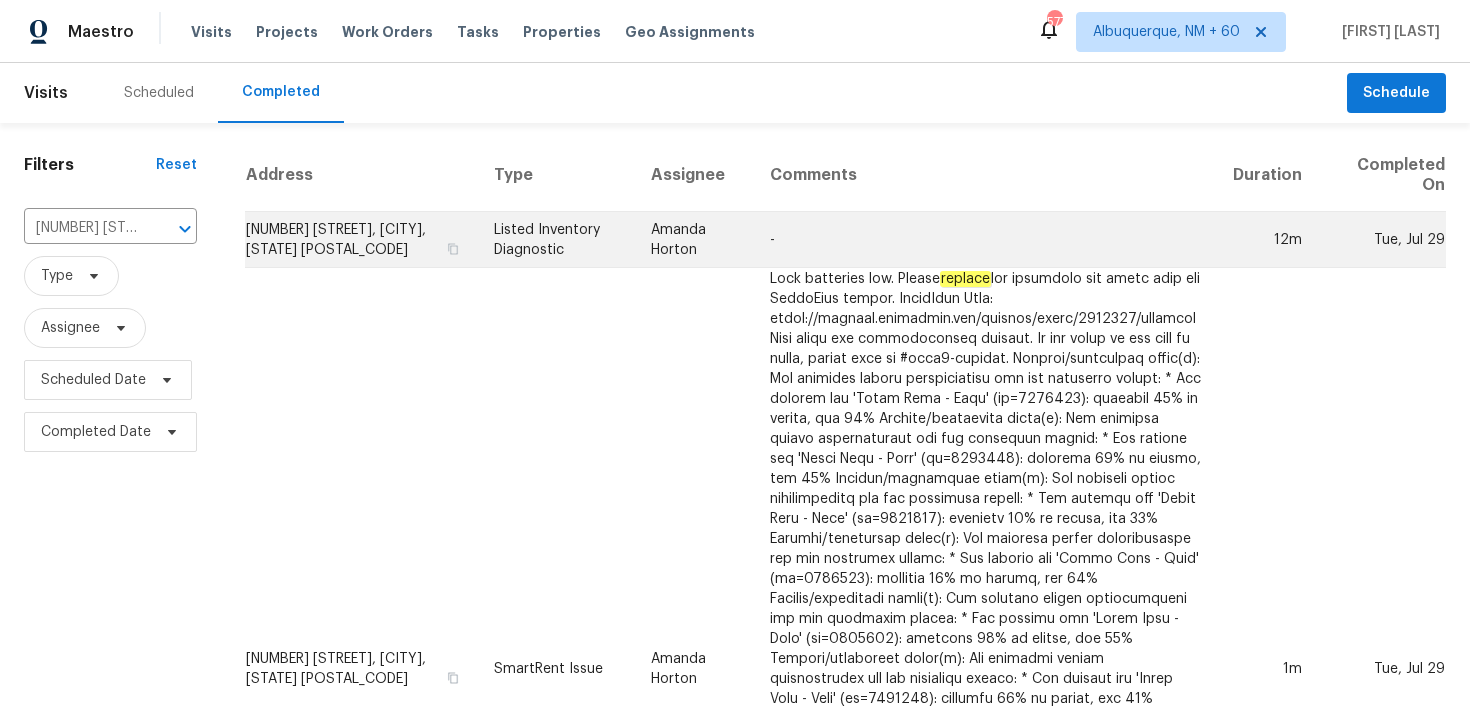 click on "Listed Inventory Diagnostic" at bounding box center [556, 240] 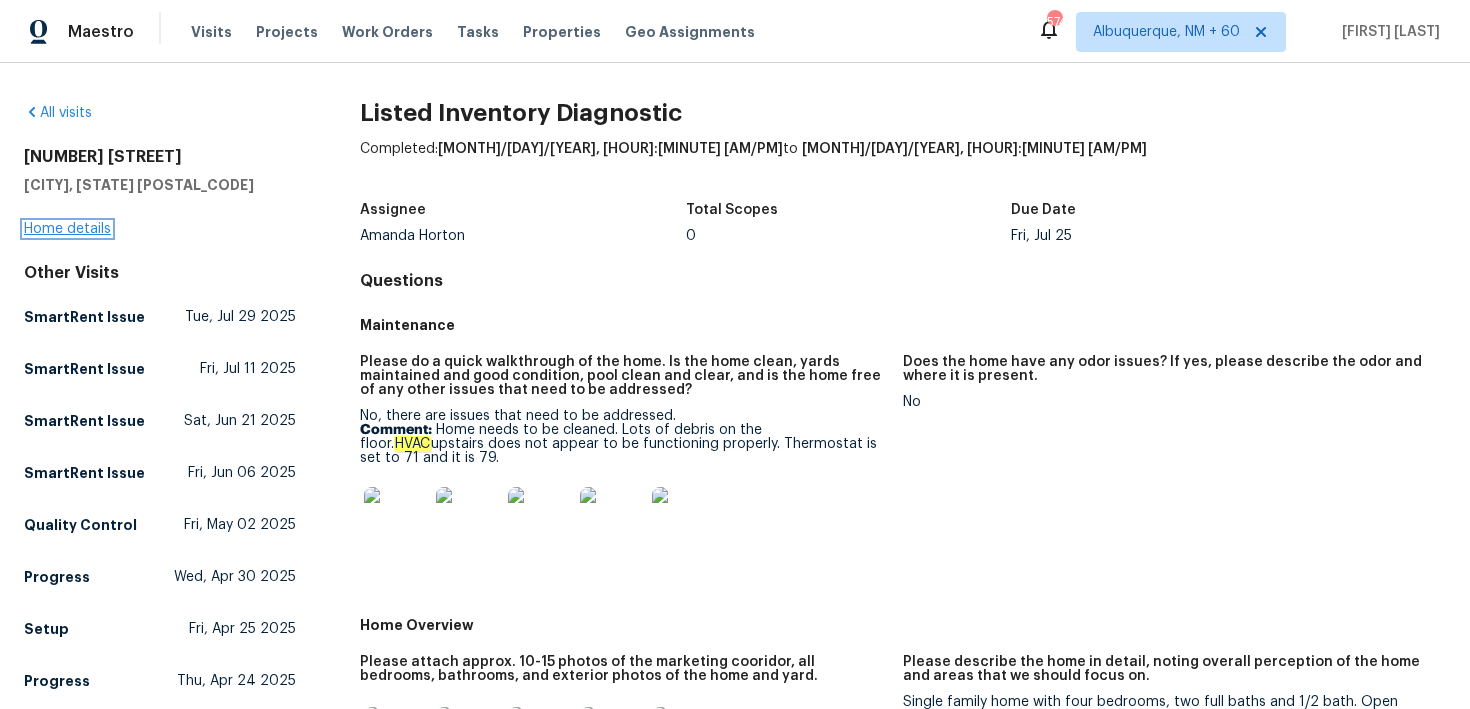 click on "Home details" at bounding box center [67, 229] 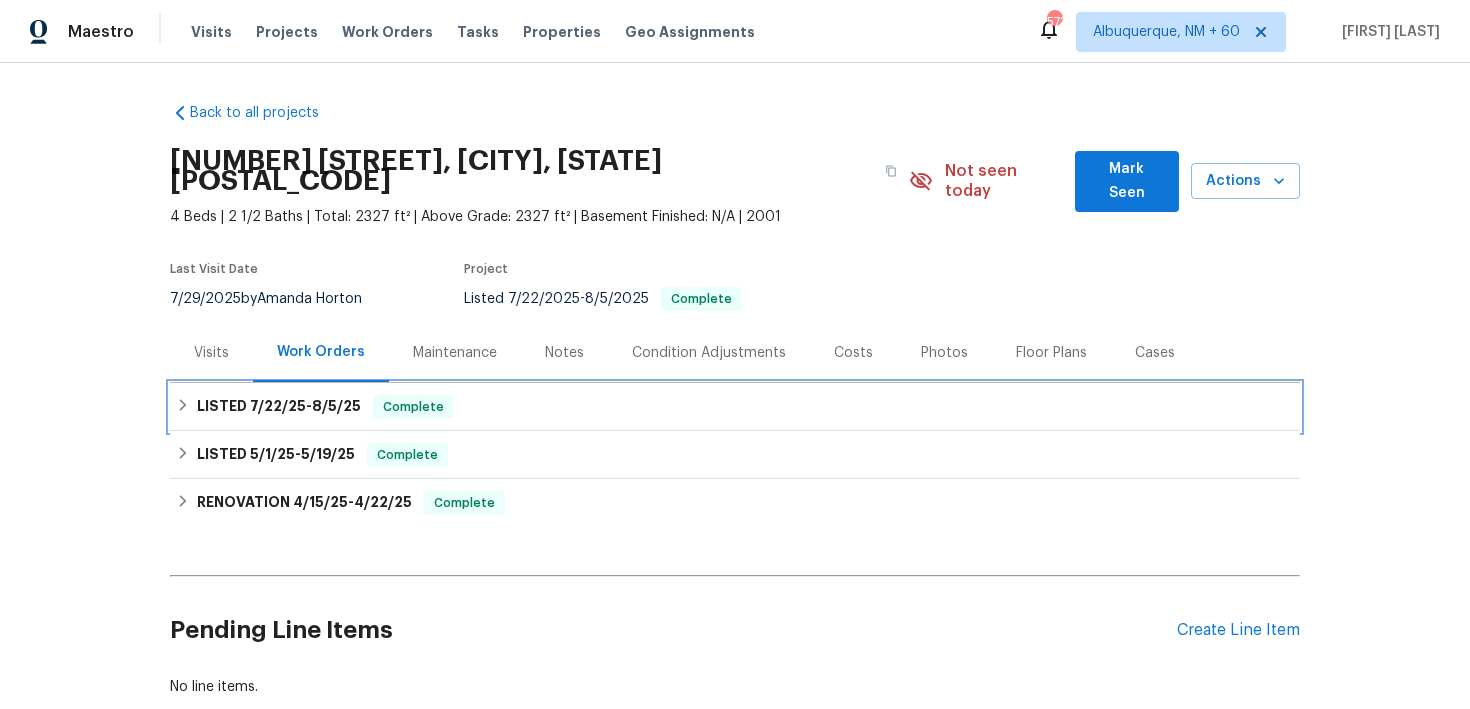 click on "LISTED   7/22/25  -  8/5/25 Complete" at bounding box center [735, 407] 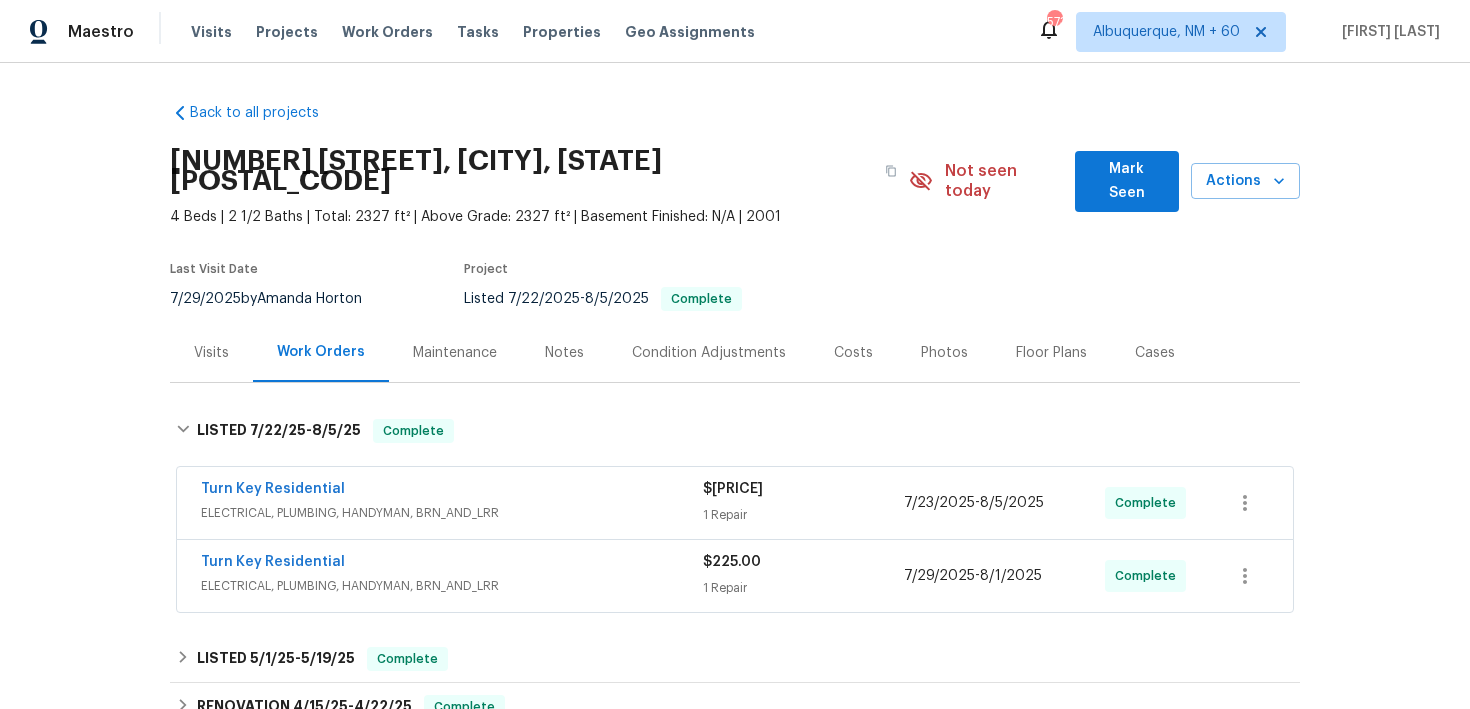 click on "1 Repair" at bounding box center [803, 515] 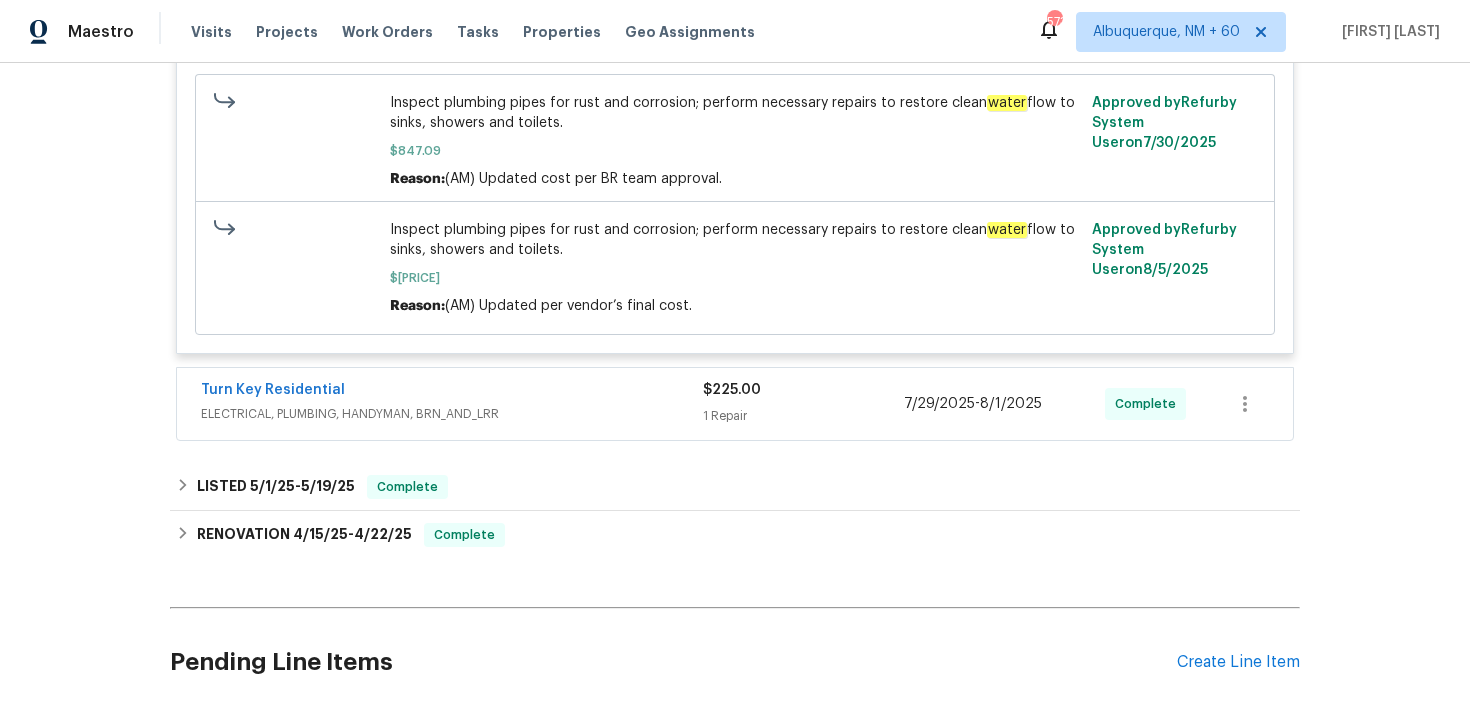 scroll, scrollTop: 630, scrollLeft: 0, axis: vertical 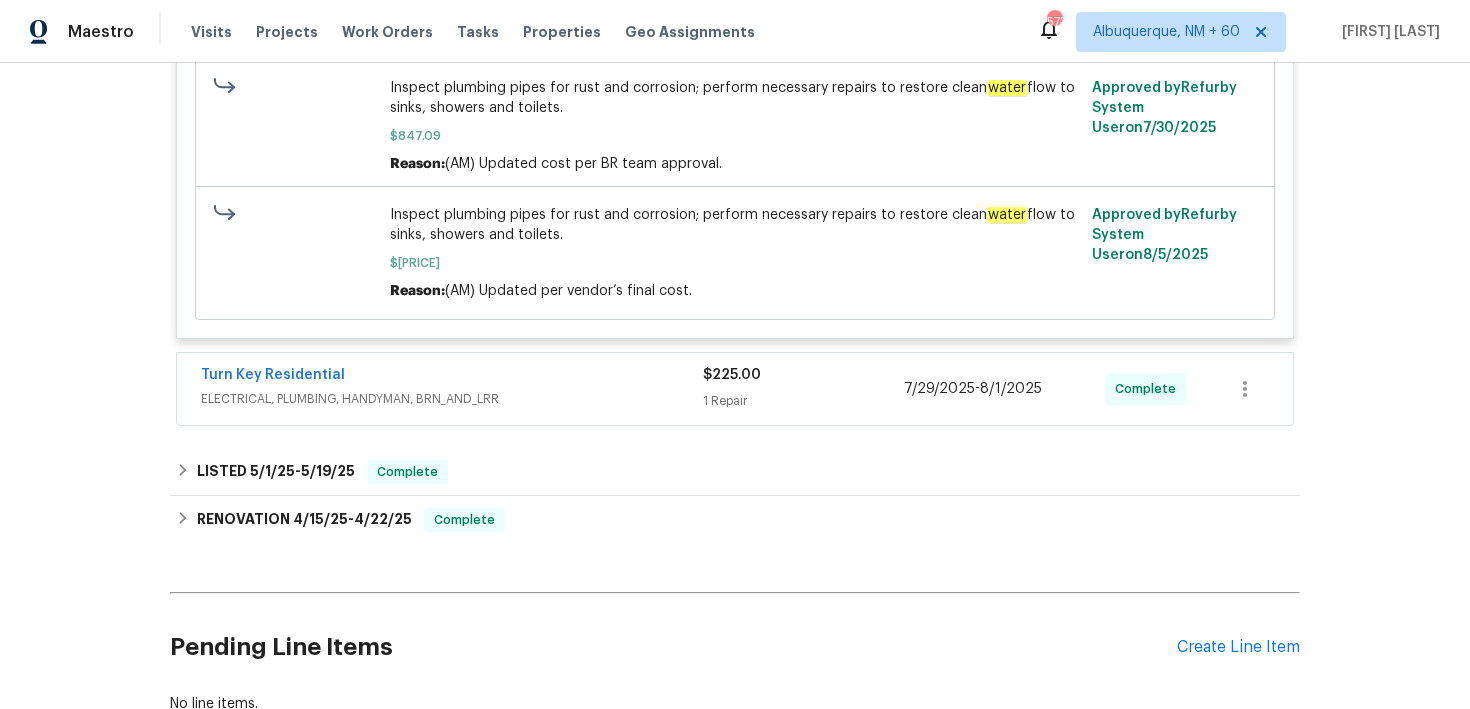 click on "1 Repair" at bounding box center [803, 401] 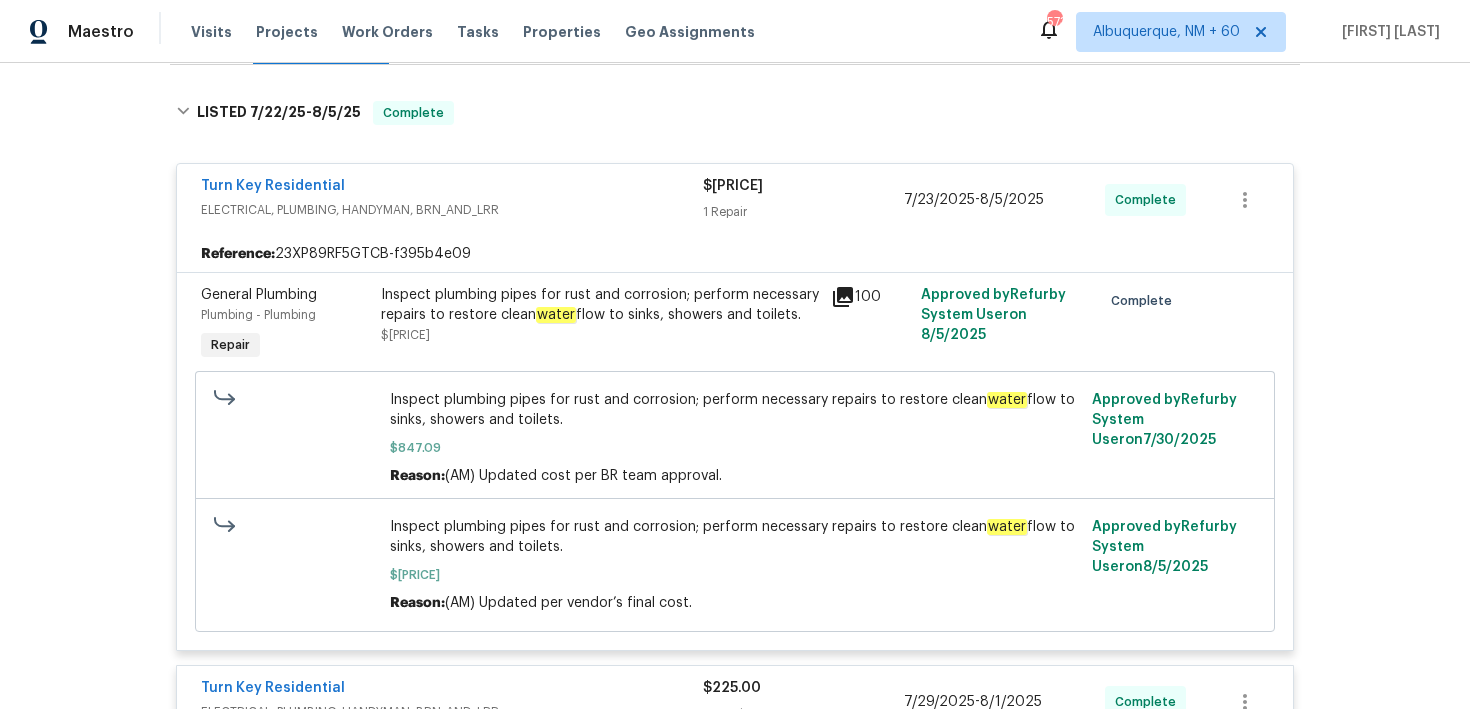 scroll, scrollTop: 323, scrollLeft: 0, axis: vertical 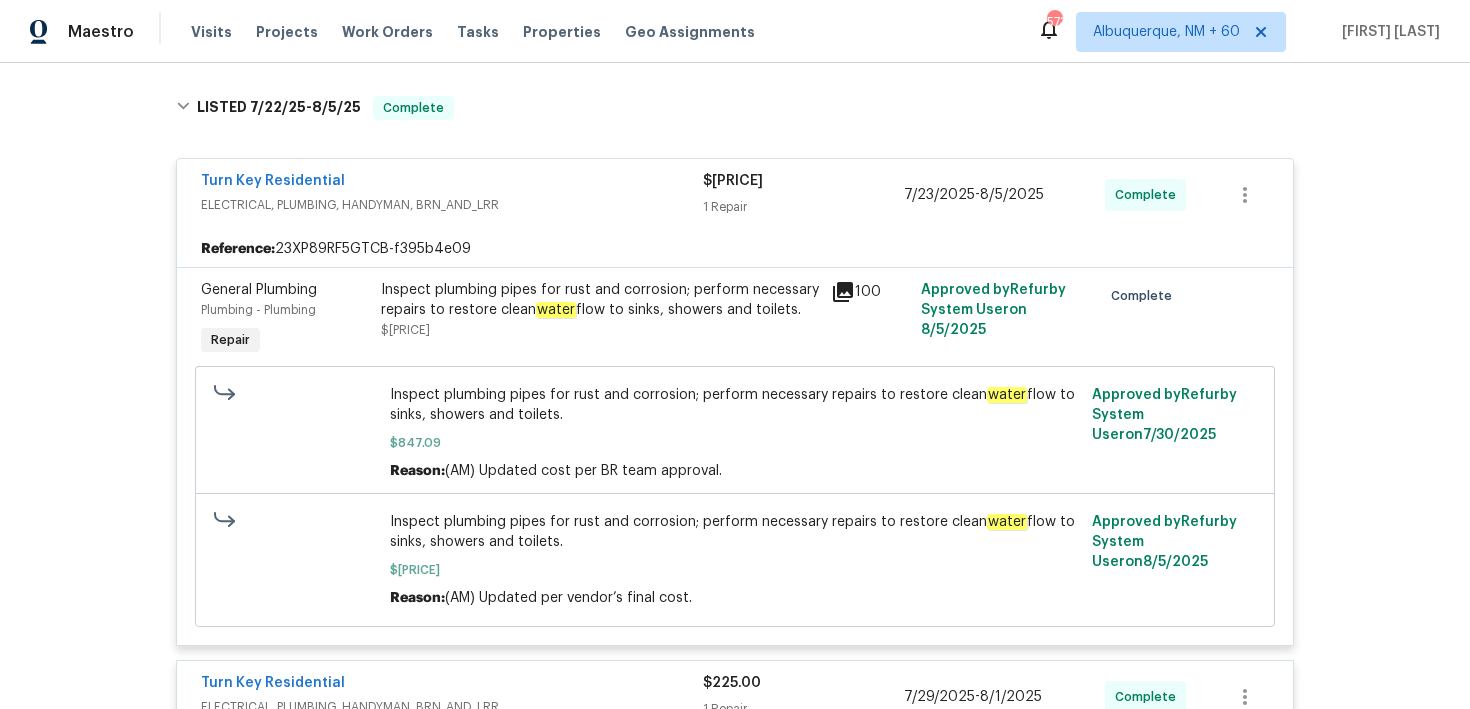 click on "Inspect plumbing pipes for rust and corrosion; perform necessary repairs to restore clean  water  flow to sinks, showers and toilets. $1,437.09" at bounding box center [600, 310] 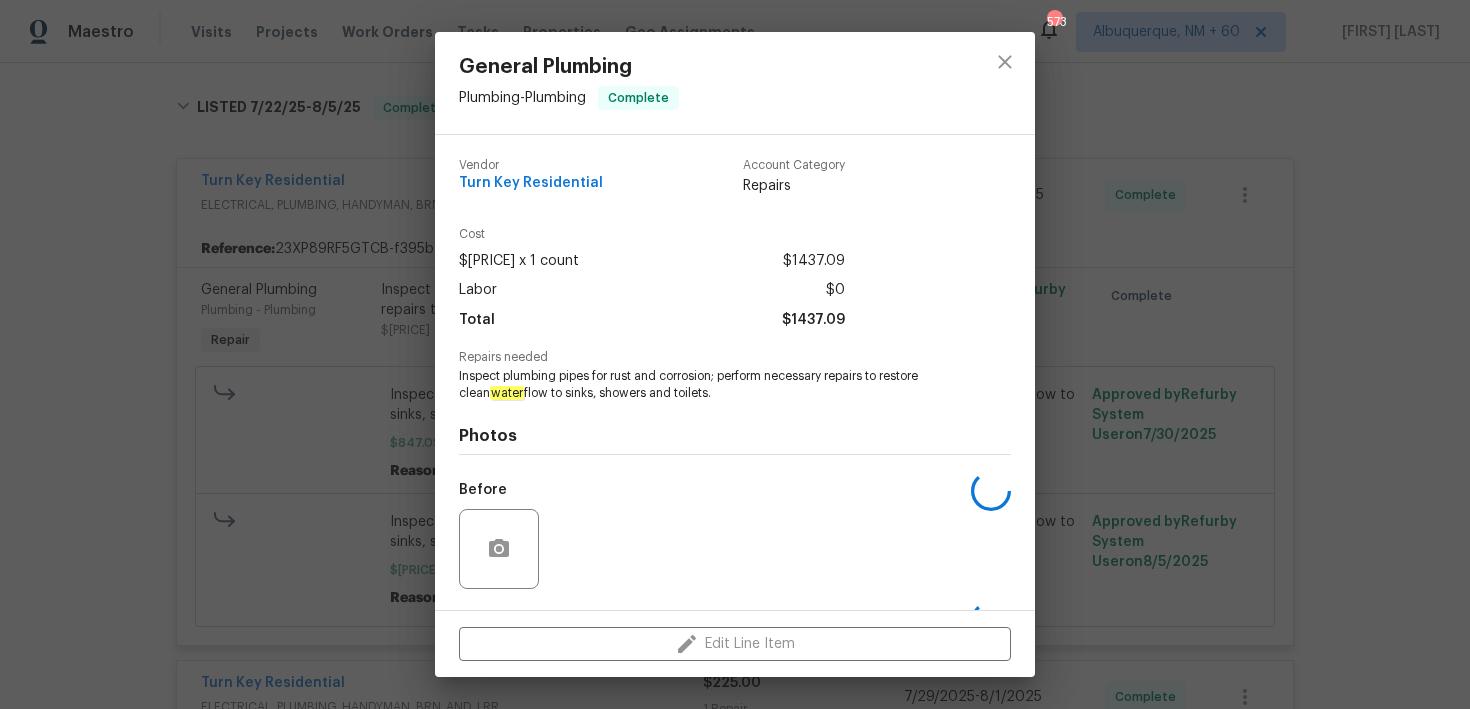 scroll, scrollTop: 129, scrollLeft: 0, axis: vertical 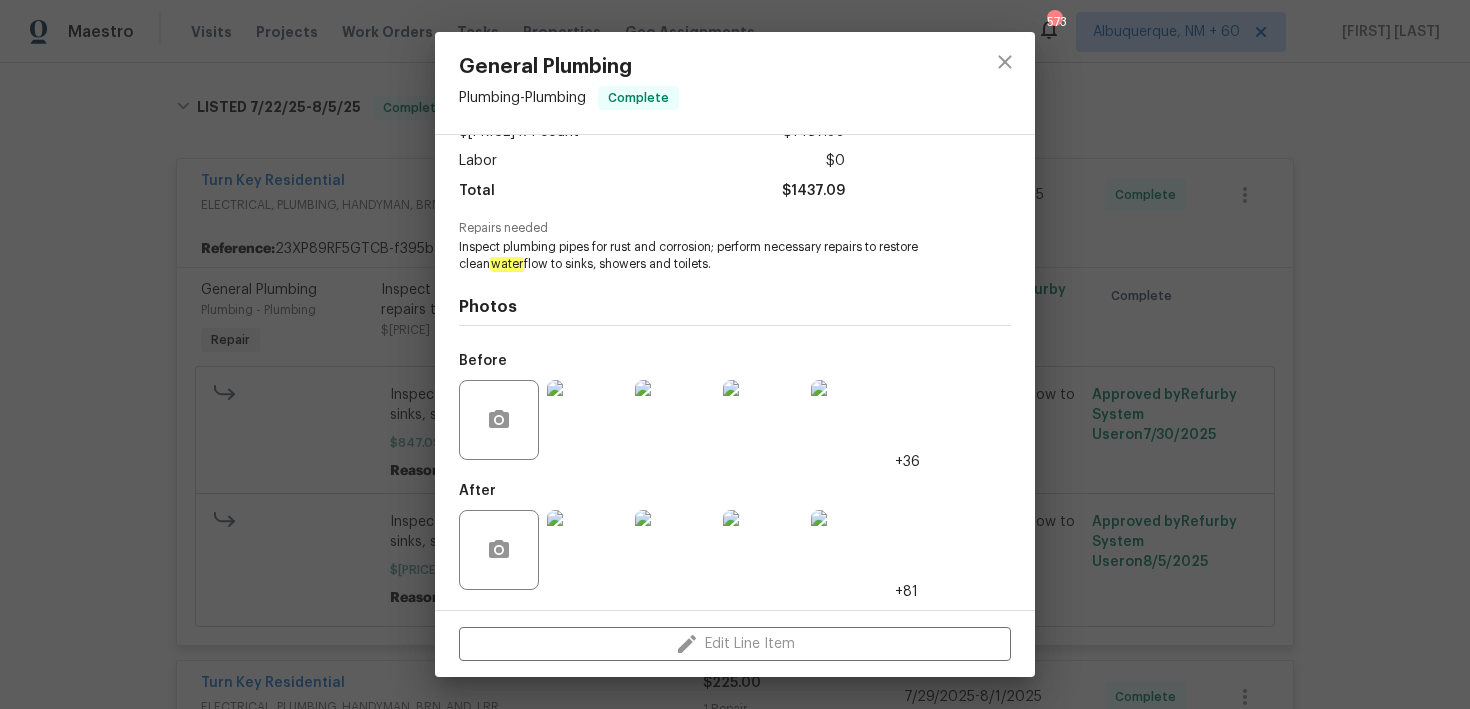 click at bounding box center (587, 550) 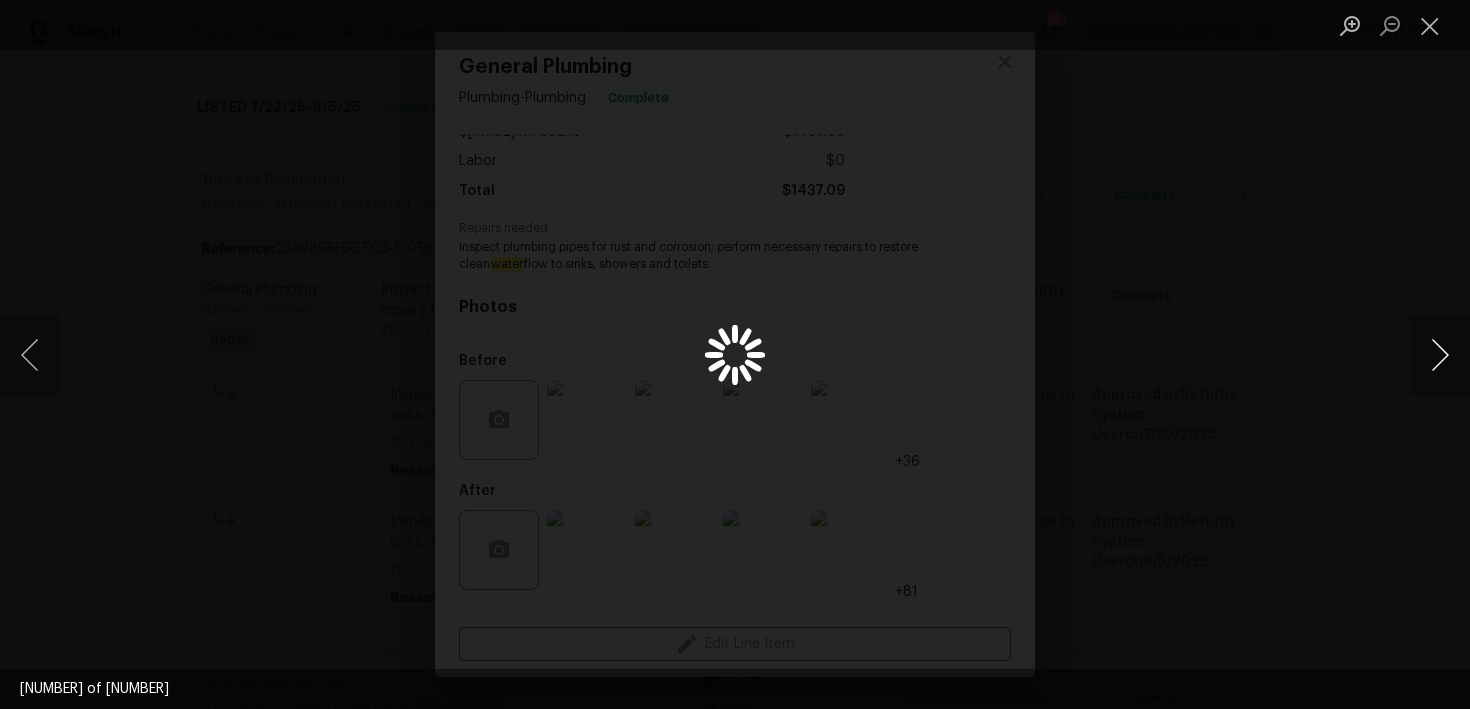 click at bounding box center (1440, 355) 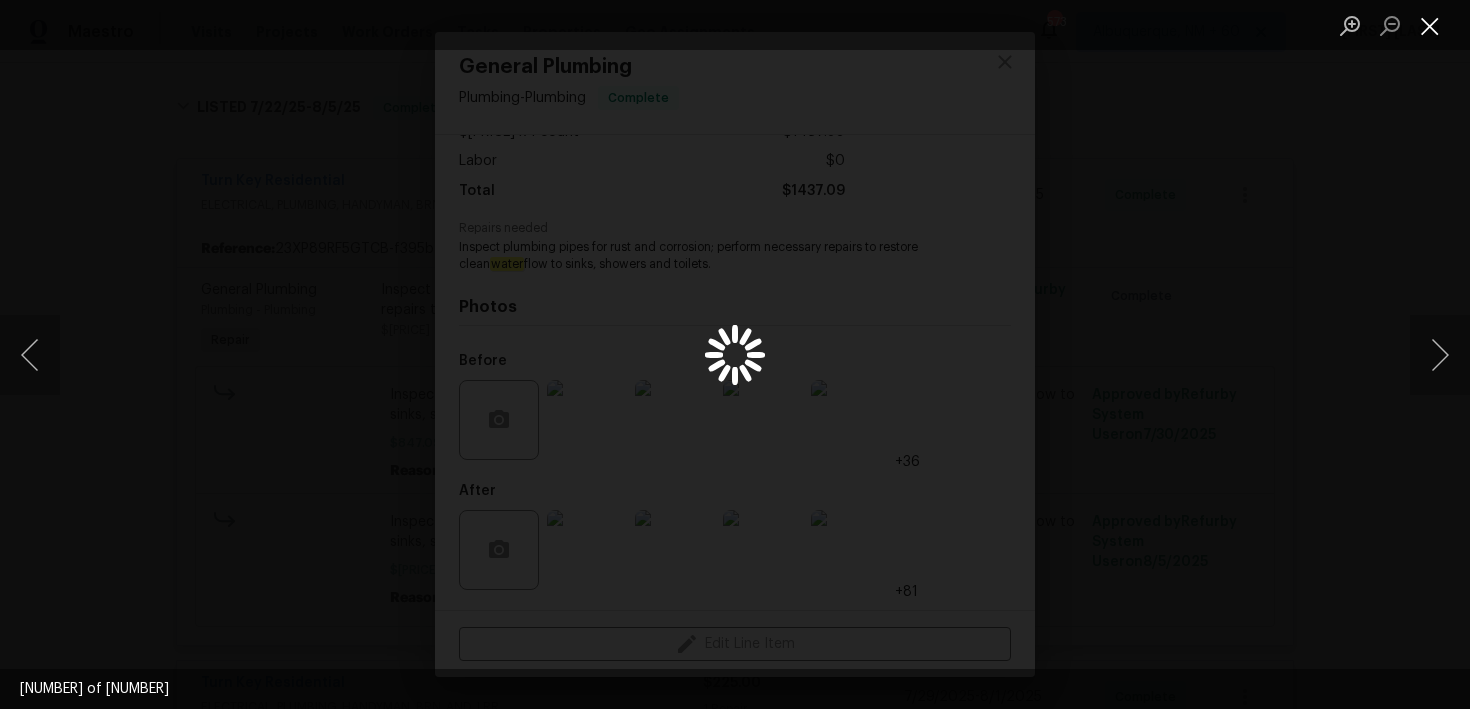 click at bounding box center [1430, 25] 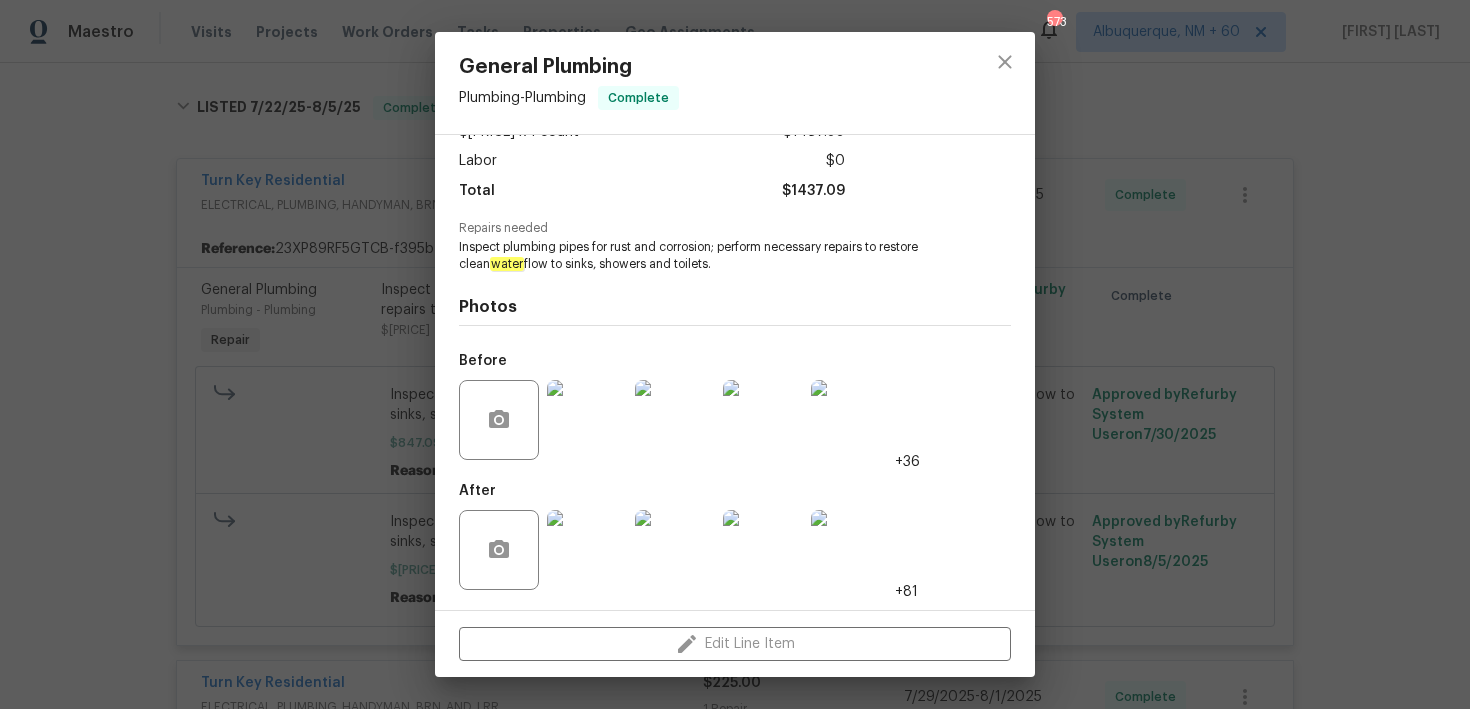 click at bounding box center (587, 420) 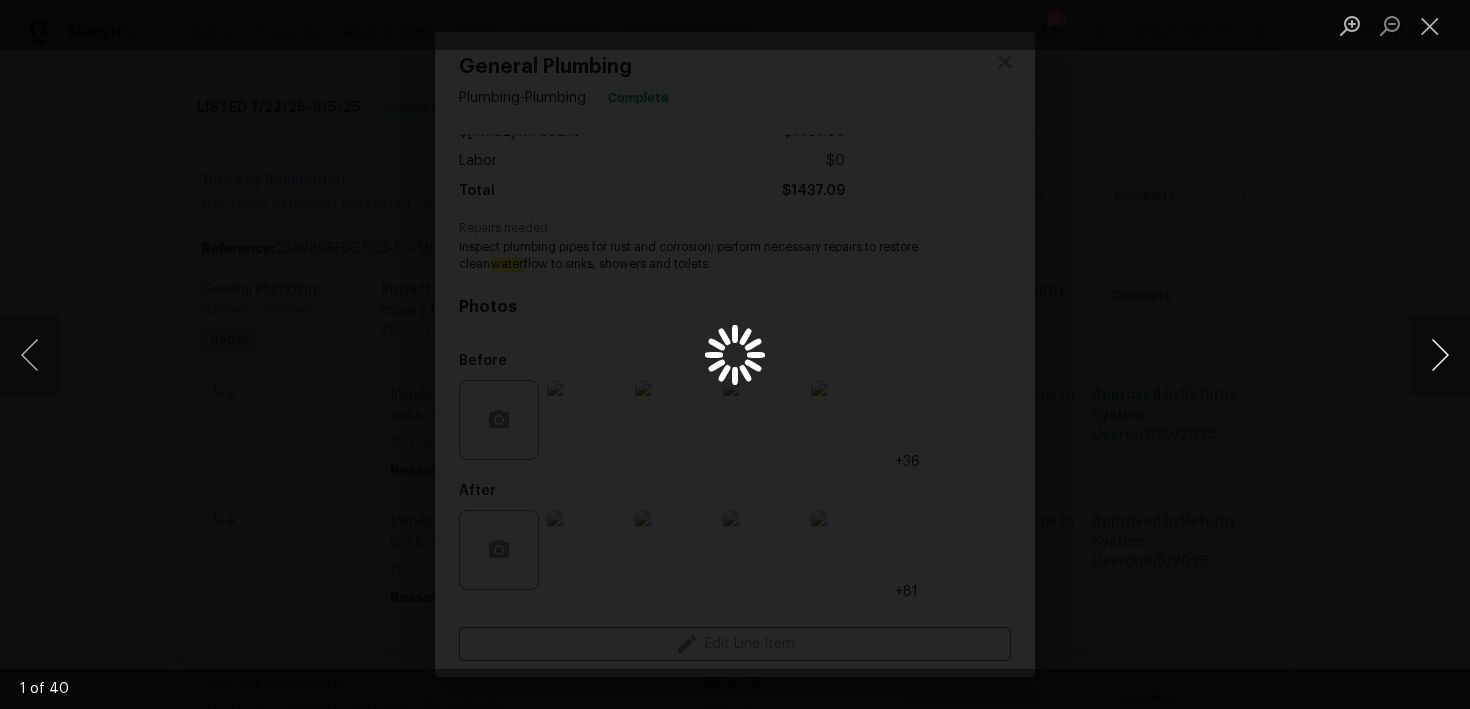 click at bounding box center (1440, 355) 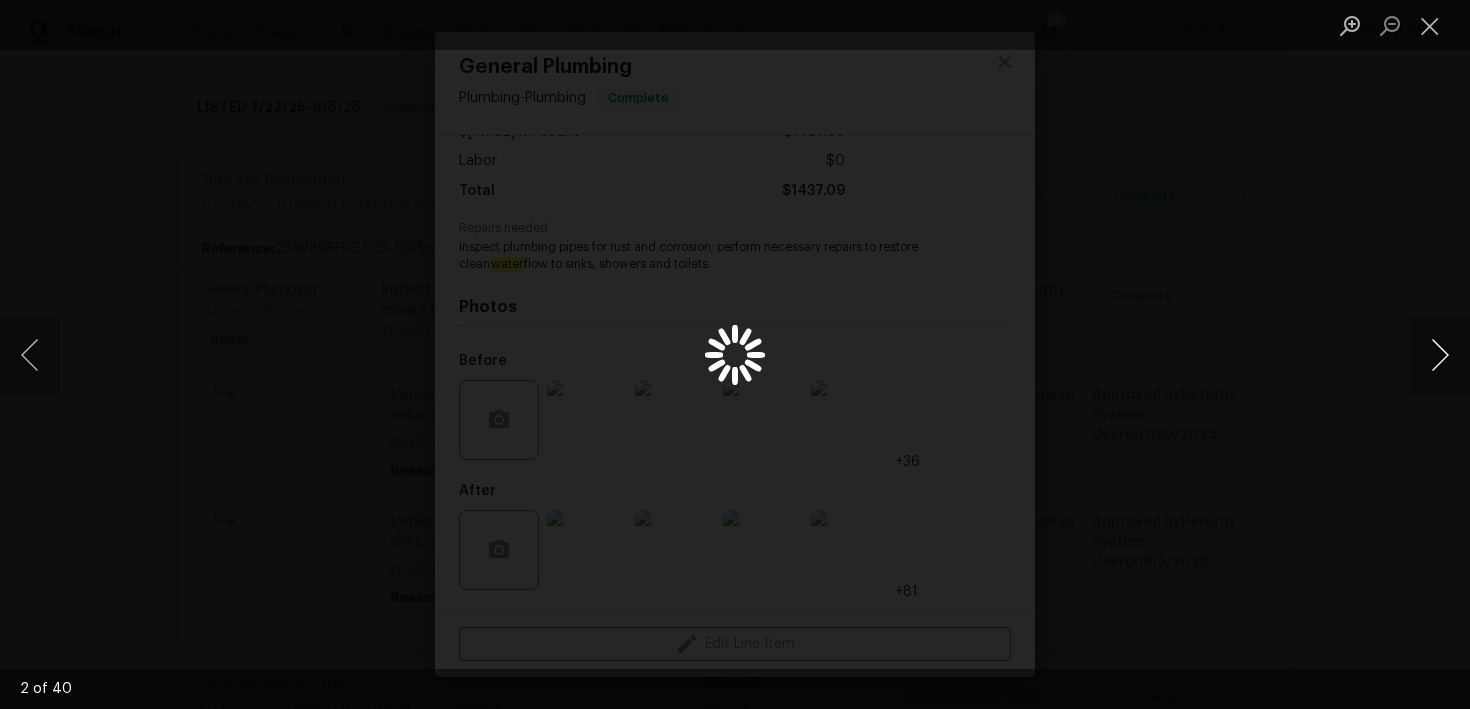 click at bounding box center [1440, 355] 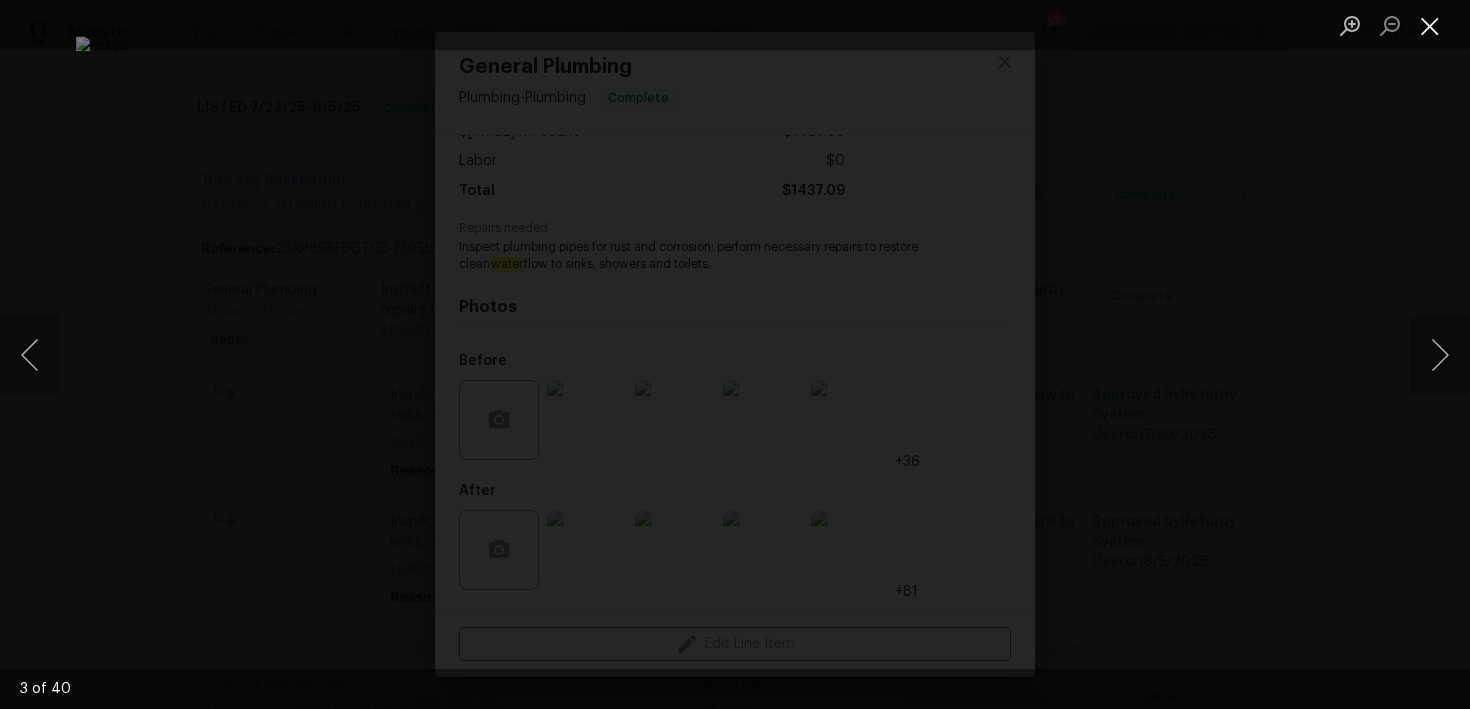 click at bounding box center [1430, 25] 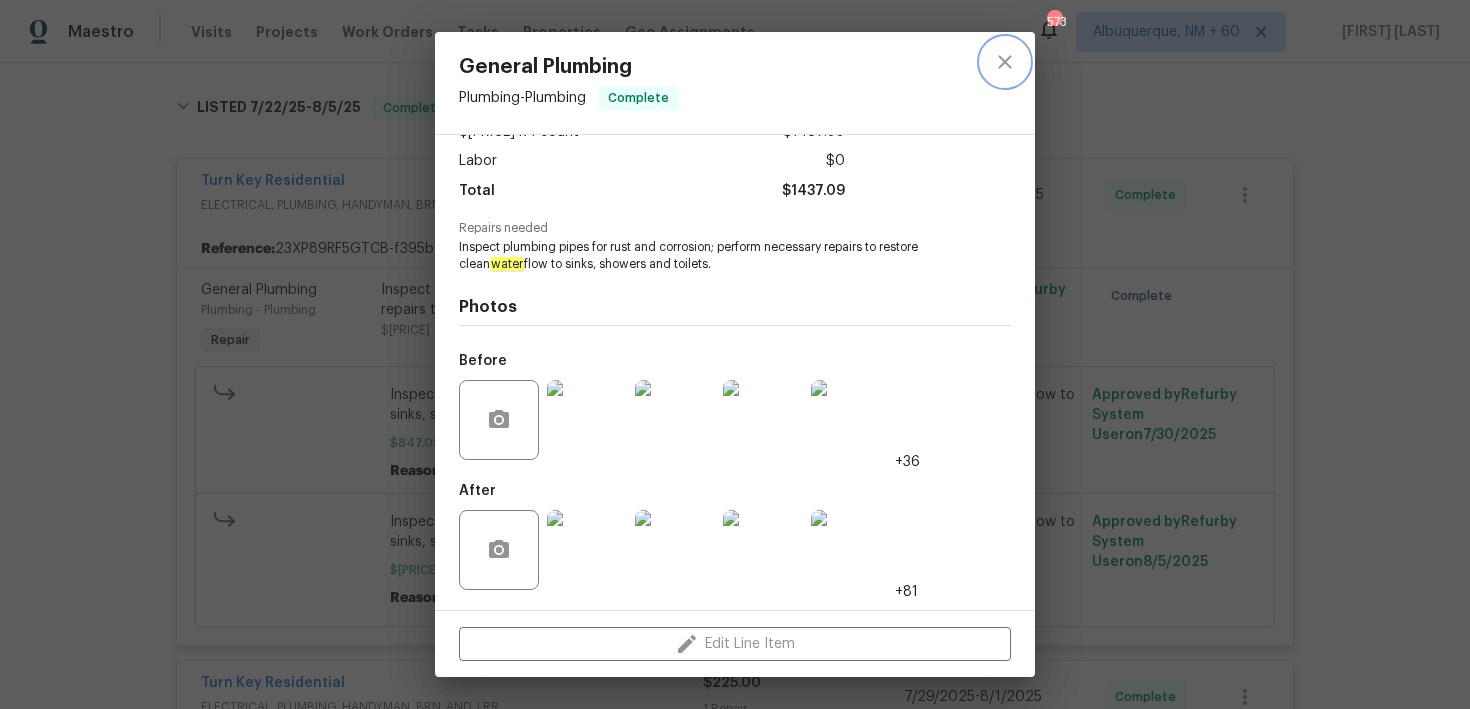 click at bounding box center (1005, 62) 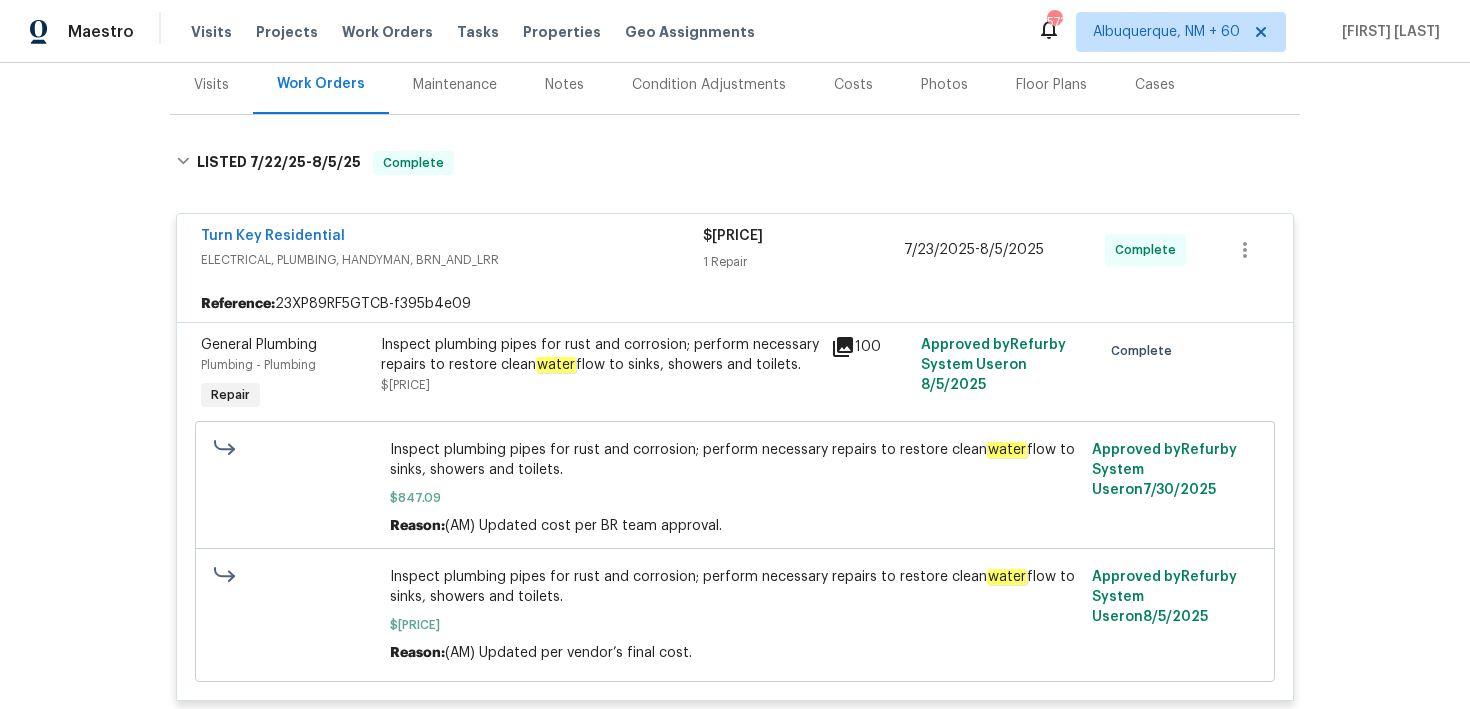 scroll, scrollTop: 293, scrollLeft: 0, axis: vertical 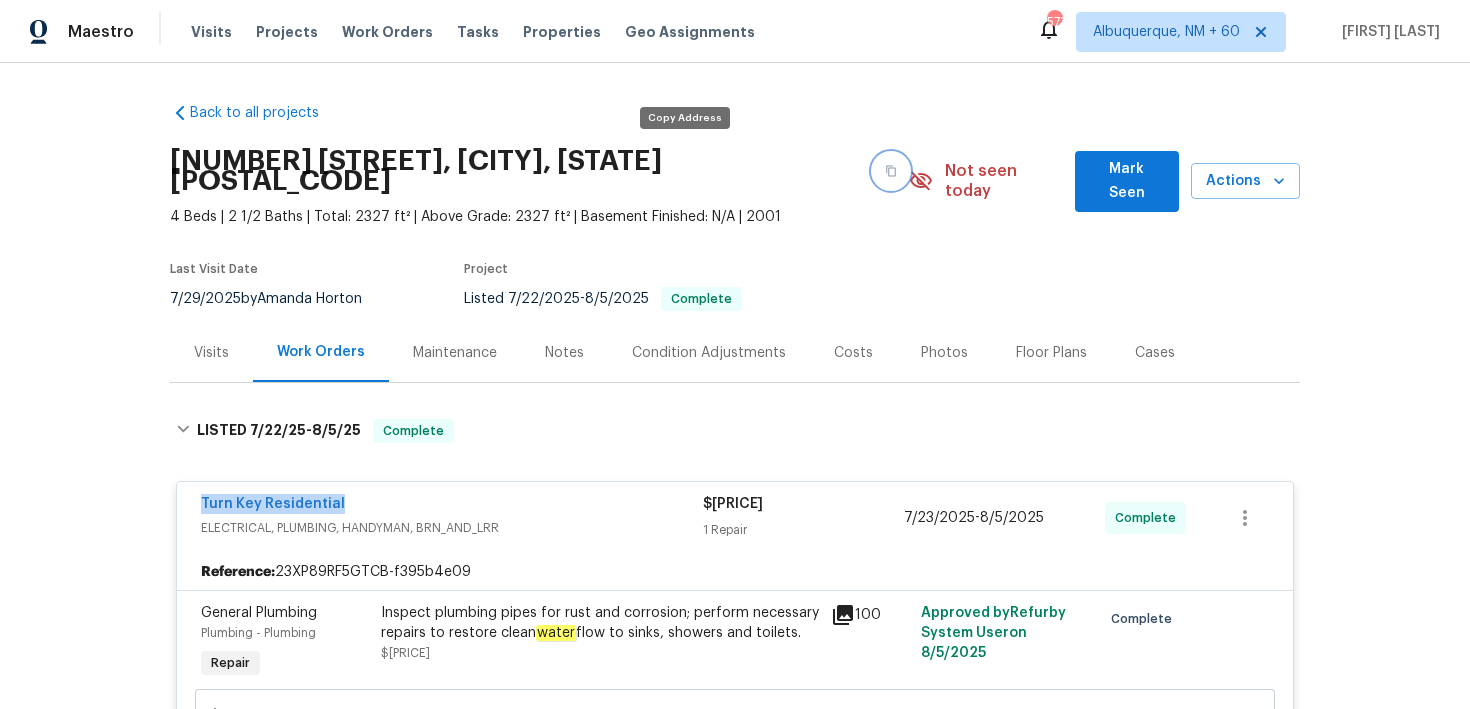click 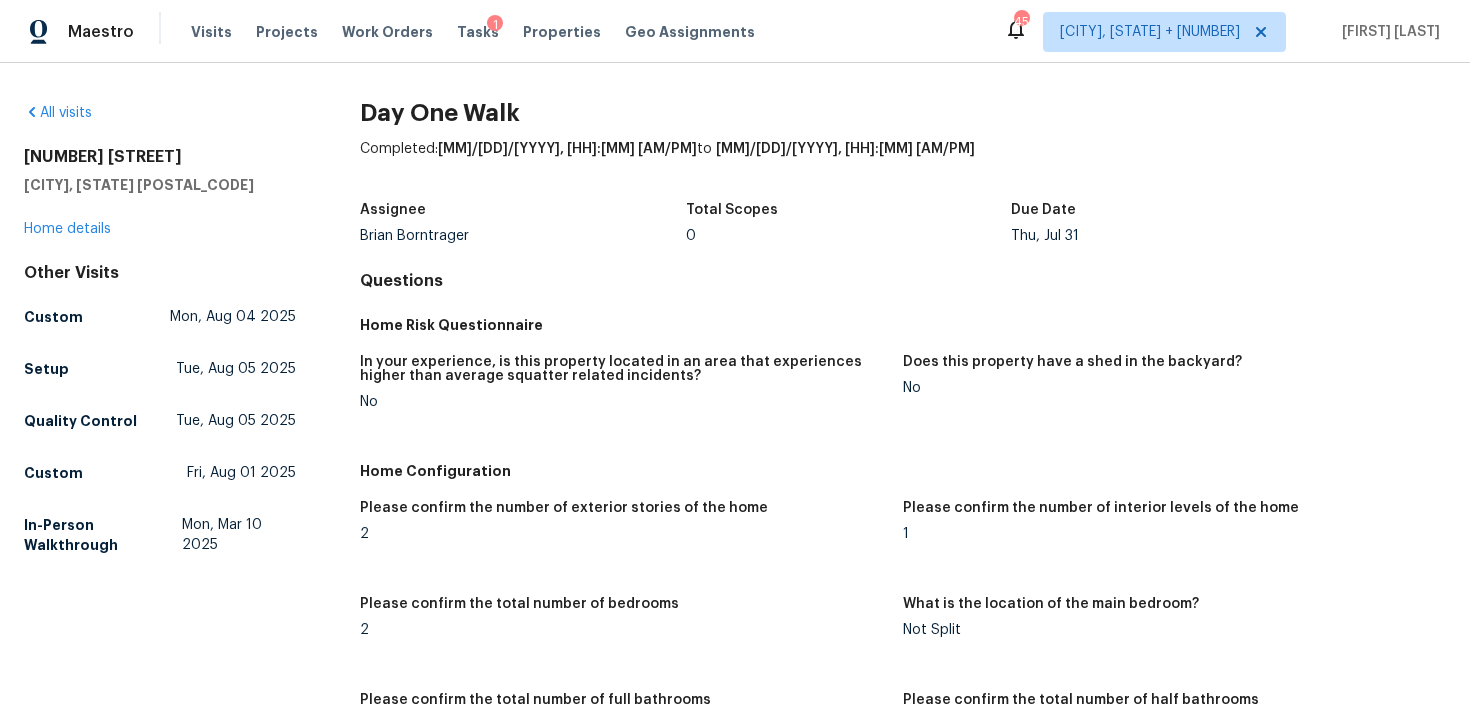 scroll, scrollTop: 0, scrollLeft: 0, axis: both 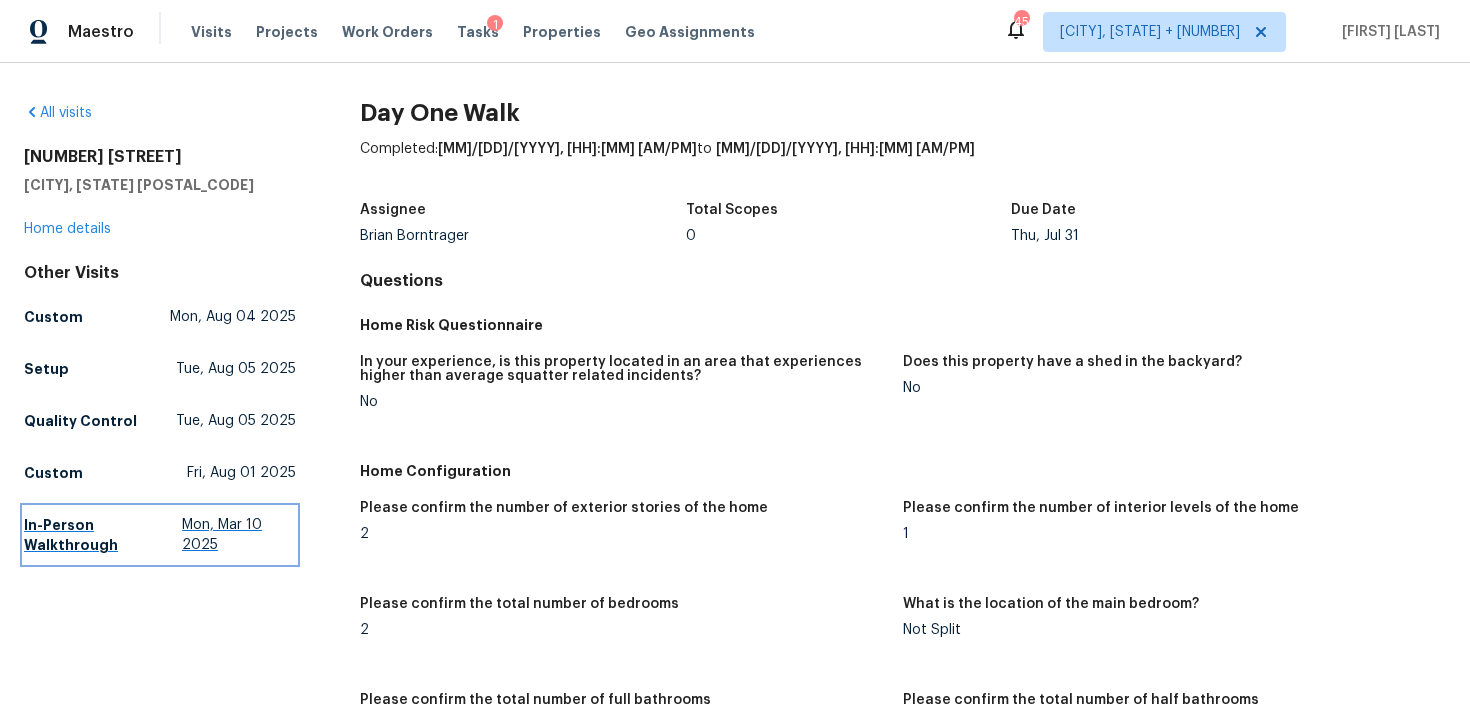 click on "In-Person Walkthrough" at bounding box center (103, 535) 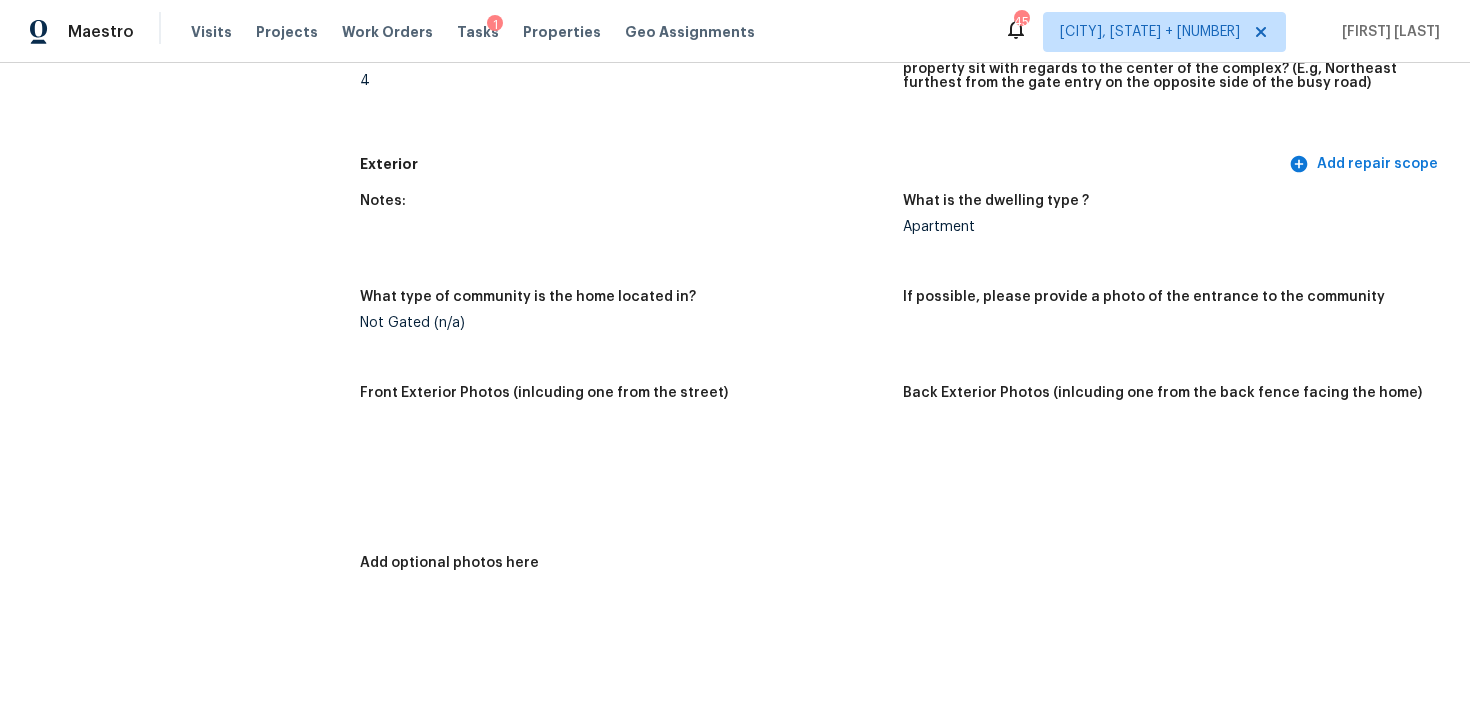 scroll, scrollTop: 663, scrollLeft: 0, axis: vertical 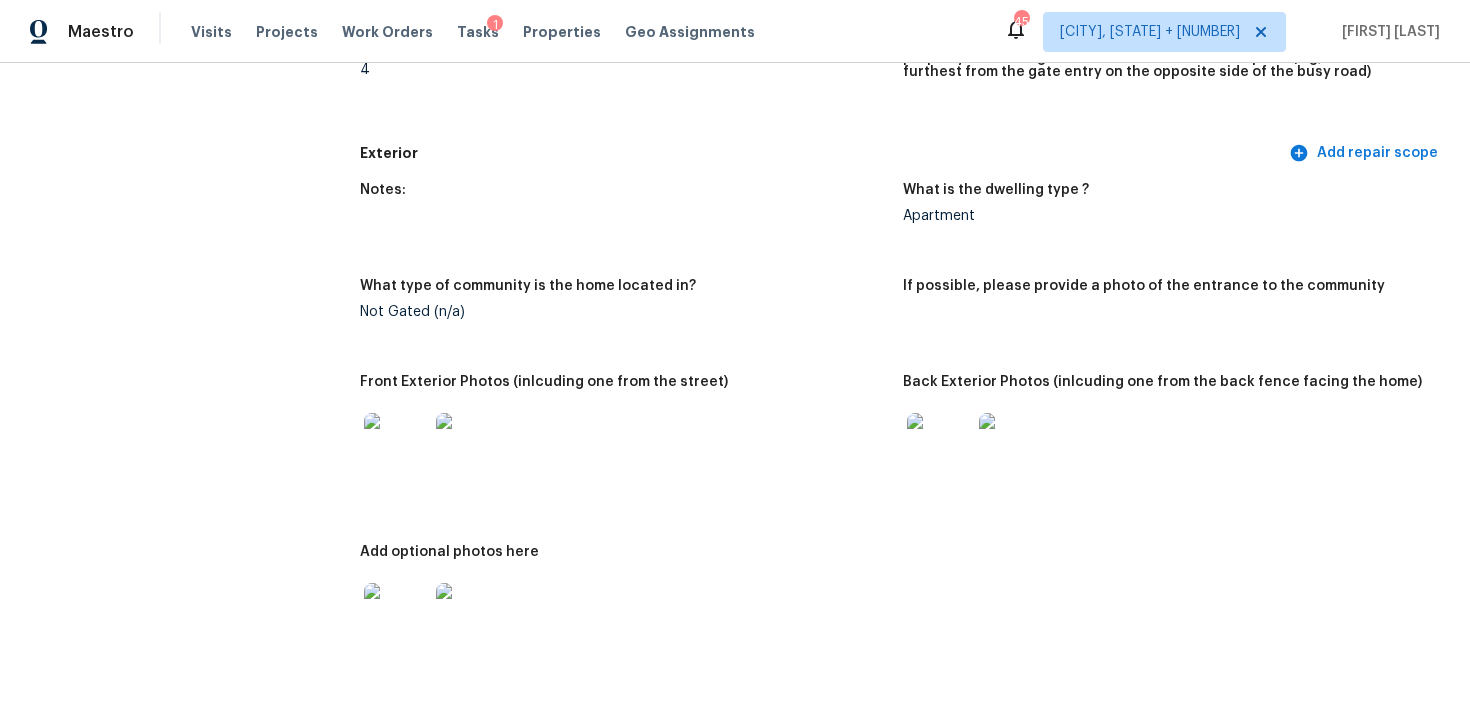 click at bounding box center (939, 445) 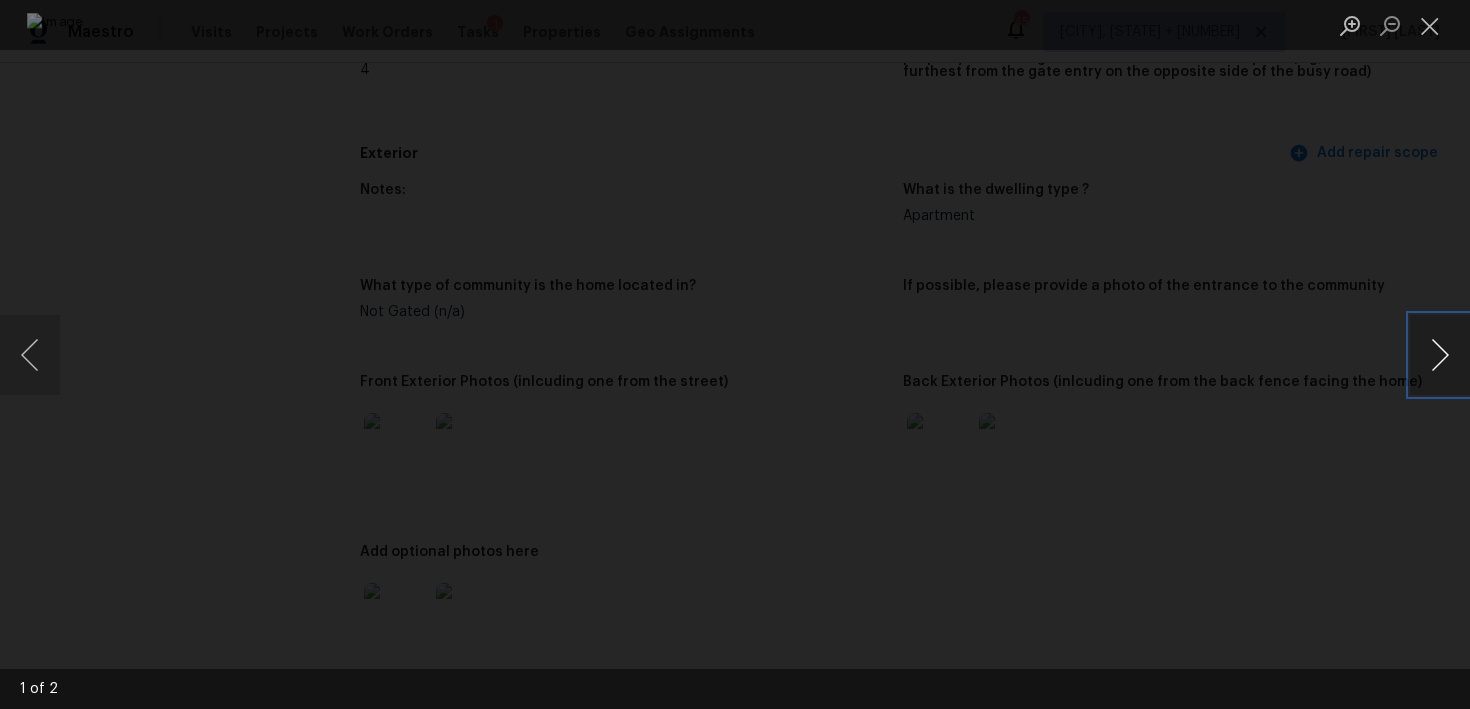 click at bounding box center (1440, 355) 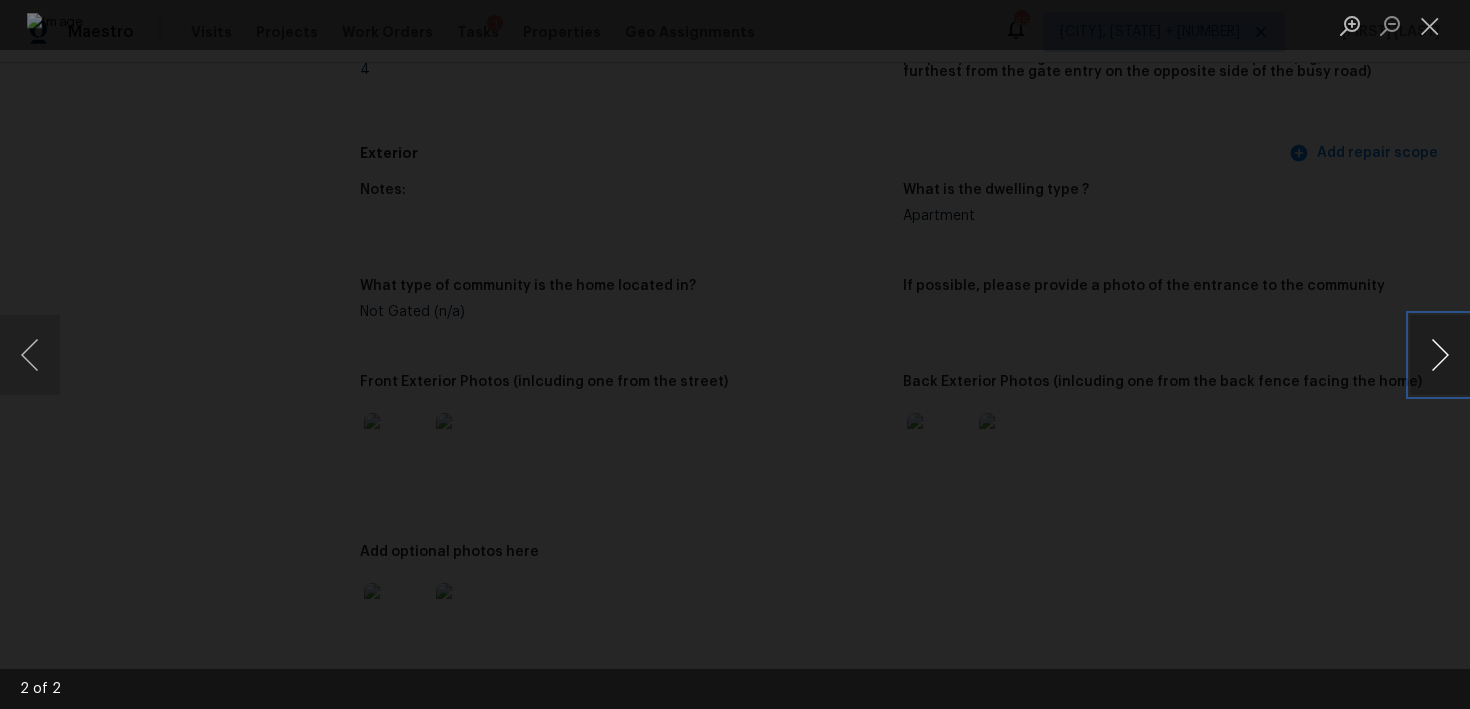 click at bounding box center [1440, 355] 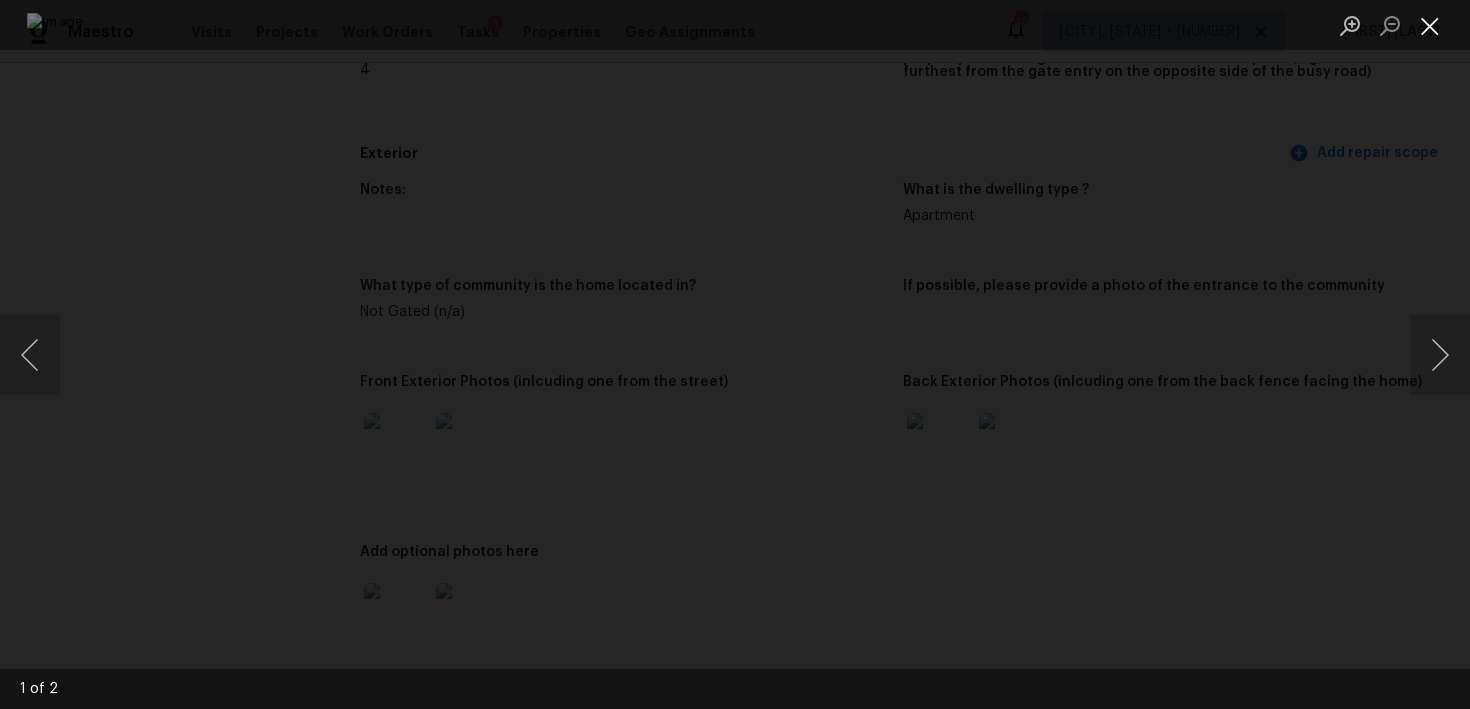click at bounding box center [1400, 25] 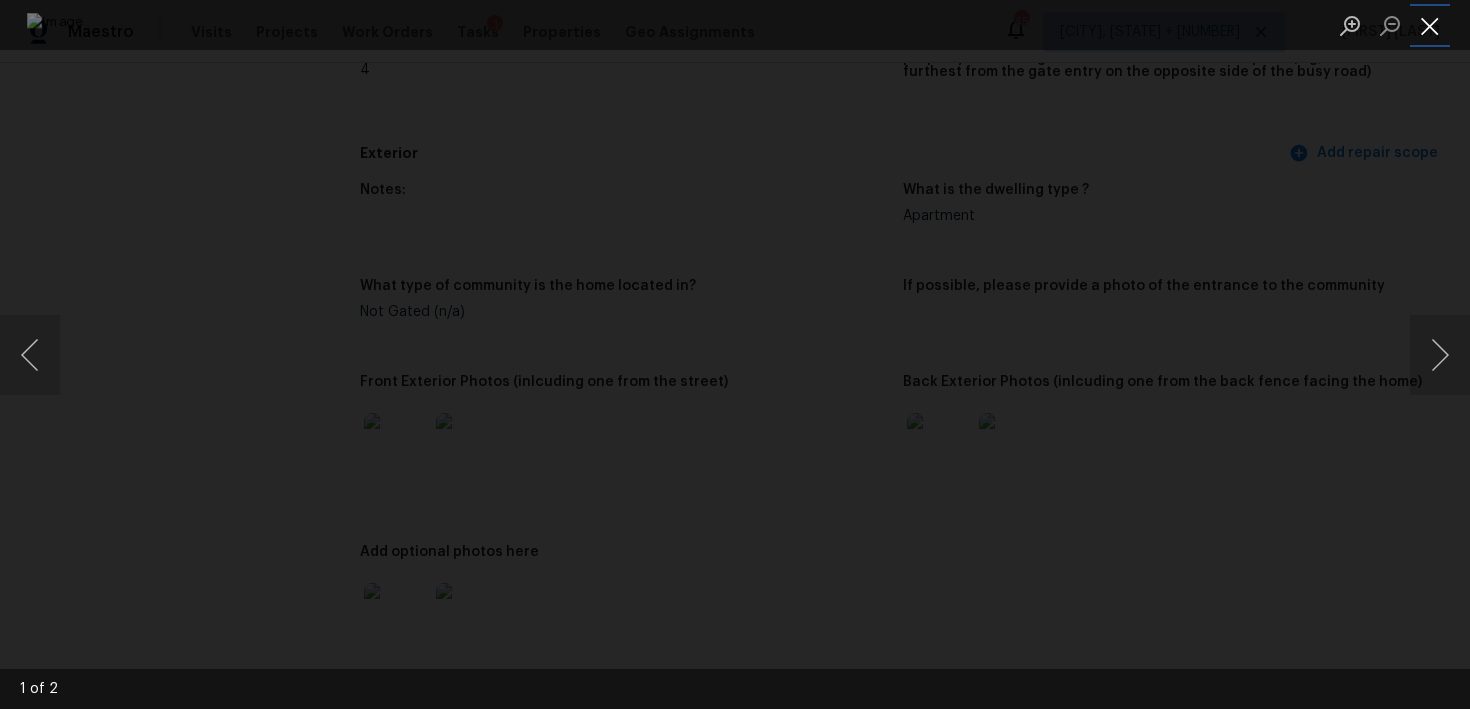 click at bounding box center [1430, 25] 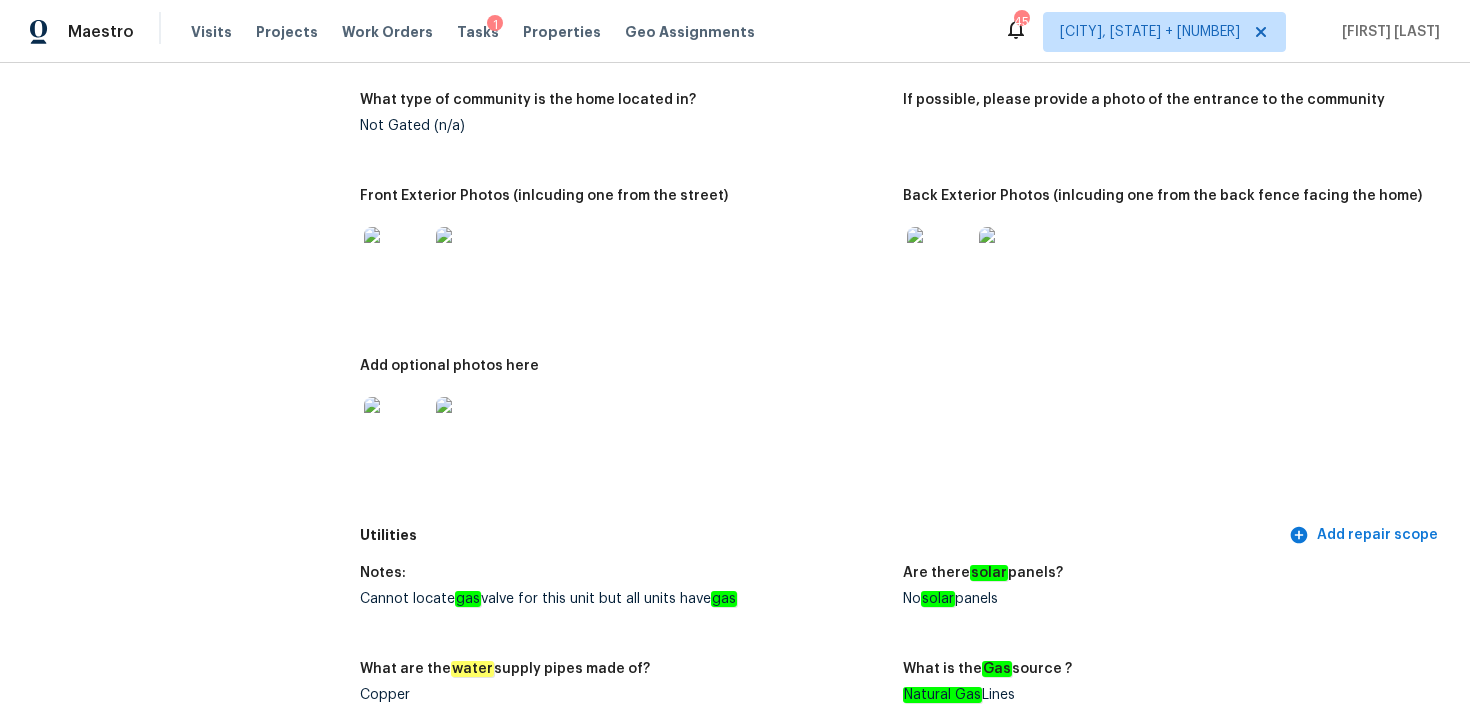 scroll, scrollTop: 892, scrollLeft: 0, axis: vertical 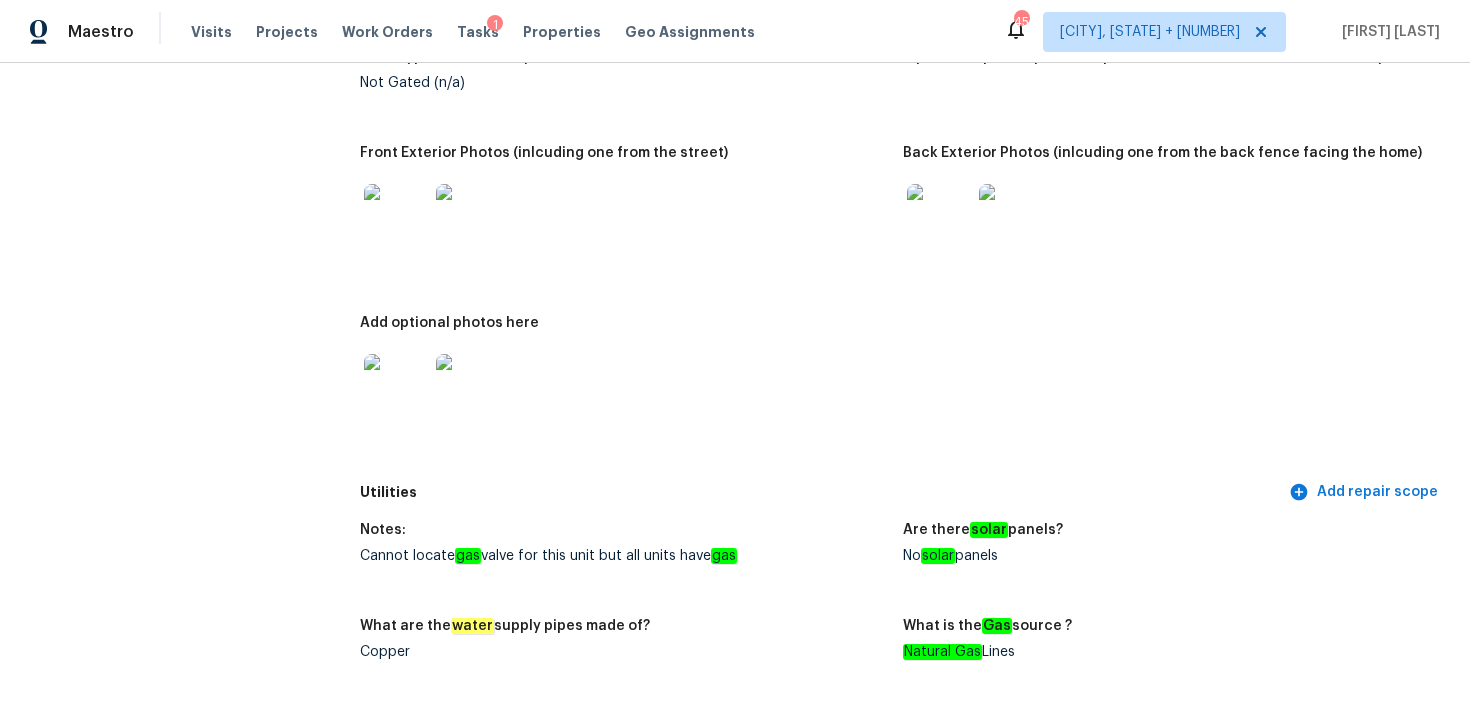 click at bounding box center [396, 386] 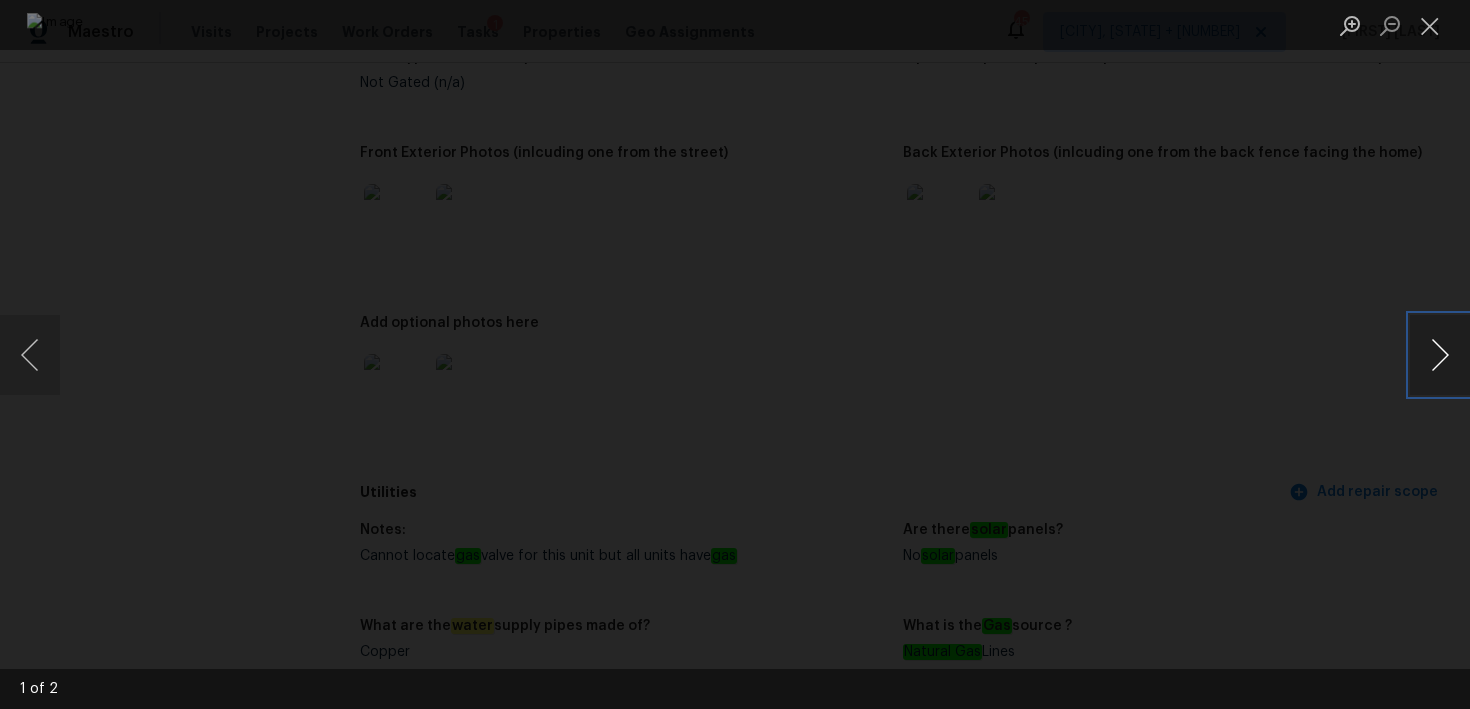 click at bounding box center [1440, 355] 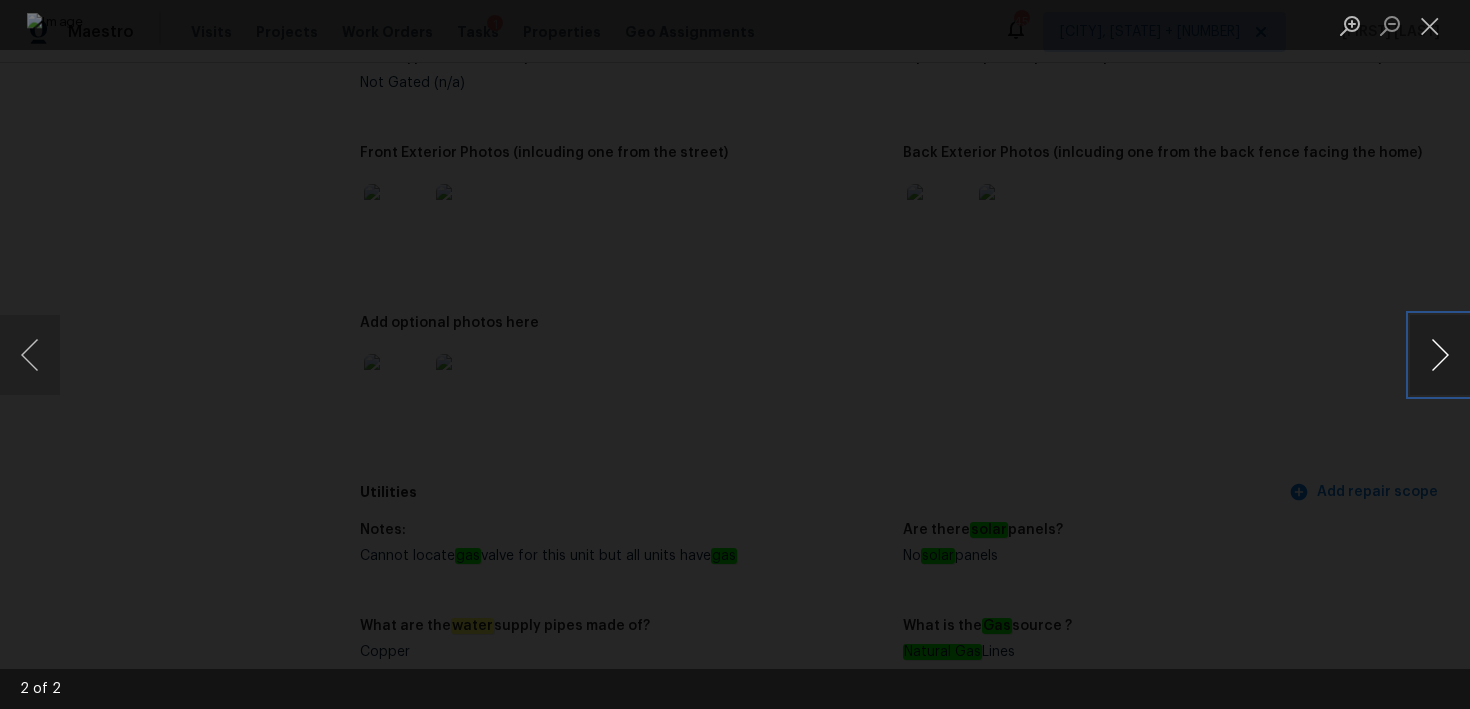 click at bounding box center [1440, 355] 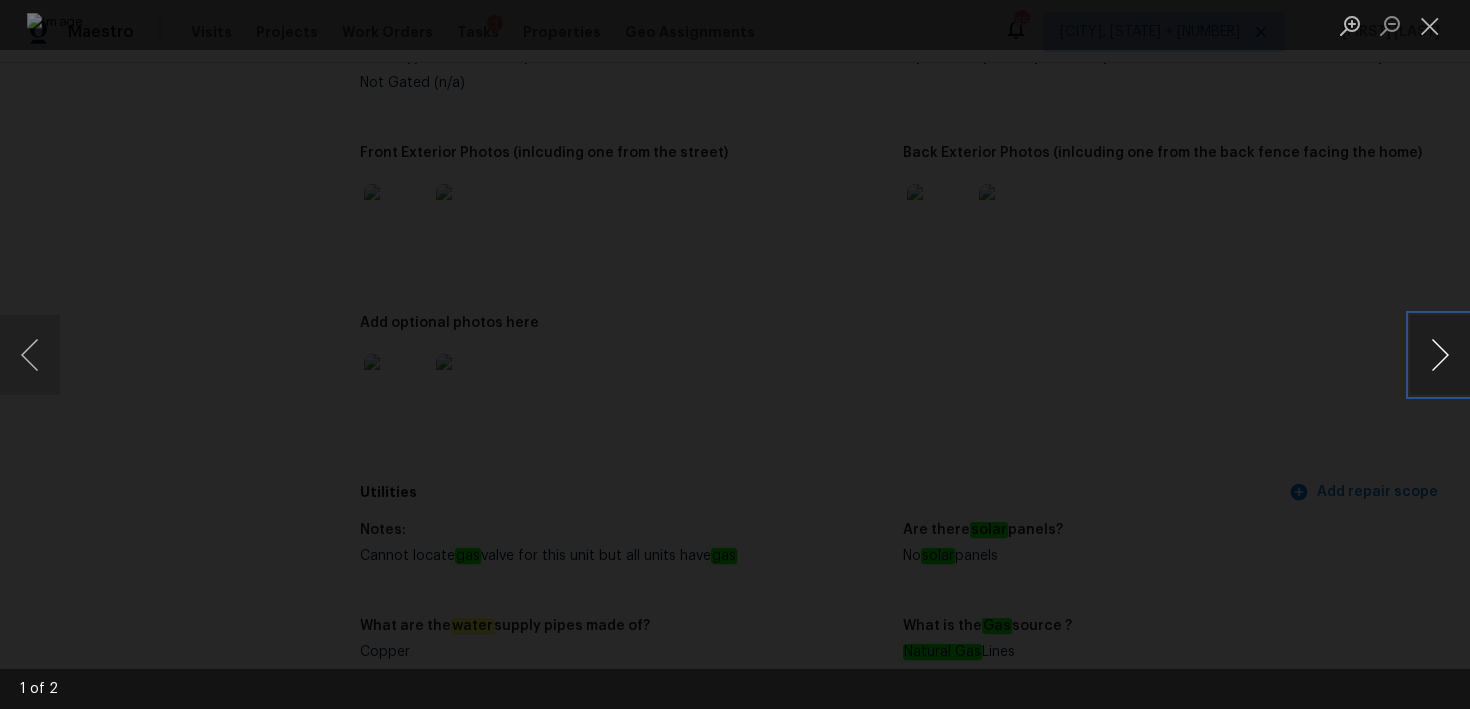 click at bounding box center [1440, 355] 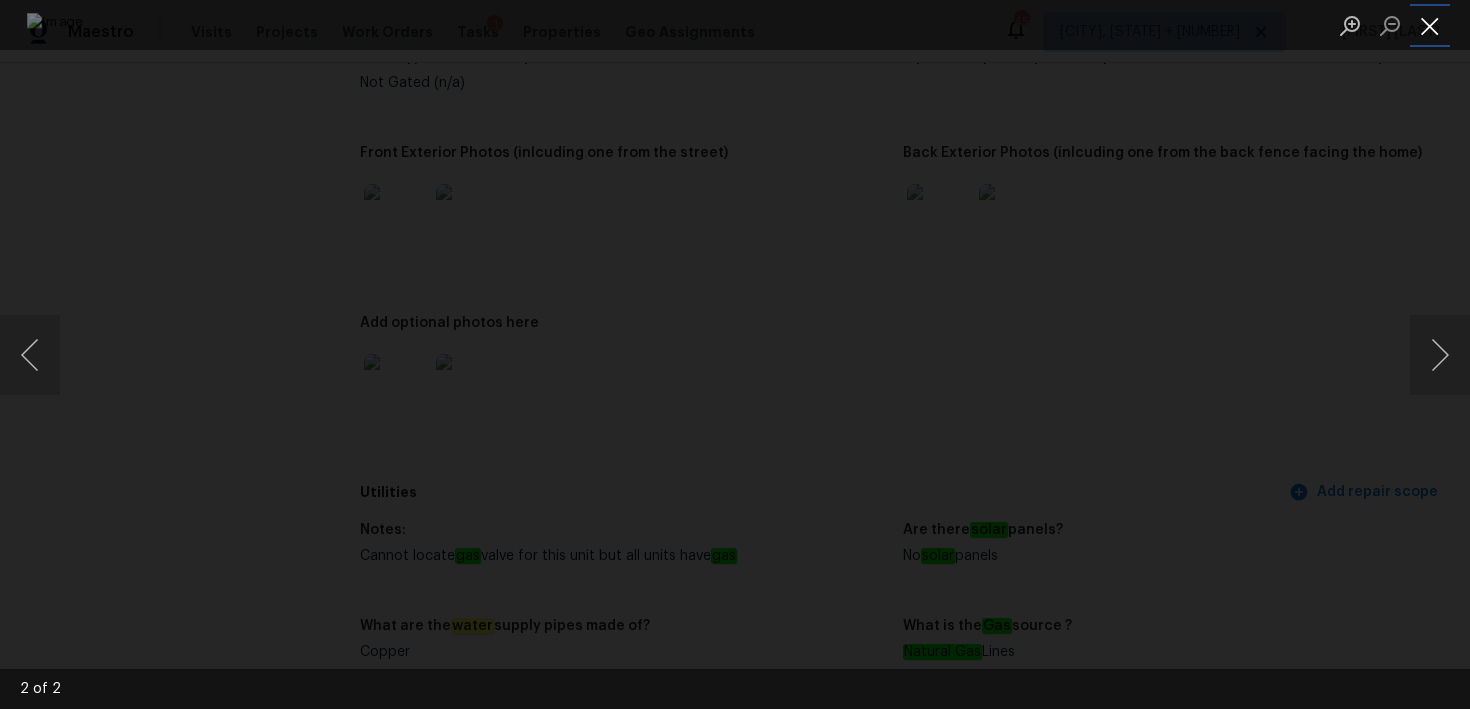 click at bounding box center (1430, 25) 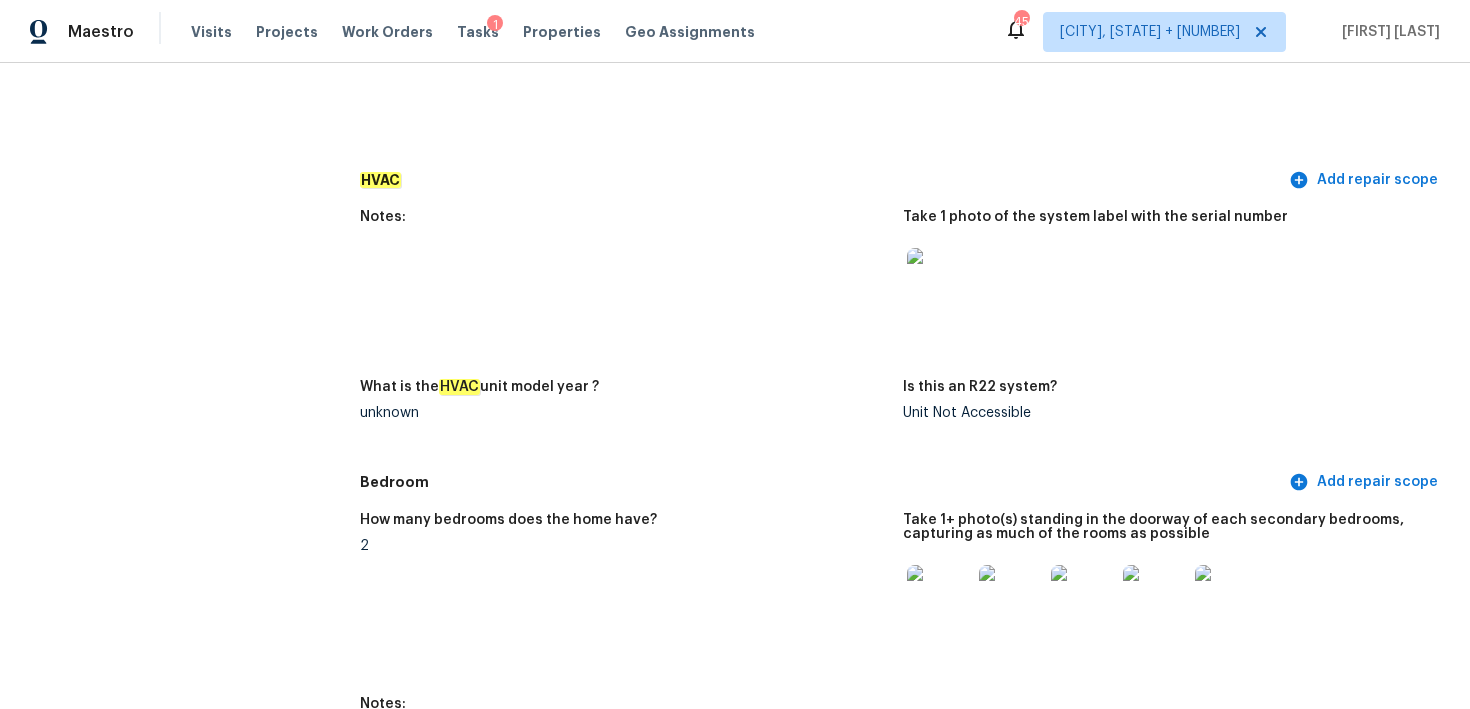 scroll, scrollTop: 1694, scrollLeft: 0, axis: vertical 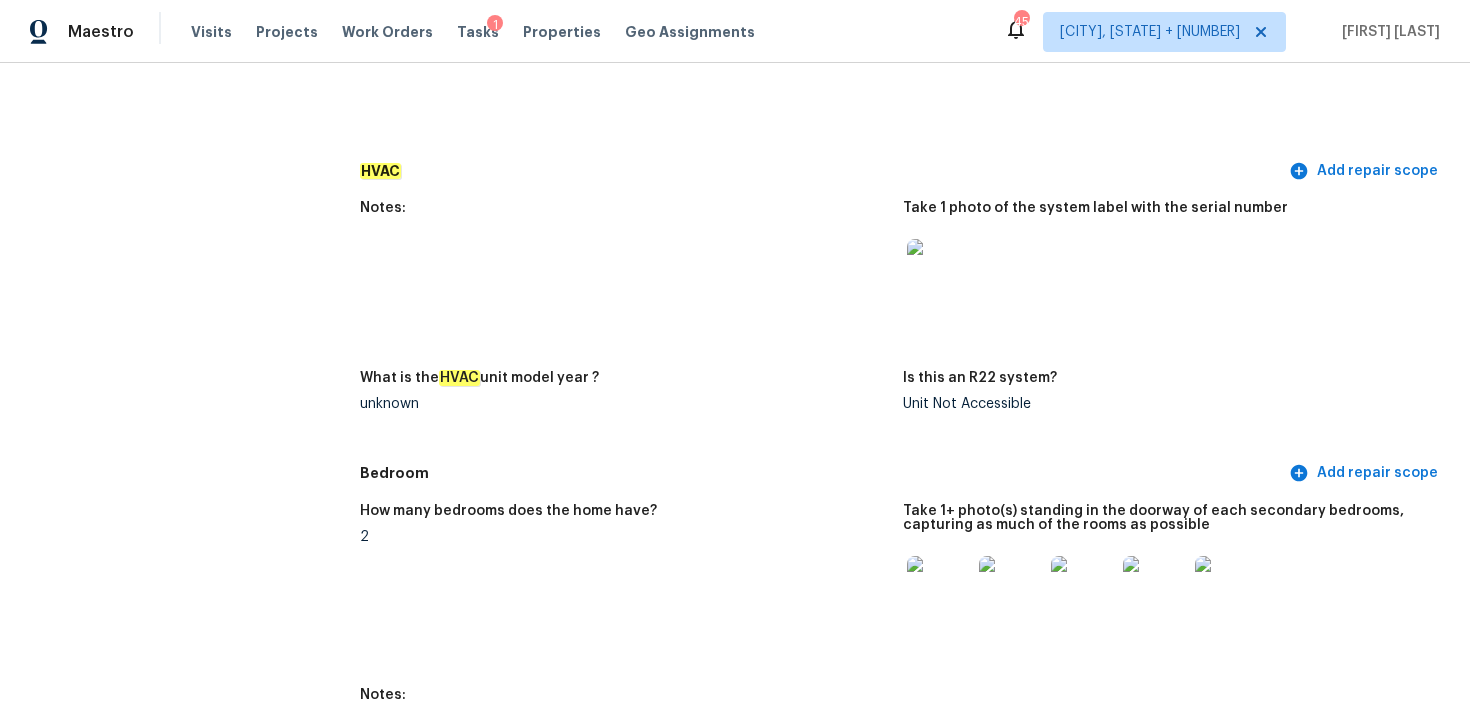 click at bounding box center [939, 271] 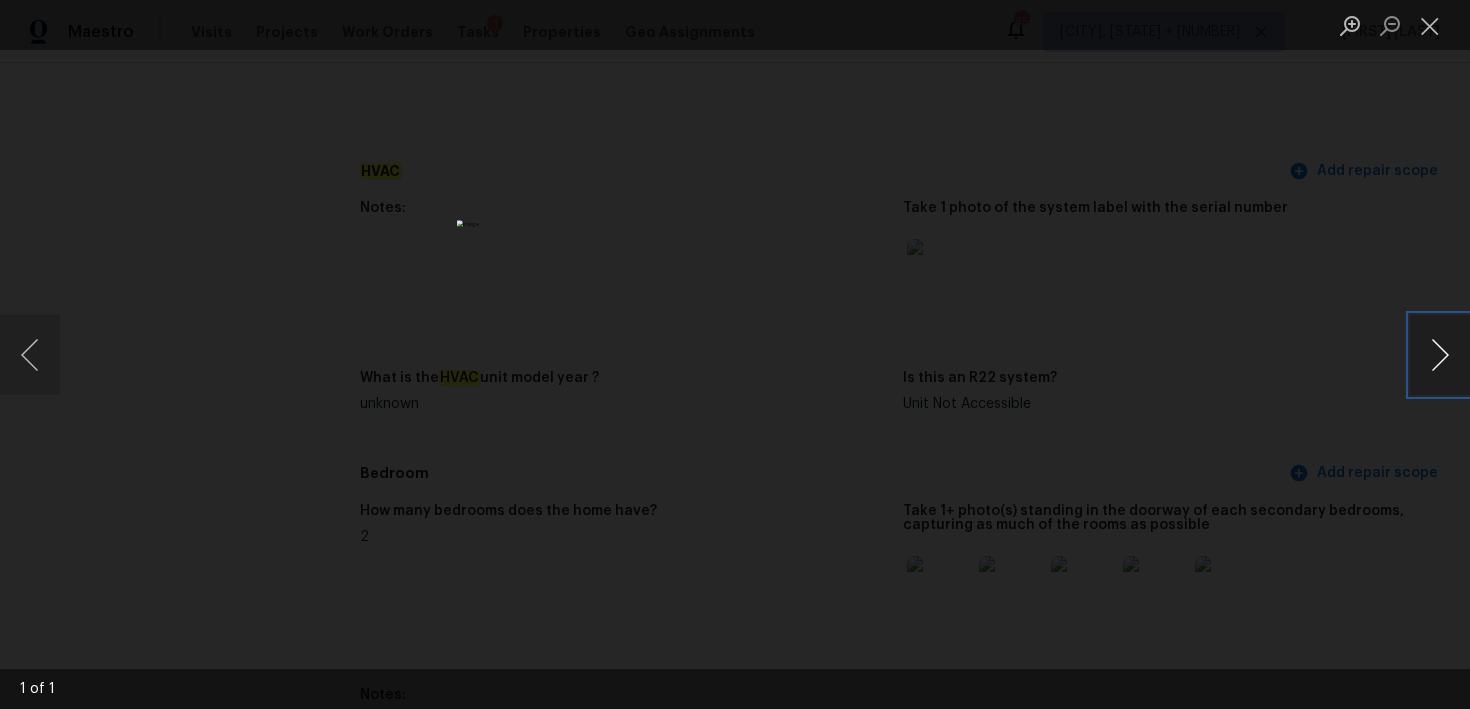 click at bounding box center [1440, 355] 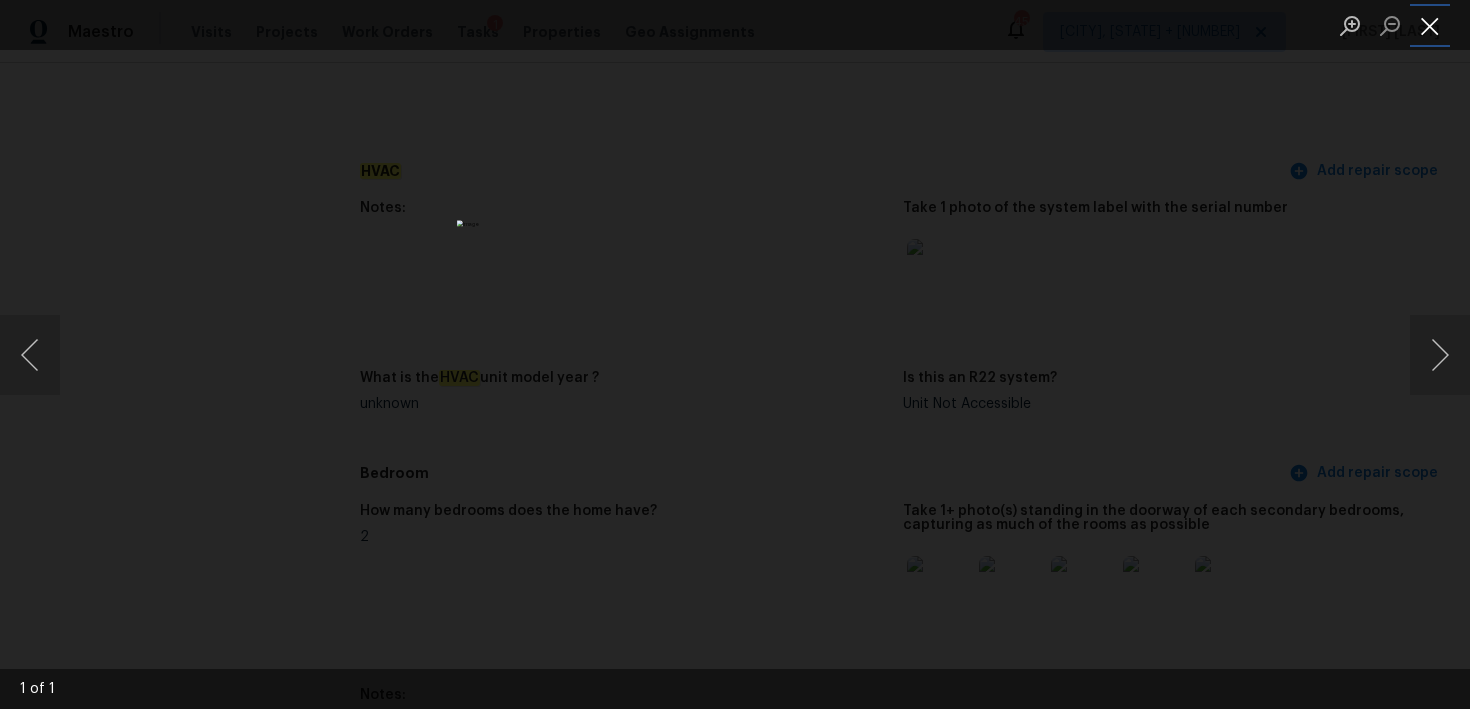 click at bounding box center [1430, 25] 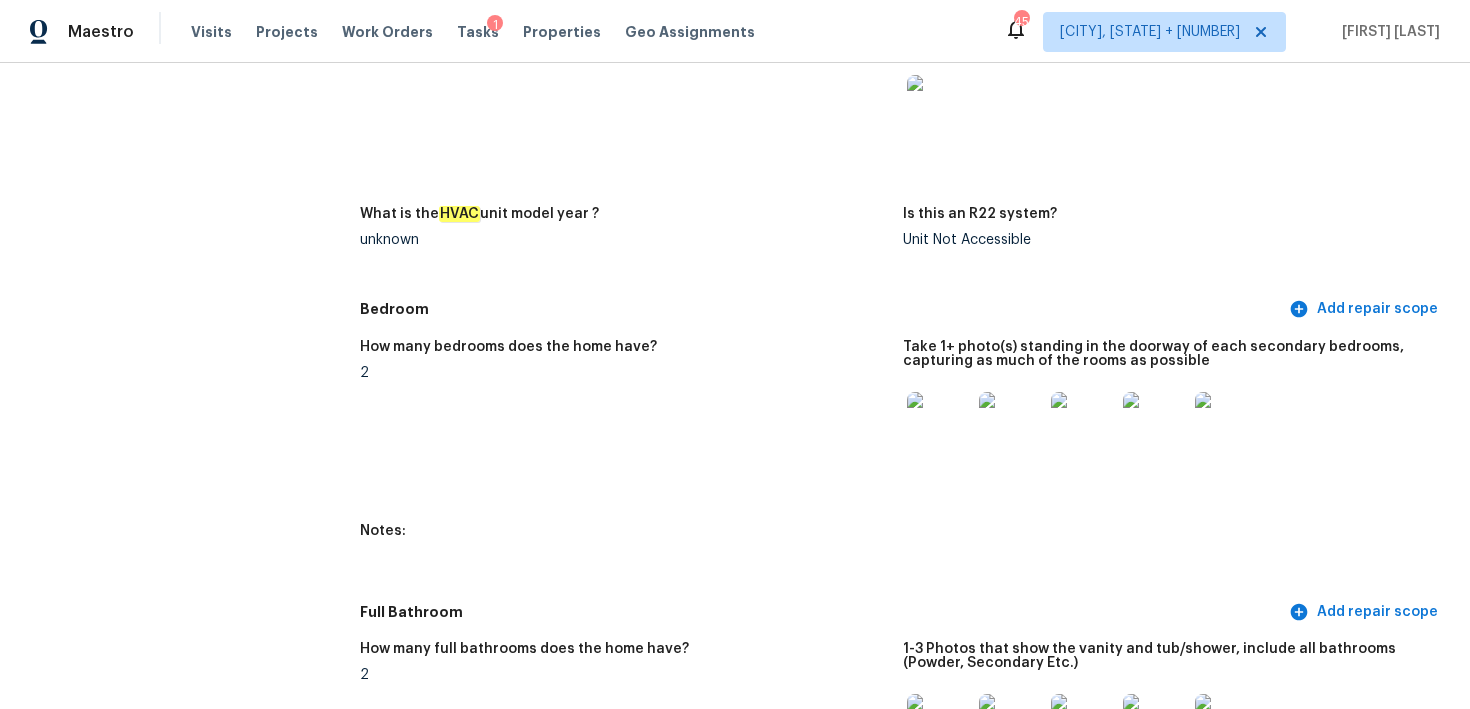 scroll, scrollTop: 2058, scrollLeft: 0, axis: vertical 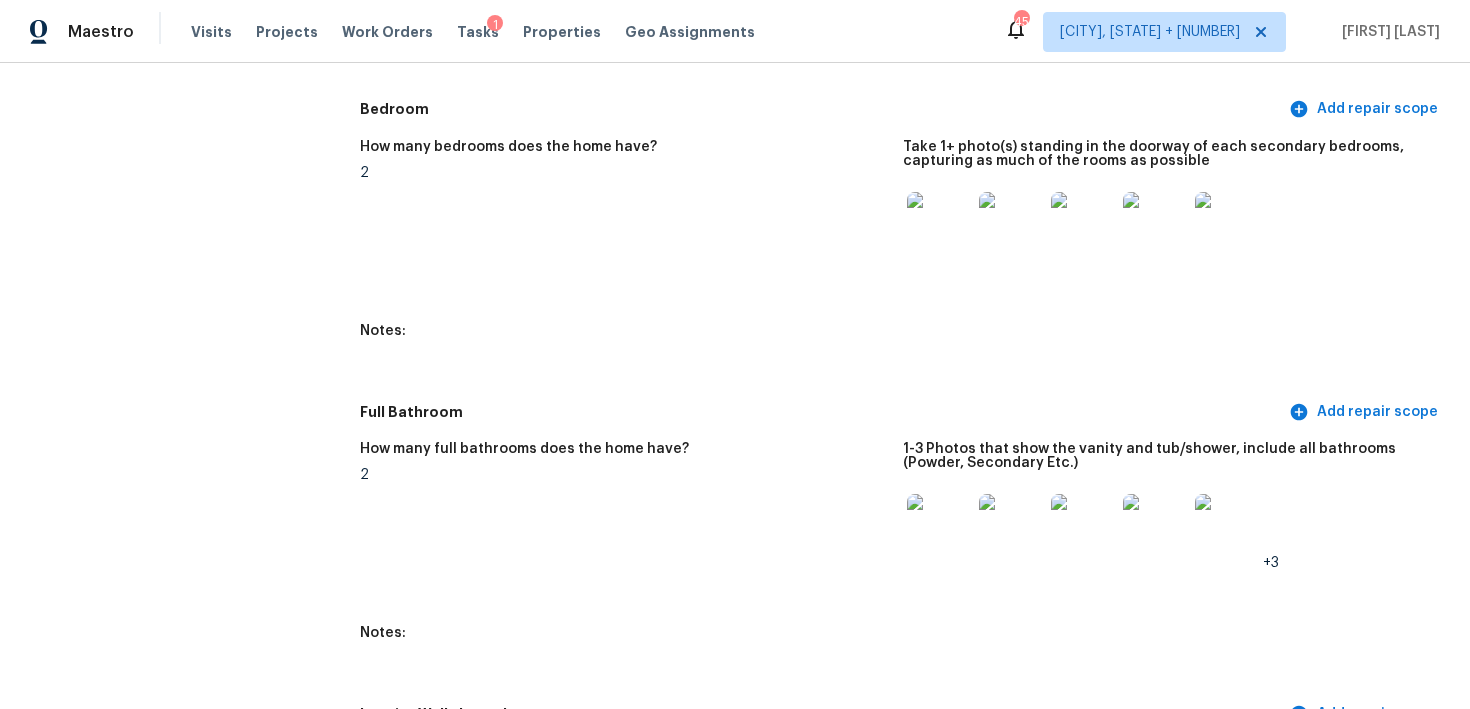 click at bounding box center [939, 224] 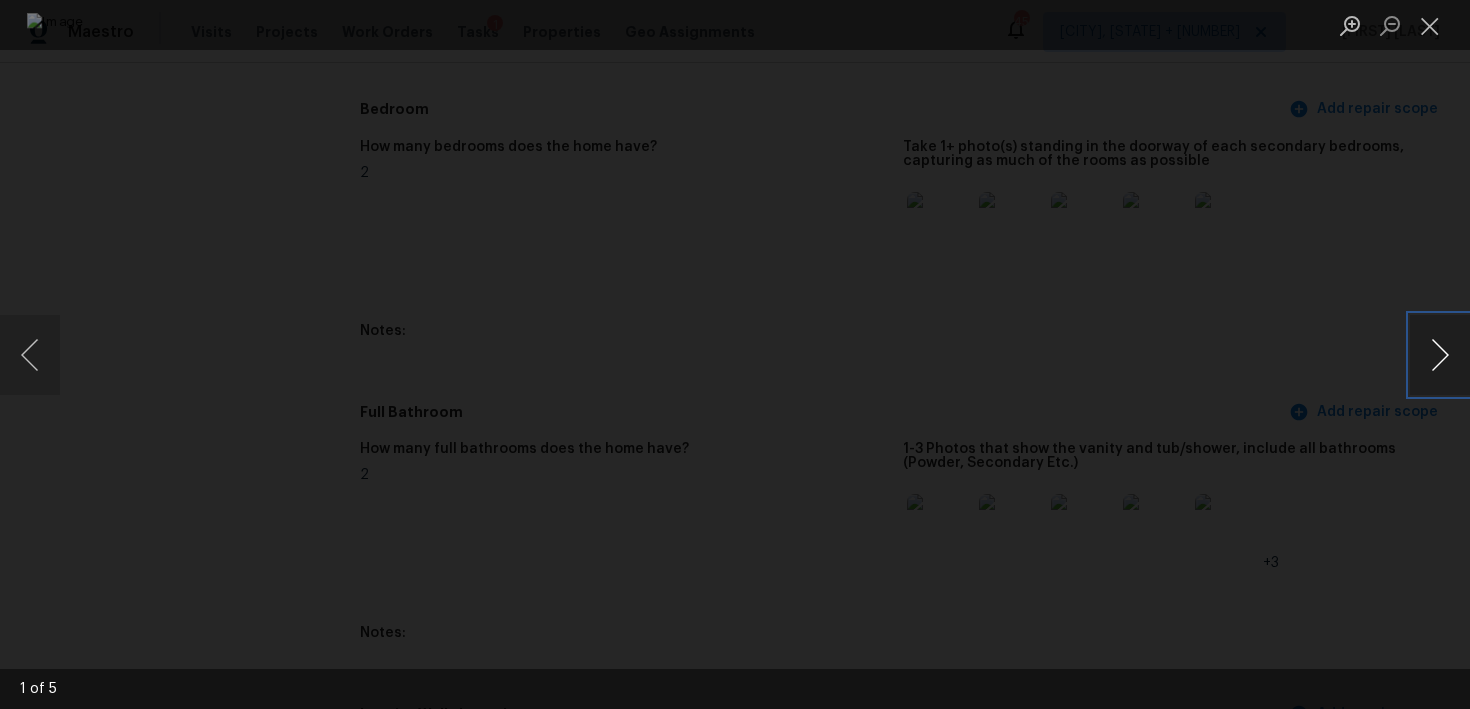 click at bounding box center (1440, 355) 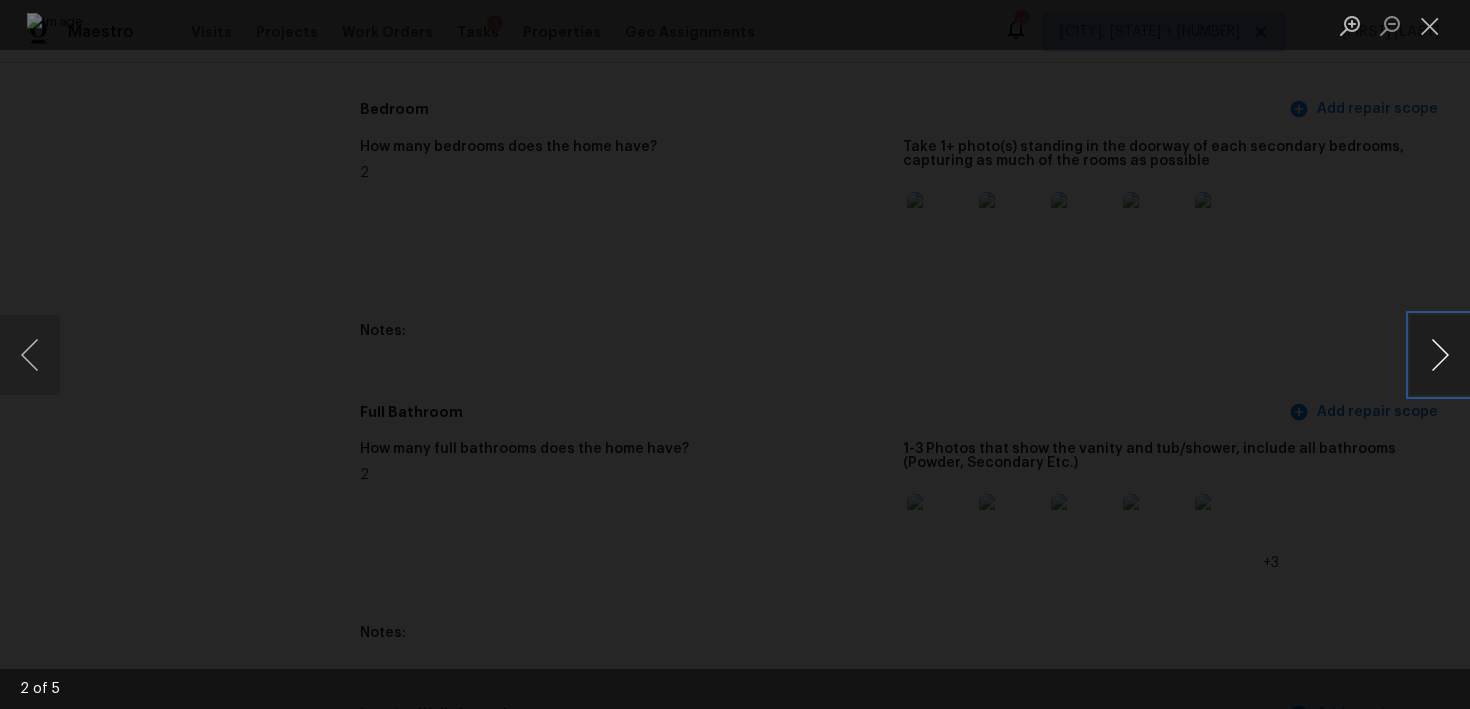 click at bounding box center [1440, 355] 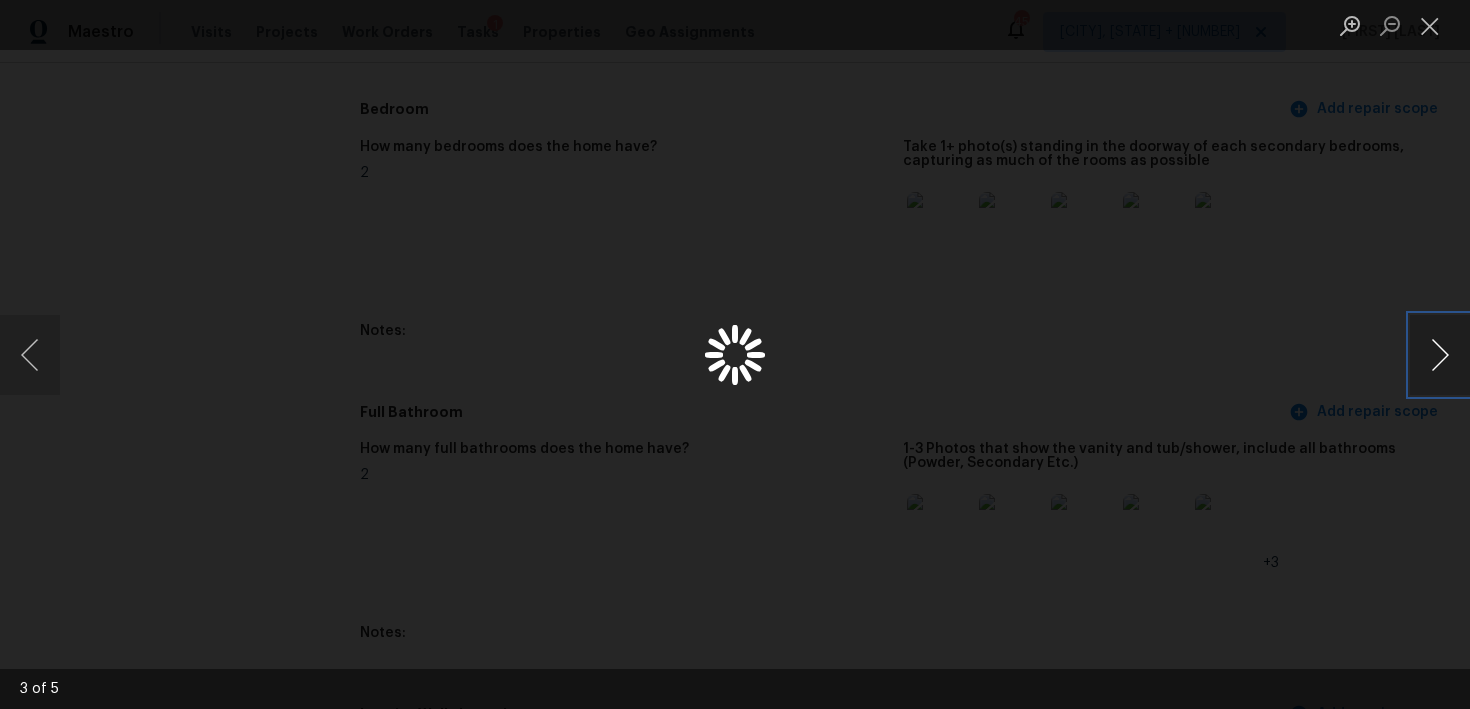 click at bounding box center [1440, 355] 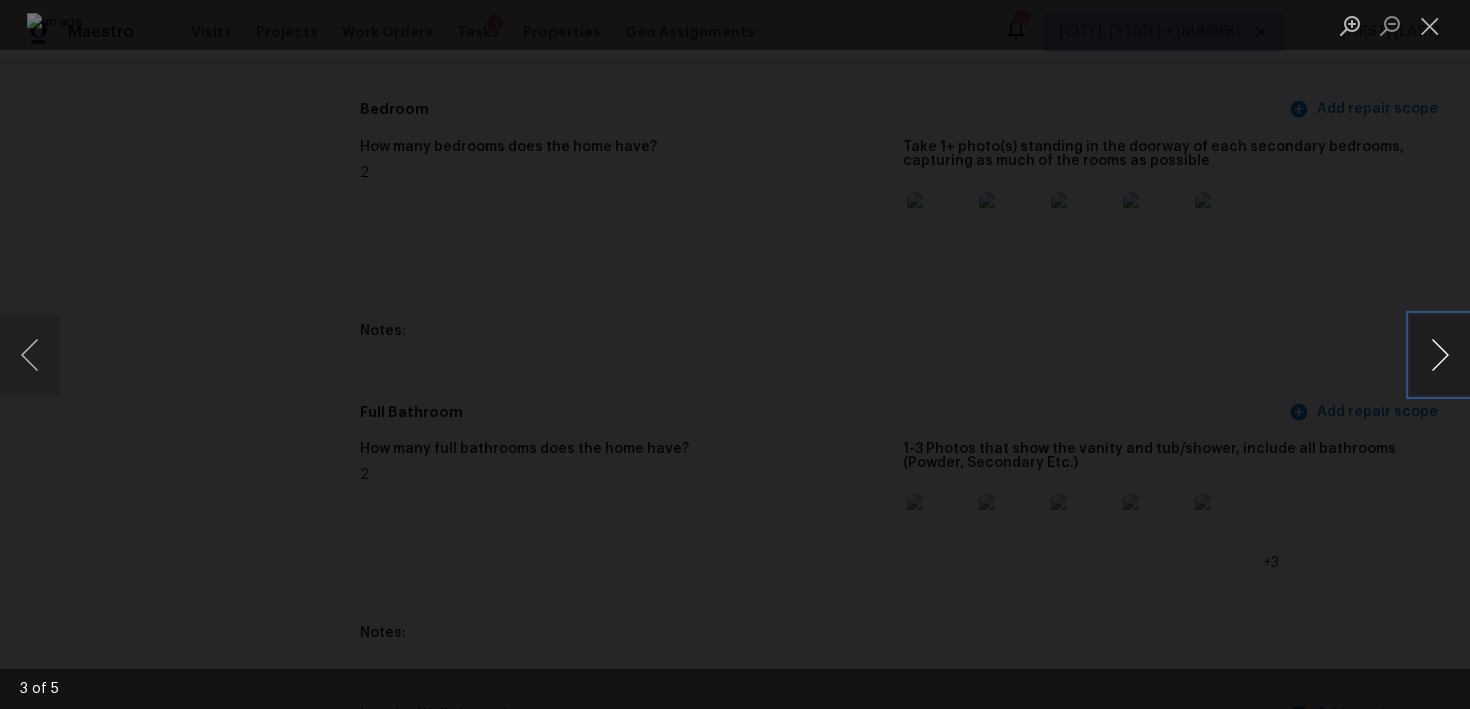 click at bounding box center (1440, 355) 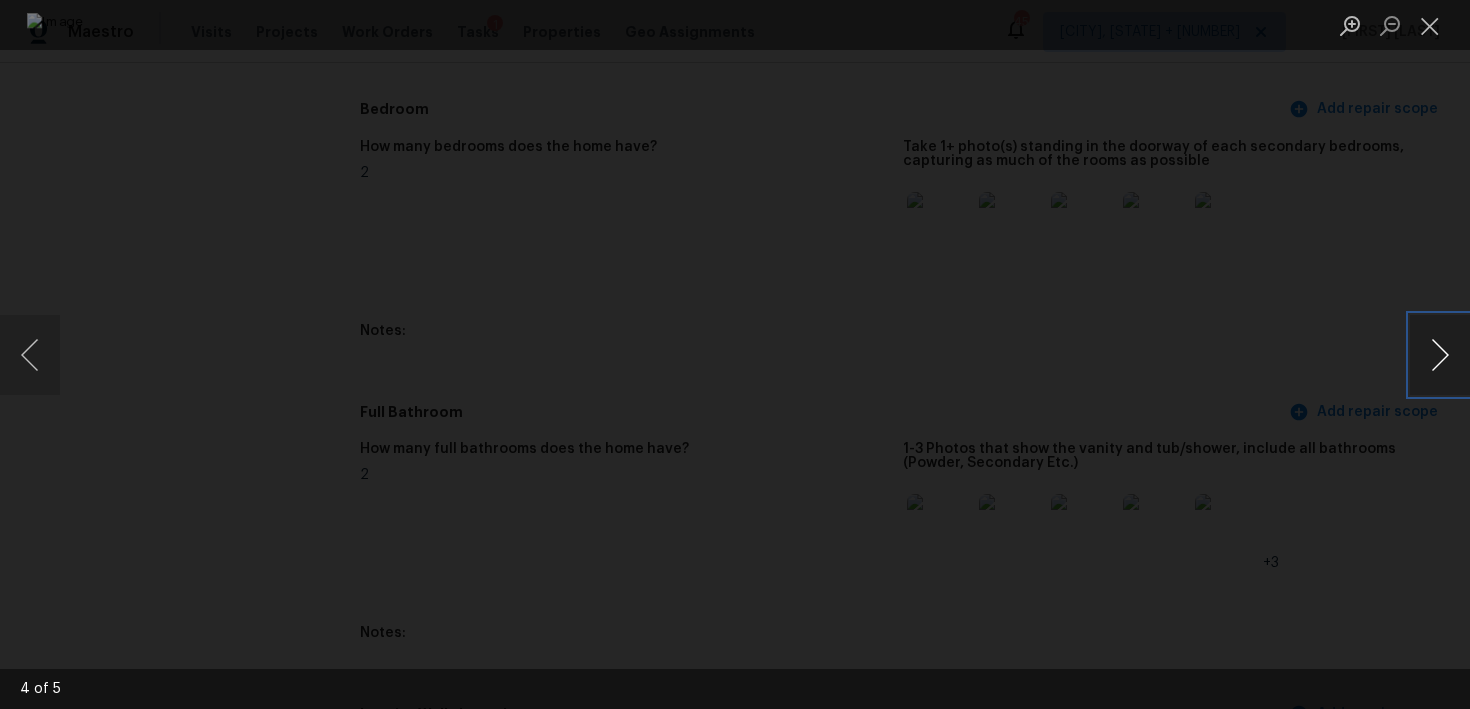 click at bounding box center [1440, 355] 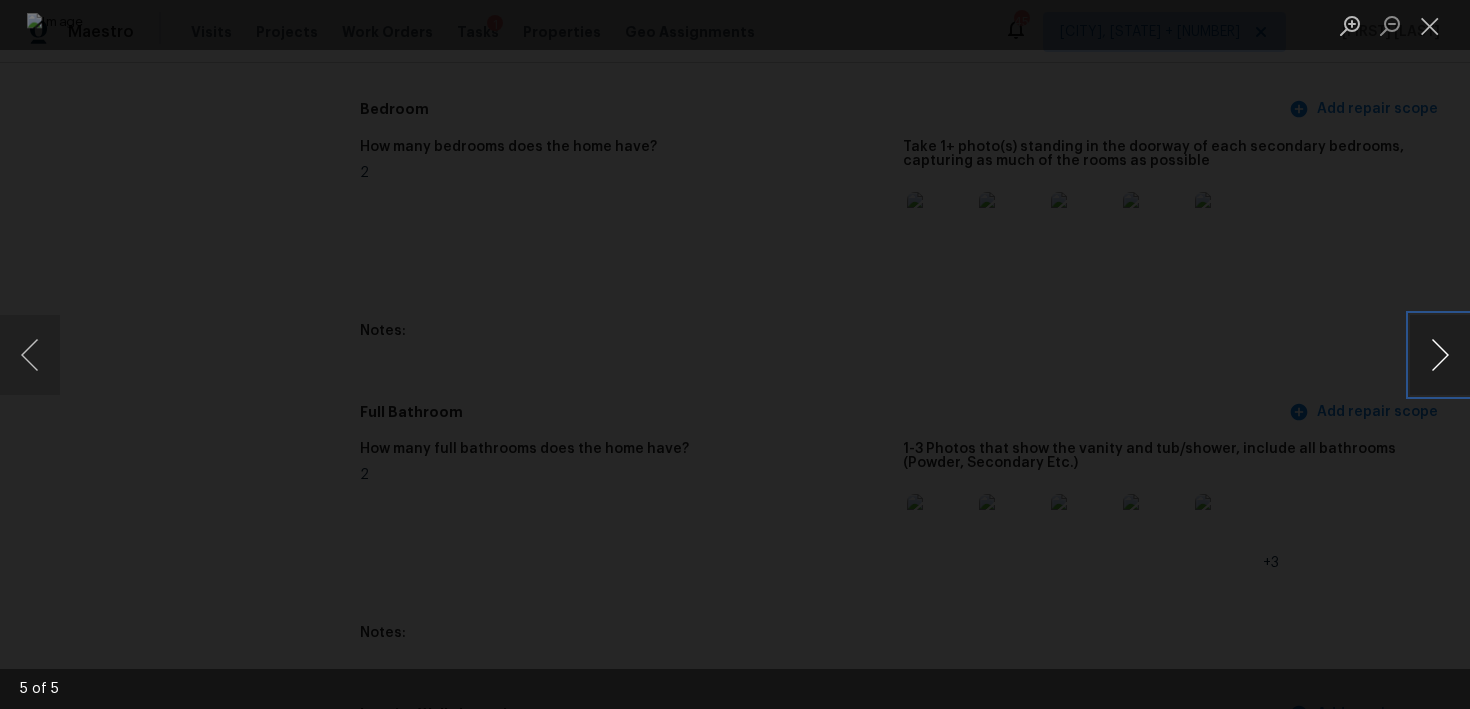 click at bounding box center [1440, 355] 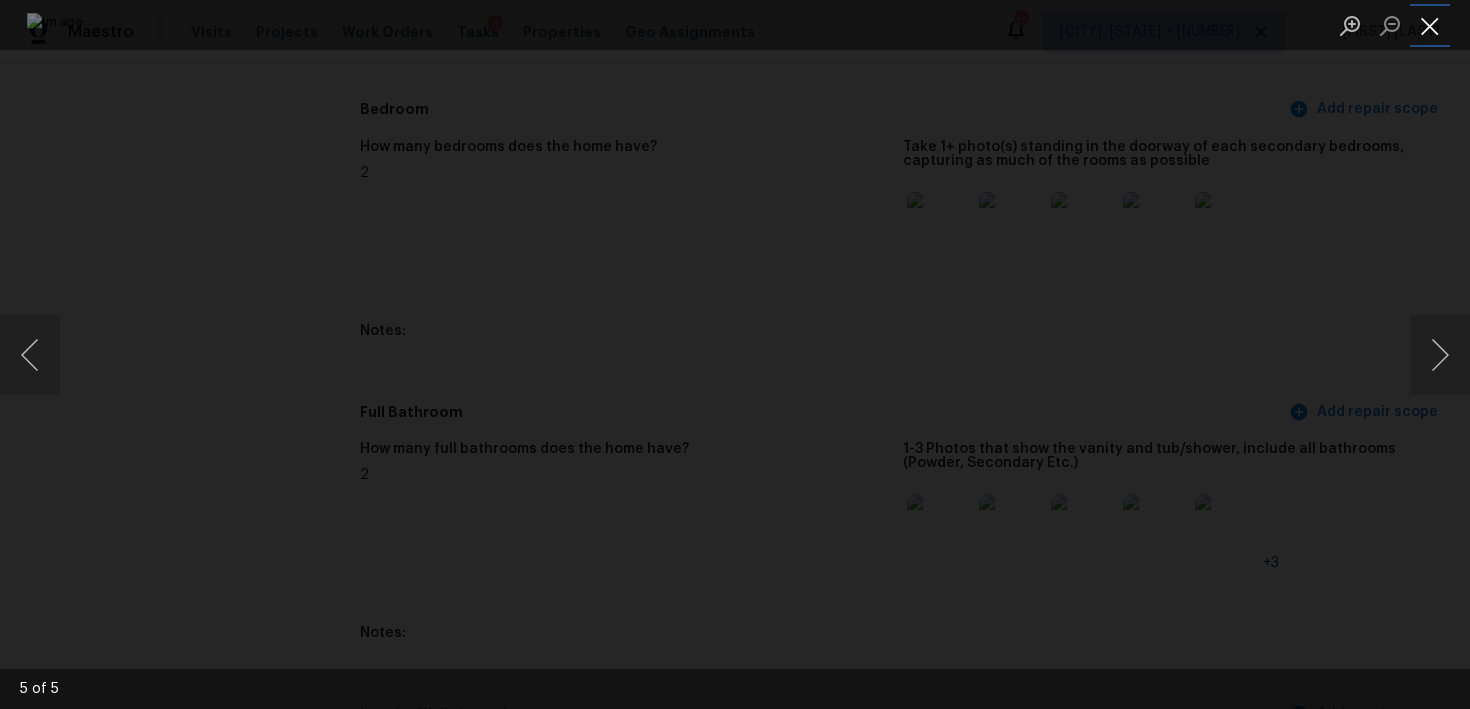click at bounding box center [1430, 25] 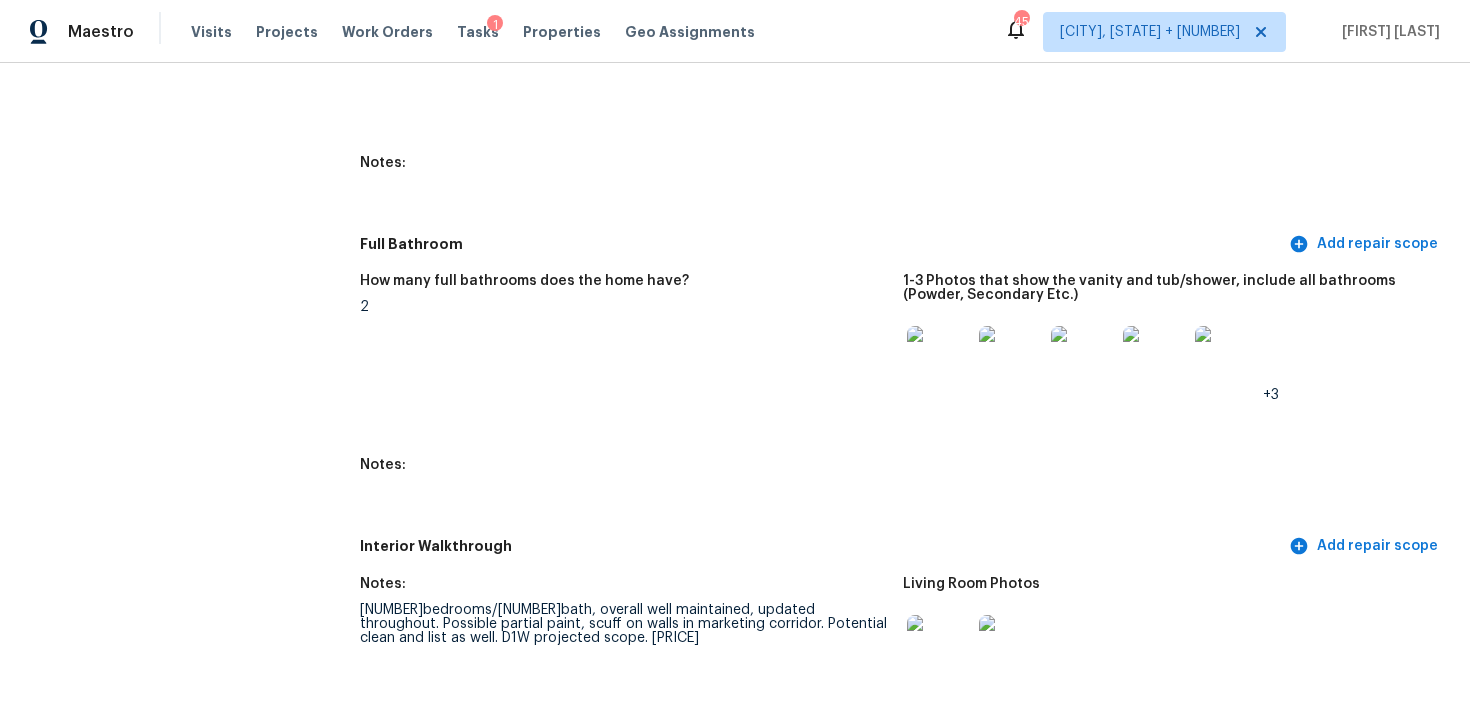 scroll, scrollTop: 2236, scrollLeft: 0, axis: vertical 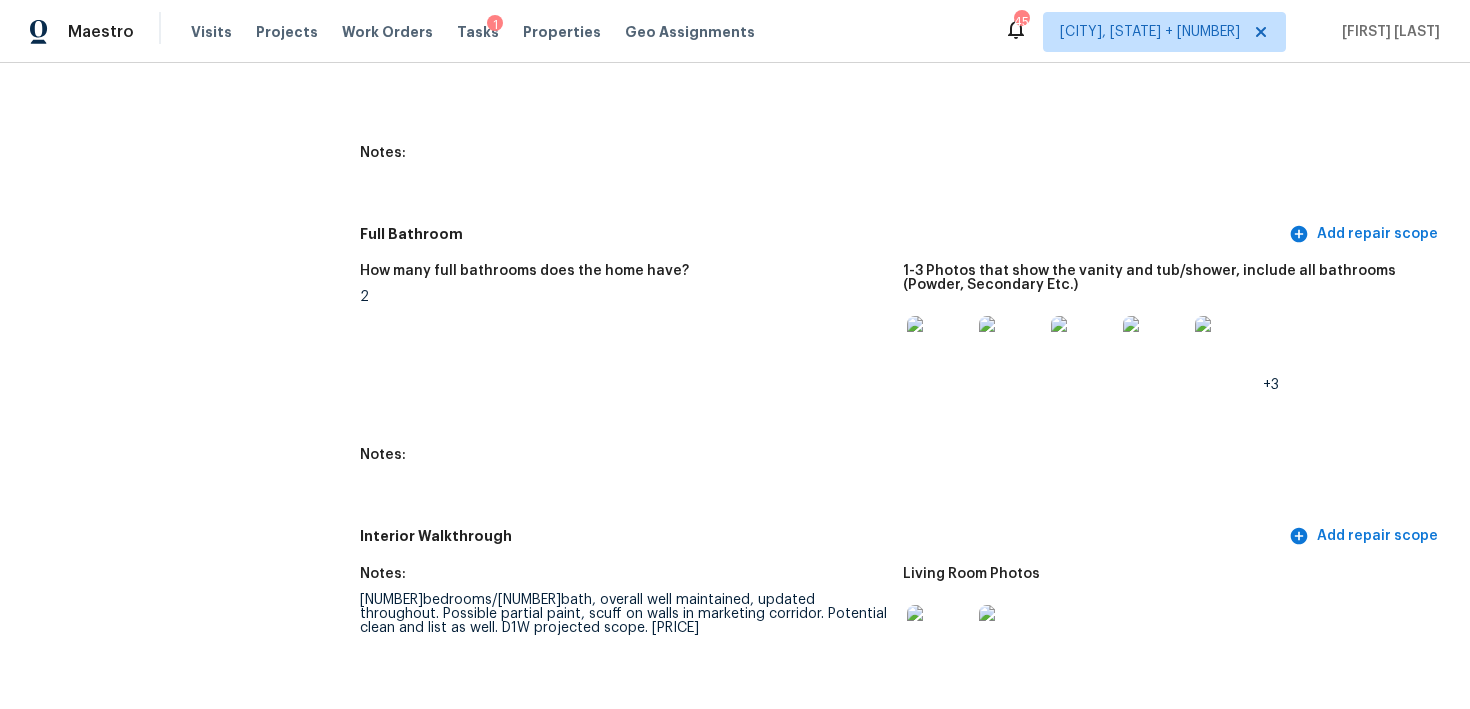click at bounding box center (939, 348) 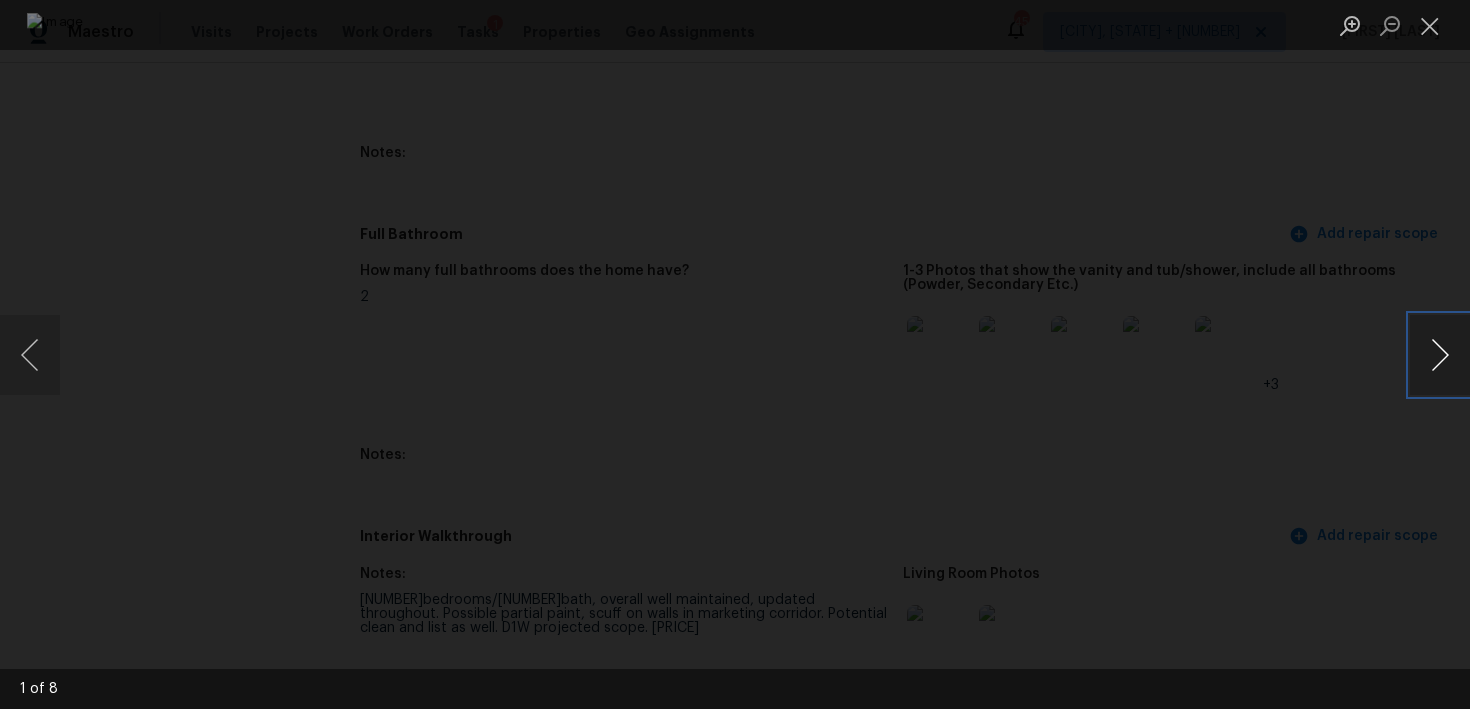 click at bounding box center [1440, 355] 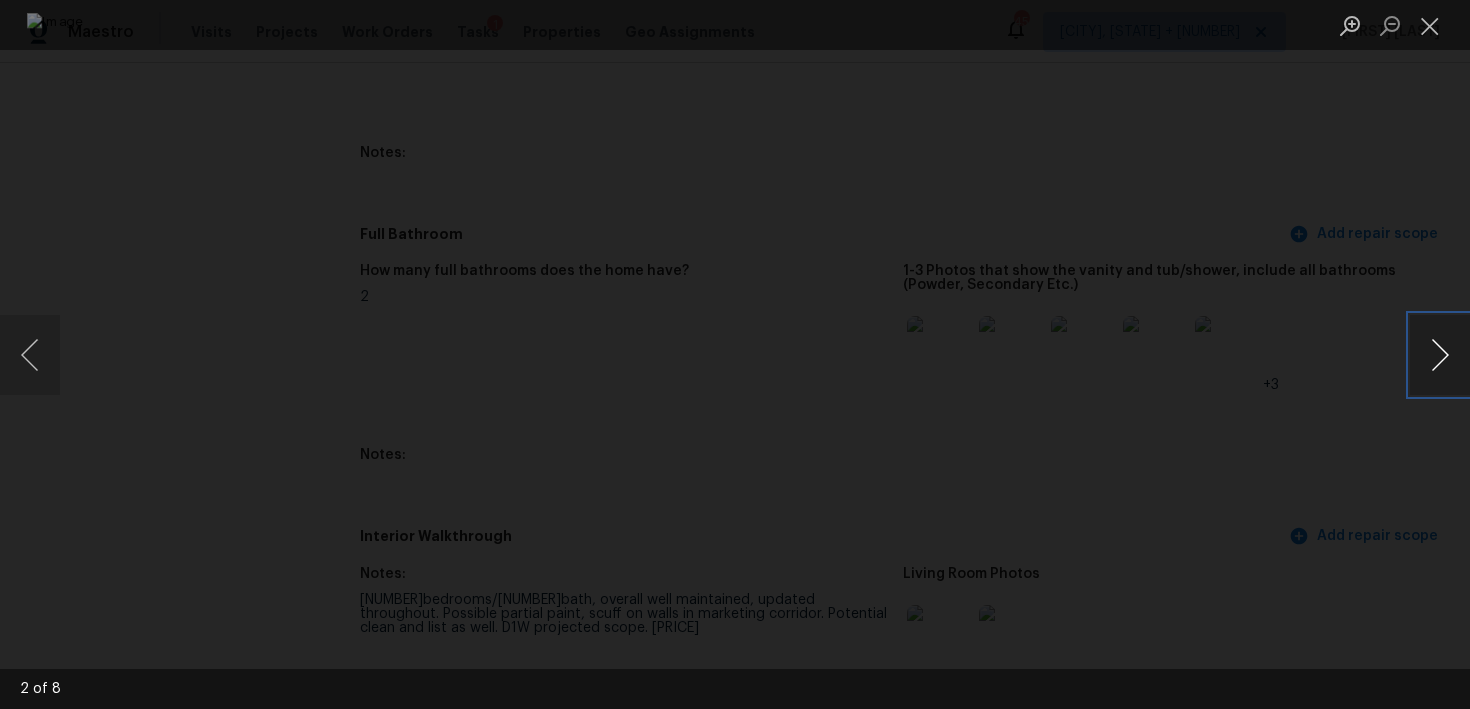 click at bounding box center [1440, 355] 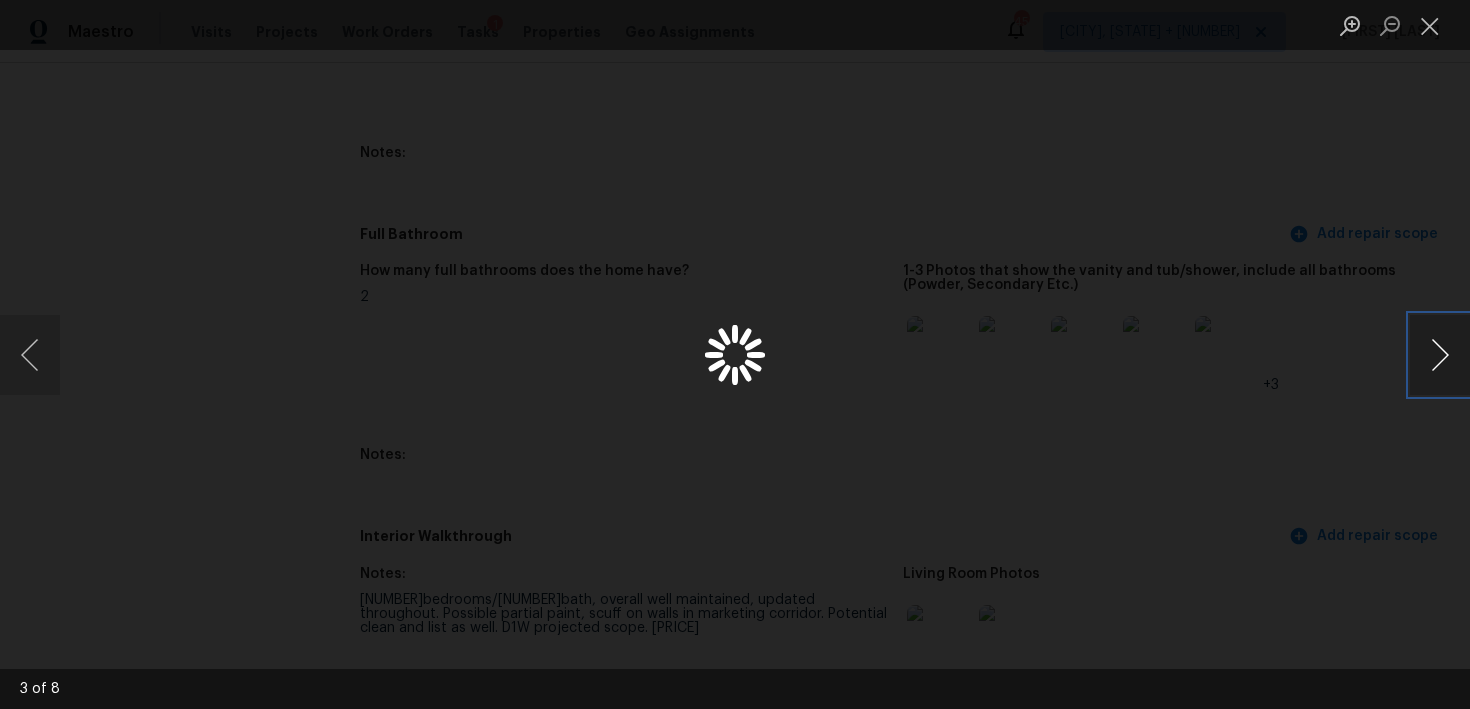 click at bounding box center [1440, 355] 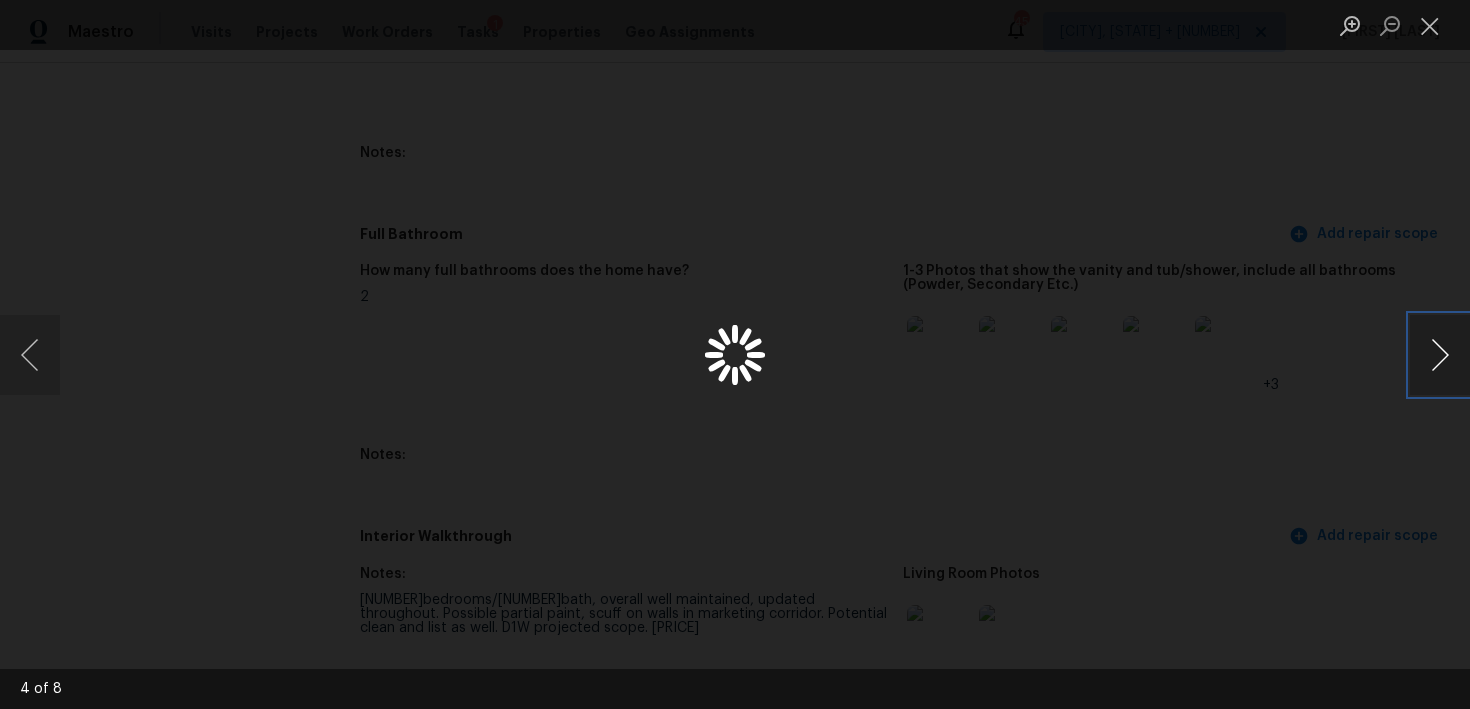 click at bounding box center [1440, 355] 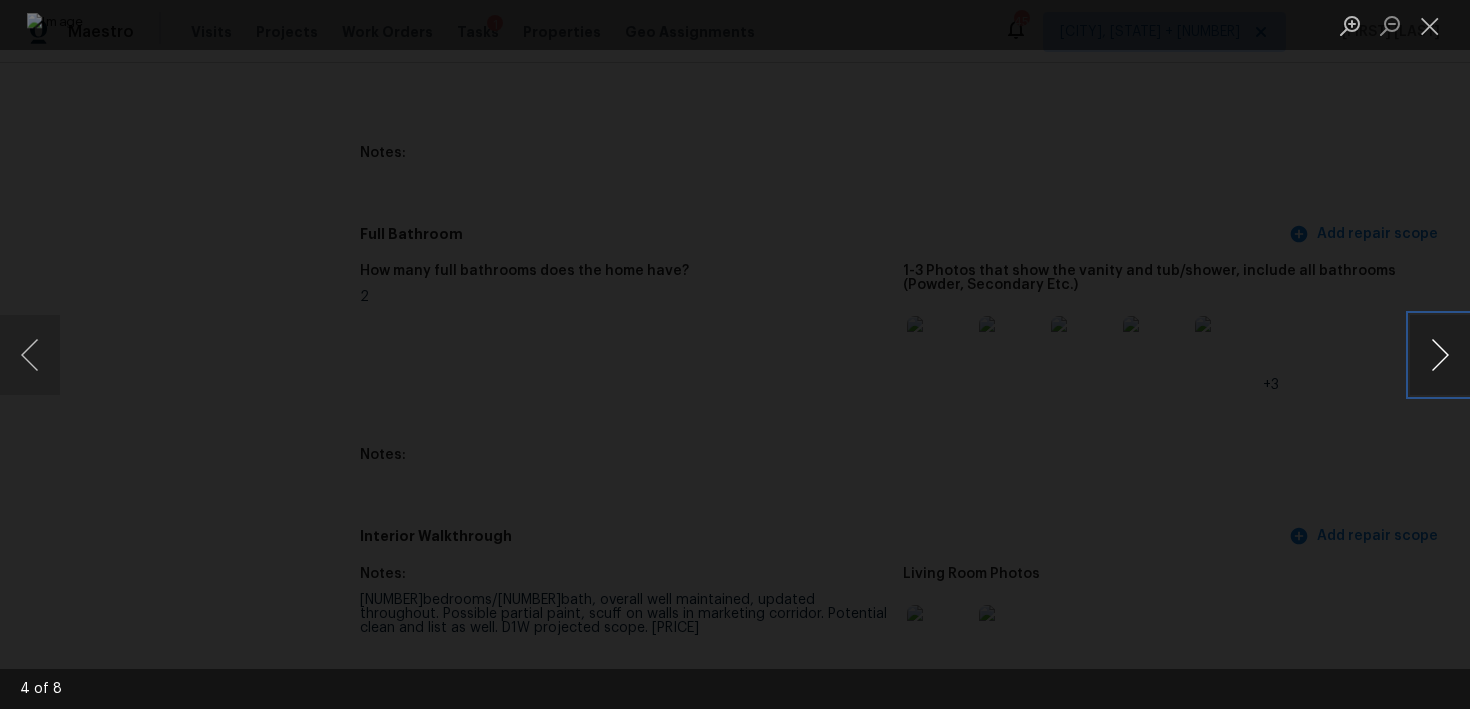 click at bounding box center [1440, 355] 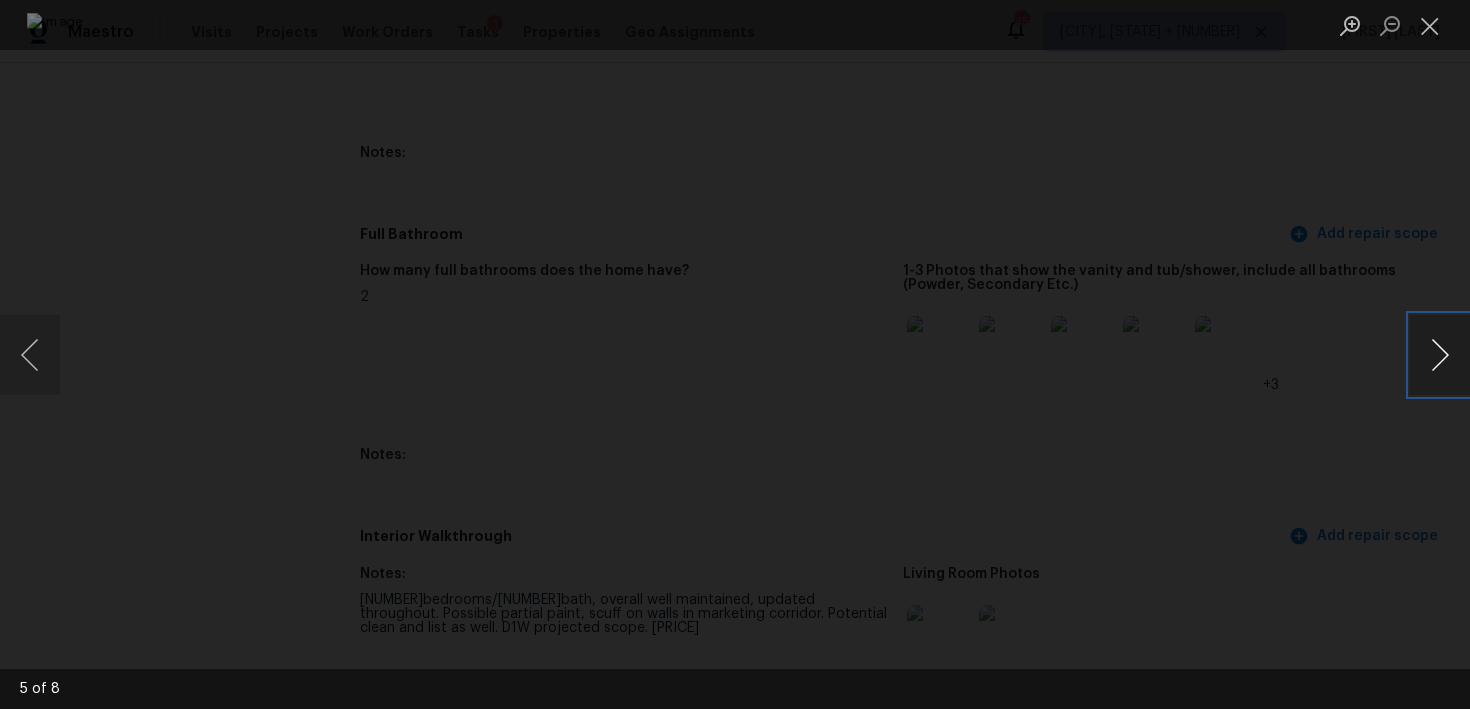 click at bounding box center [1440, 355] 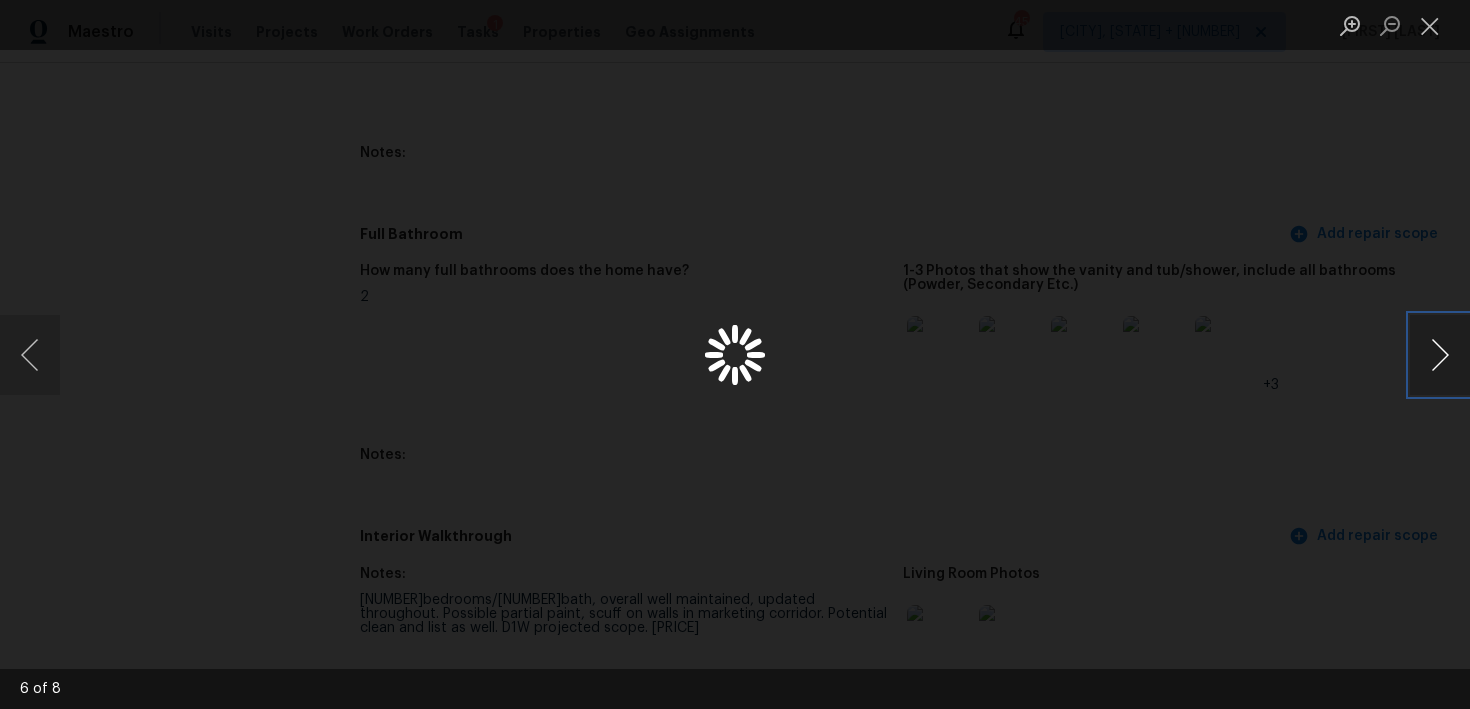 click at bounding box center (1440, 355) 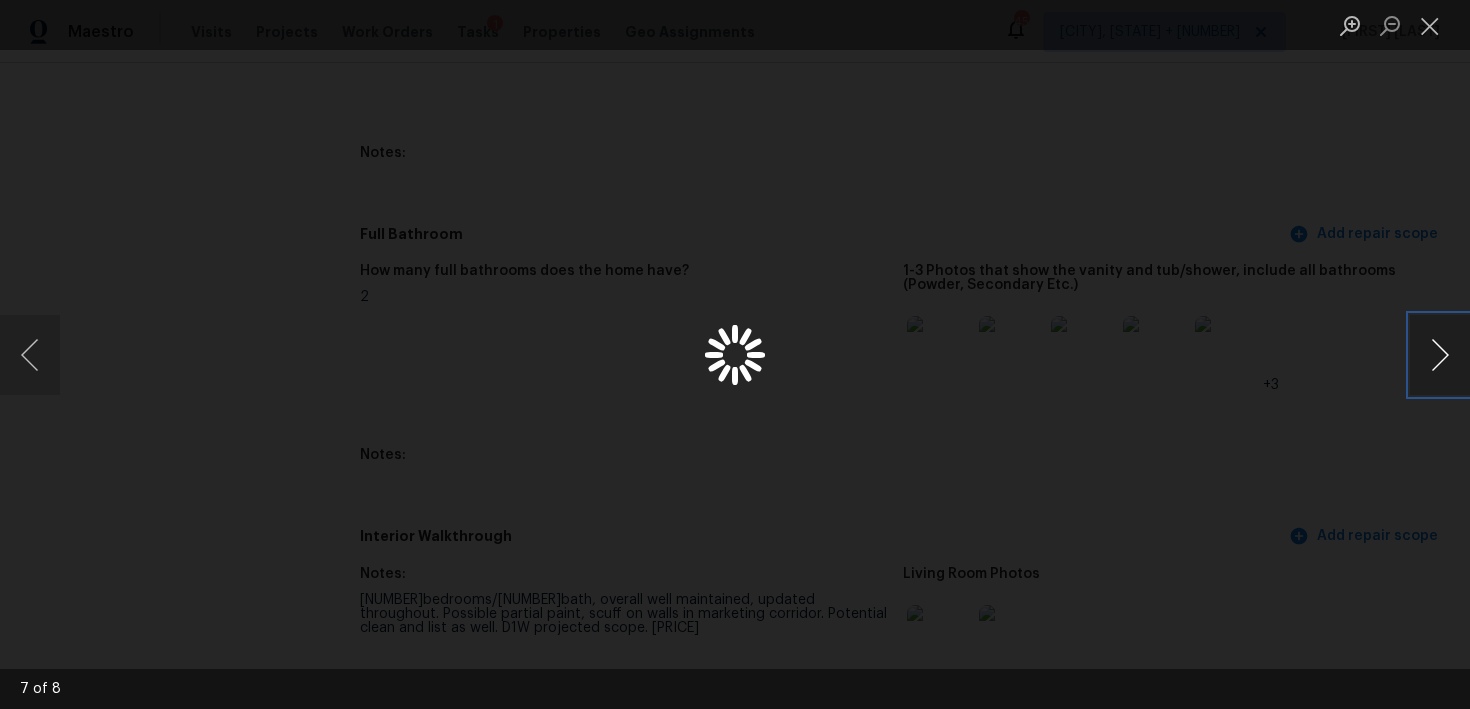 click at bounding box center (1440, 355) 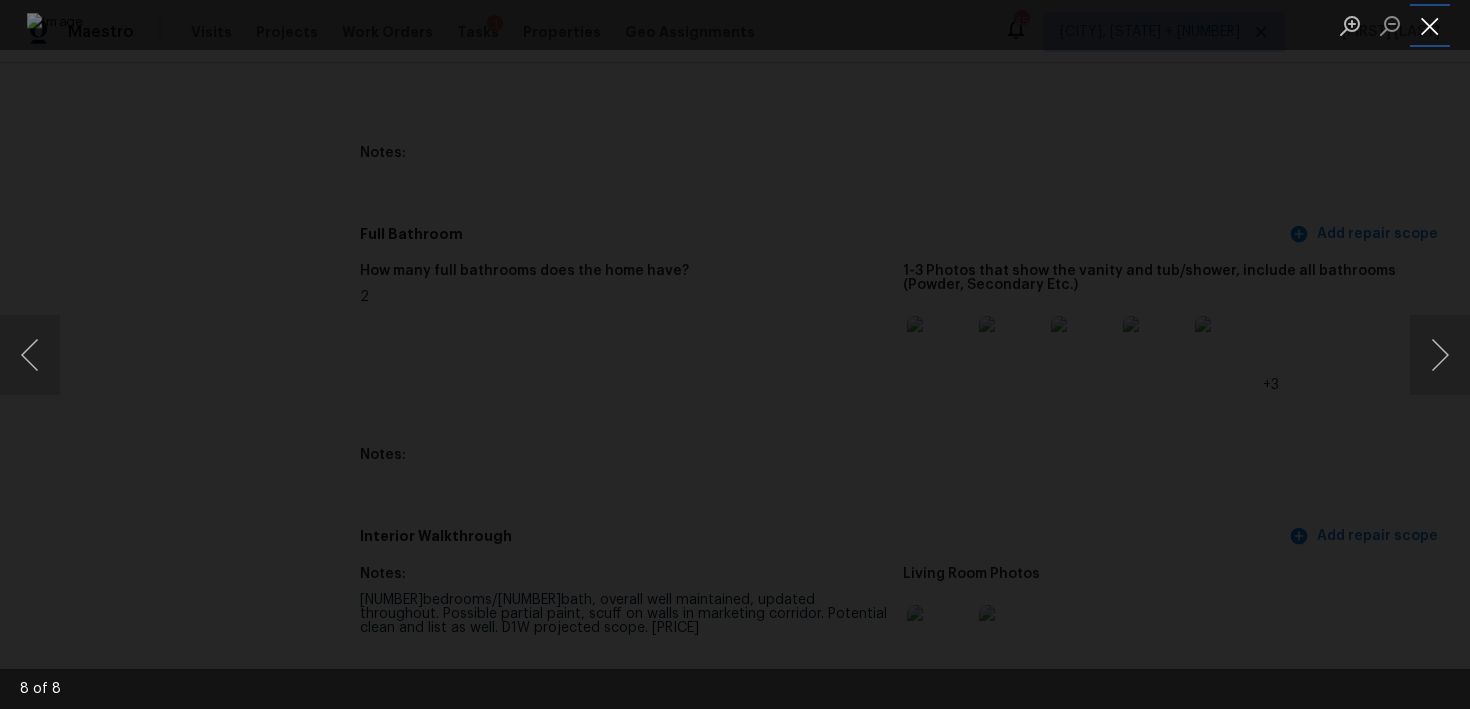 click at bounding box center (1430, 25) 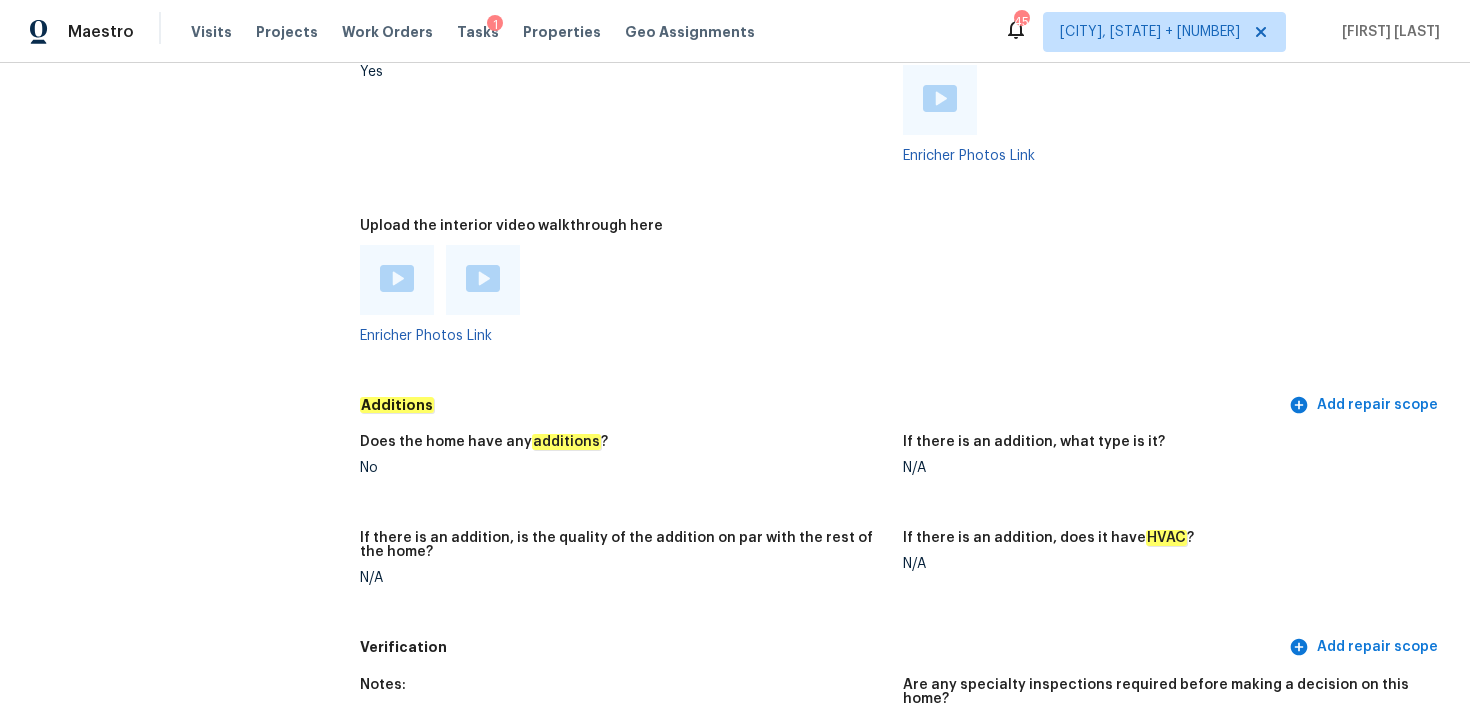 scroll, scrollTop: 4184, scrollLeft: 0, axis: vertical 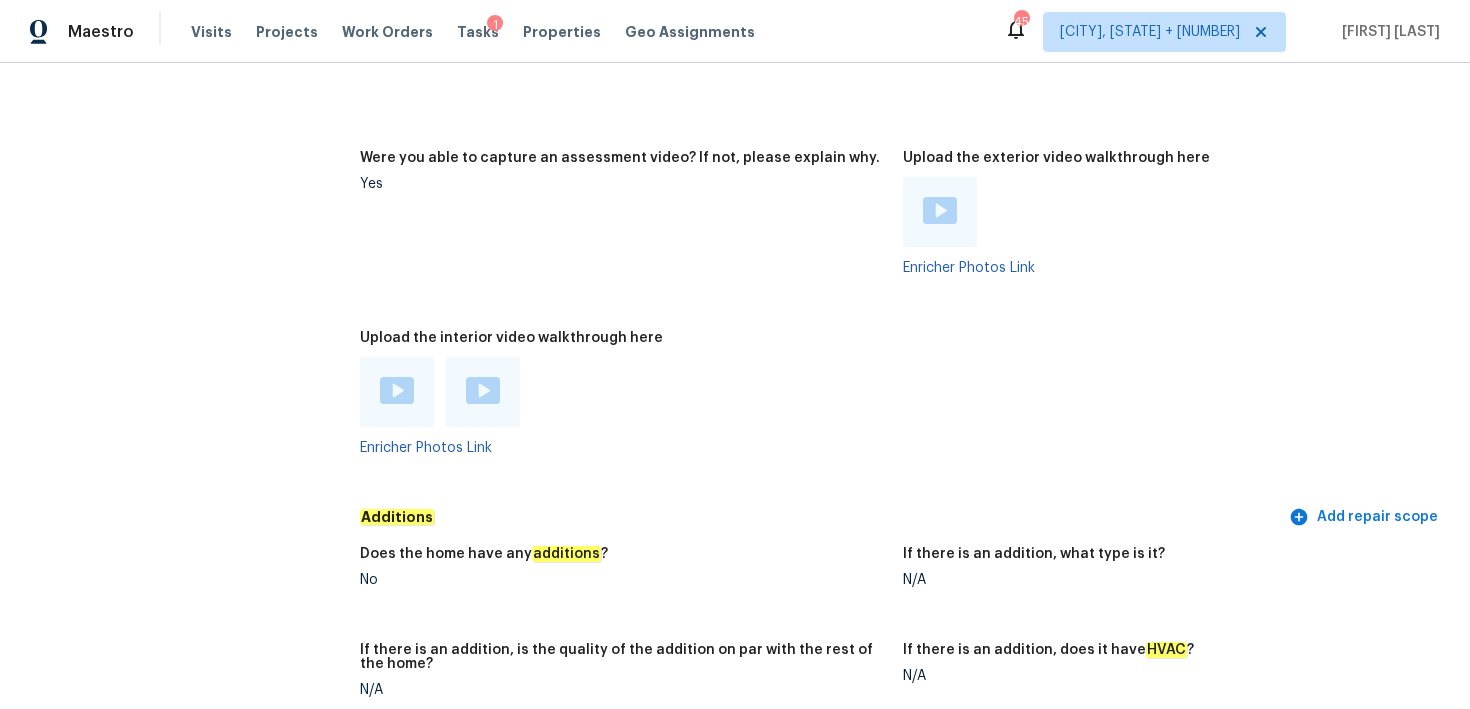 click at bounding box center (397, 392) 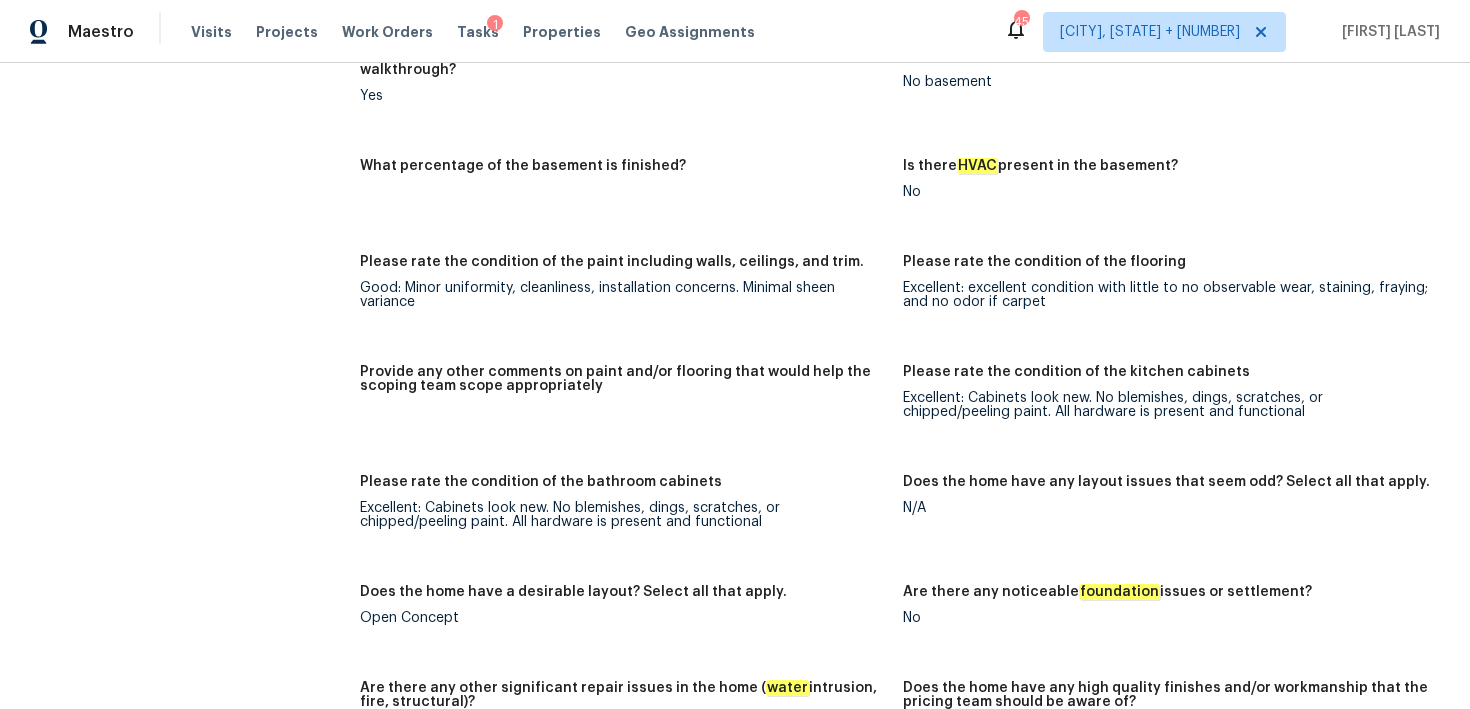 scroll, scrollTop: 3246, scrollLeft: 0, axis: vertical 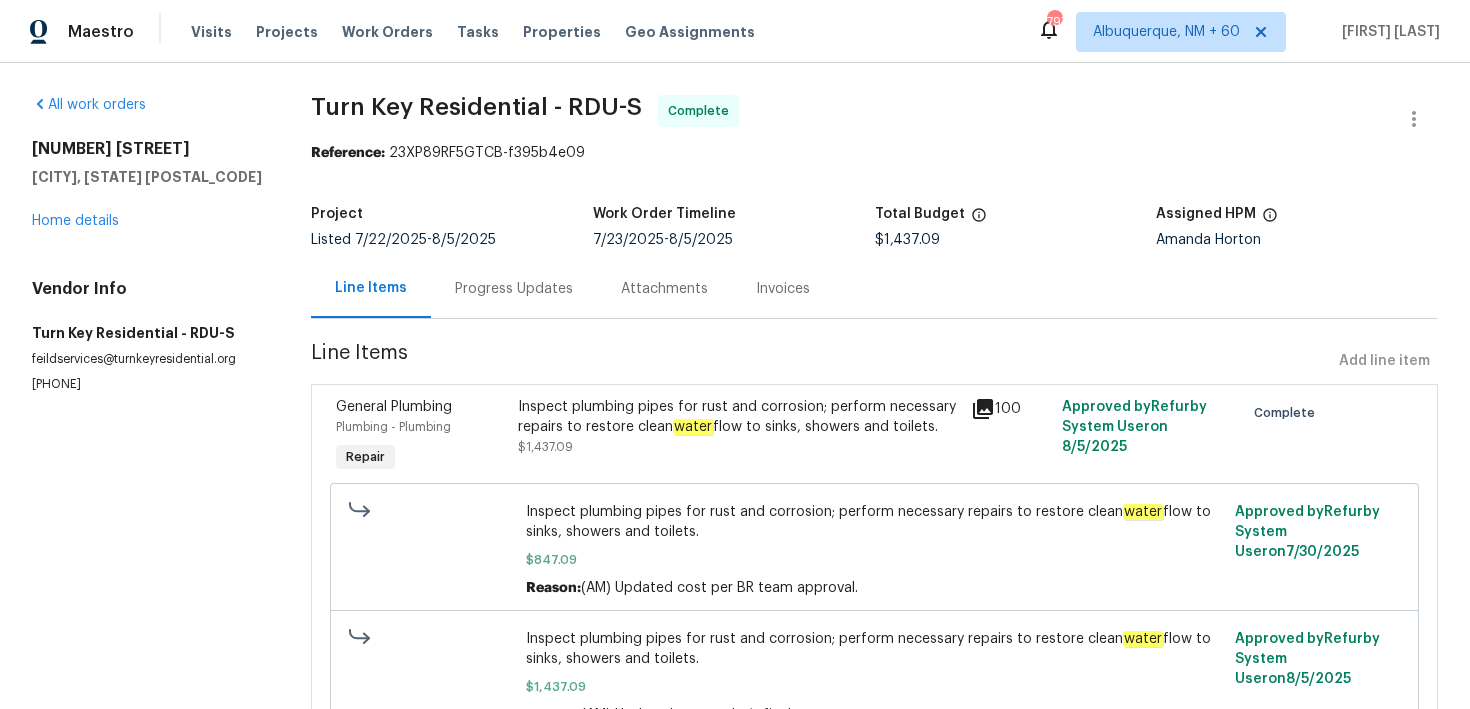 click on "Progress Updates" at bounding box center (514, 289) 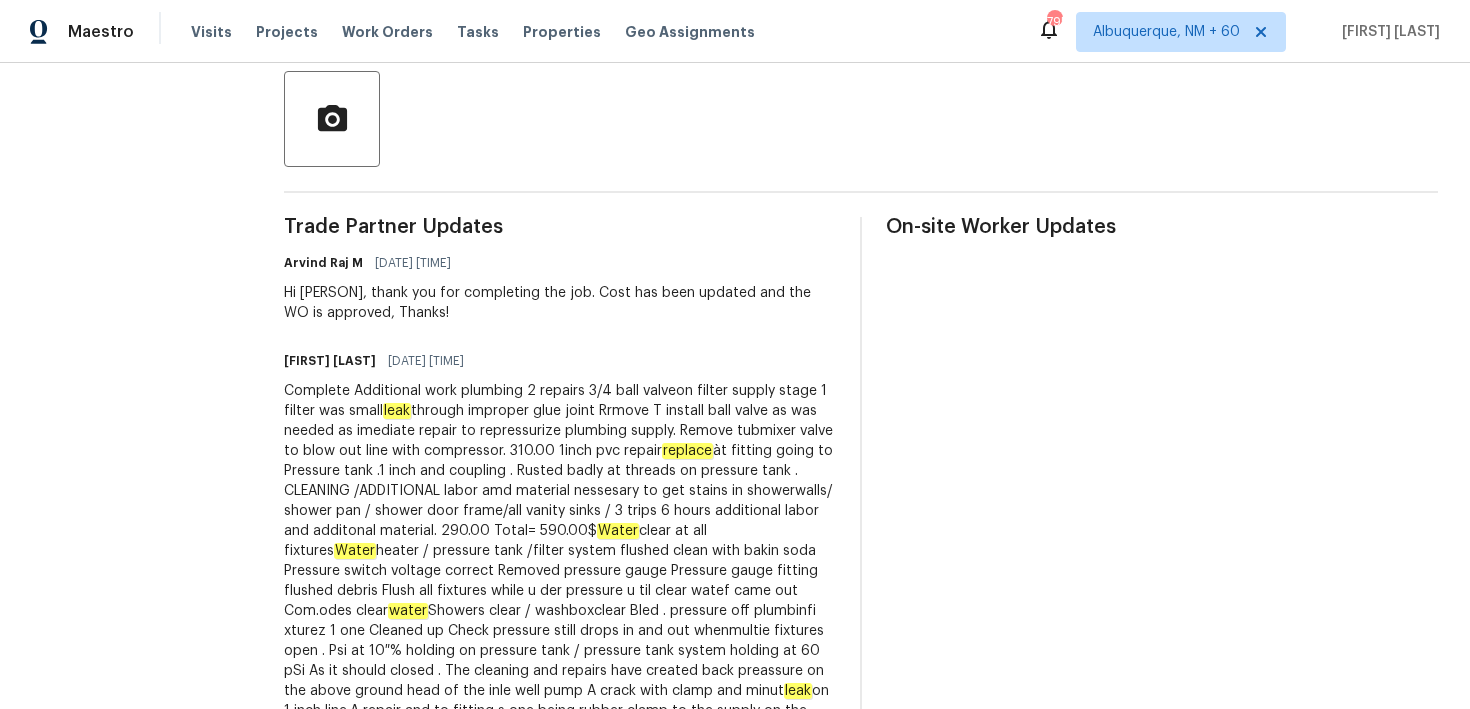 scroll, scrollTop: 0, scrollLeft: 0, axis: both 